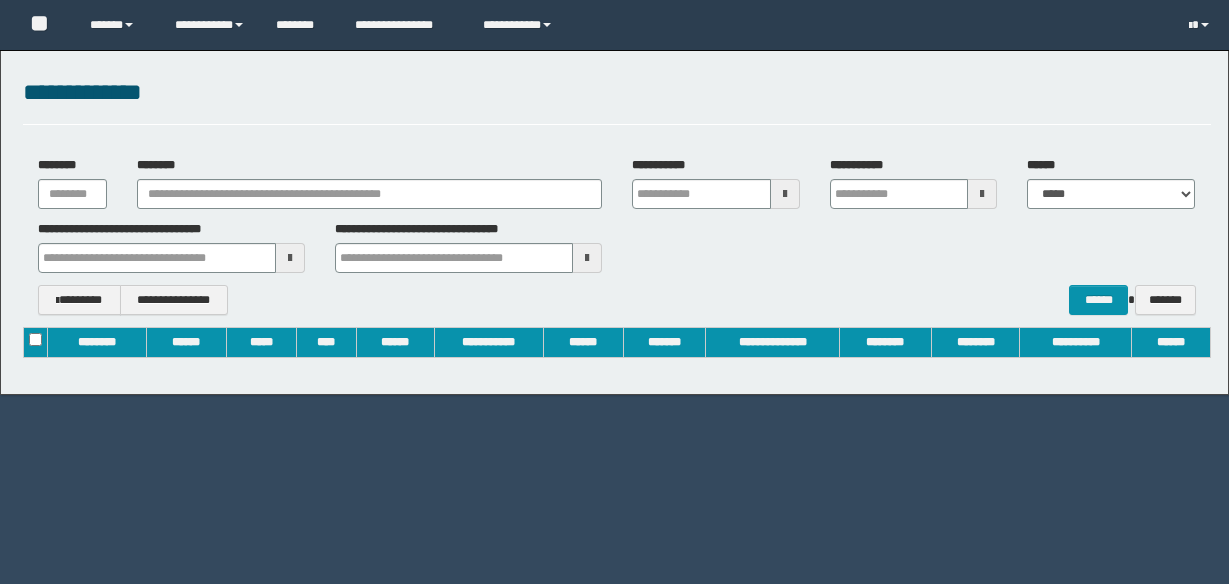scroll, scrollTop: 0, scrollLeft: 0, axis: both 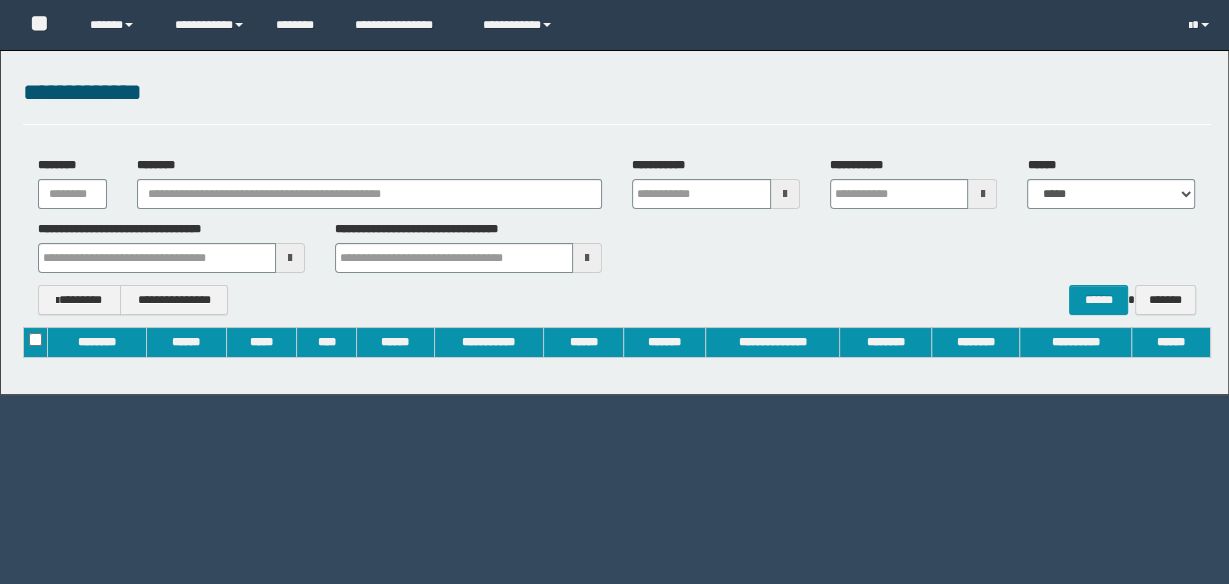 type on "**********" 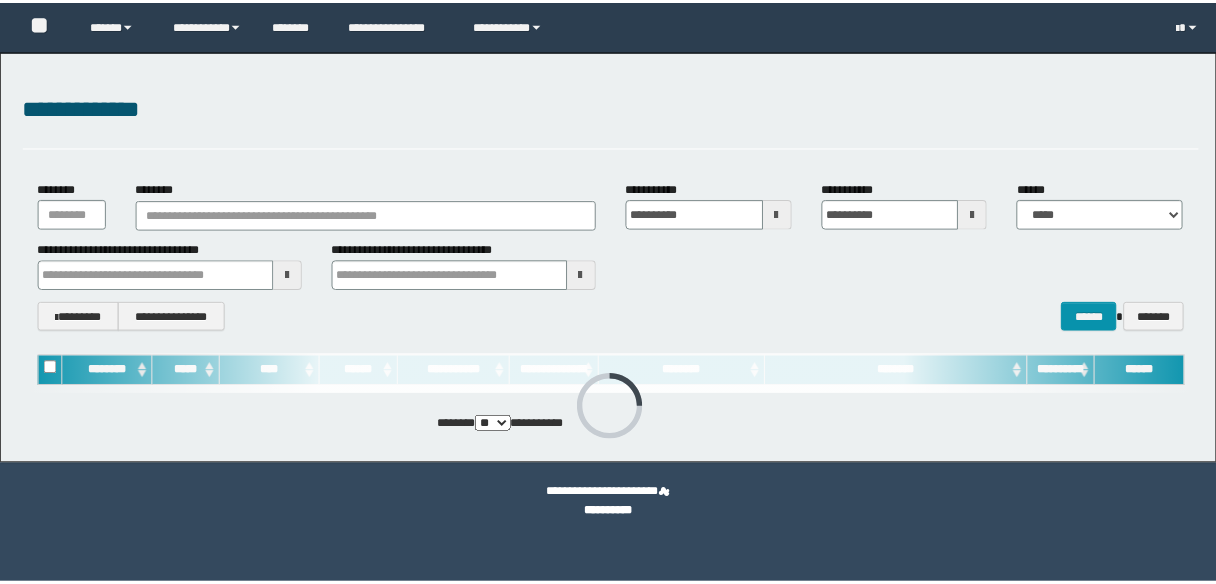 scroll, scrollTop: 0, scrollLeft: 0, axis: both 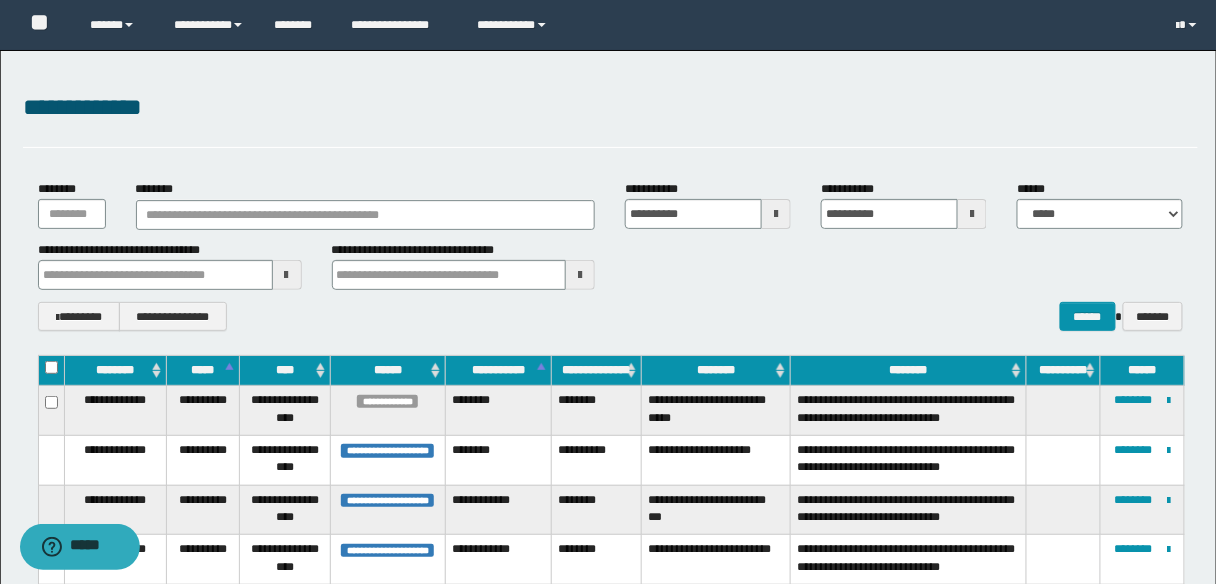 type 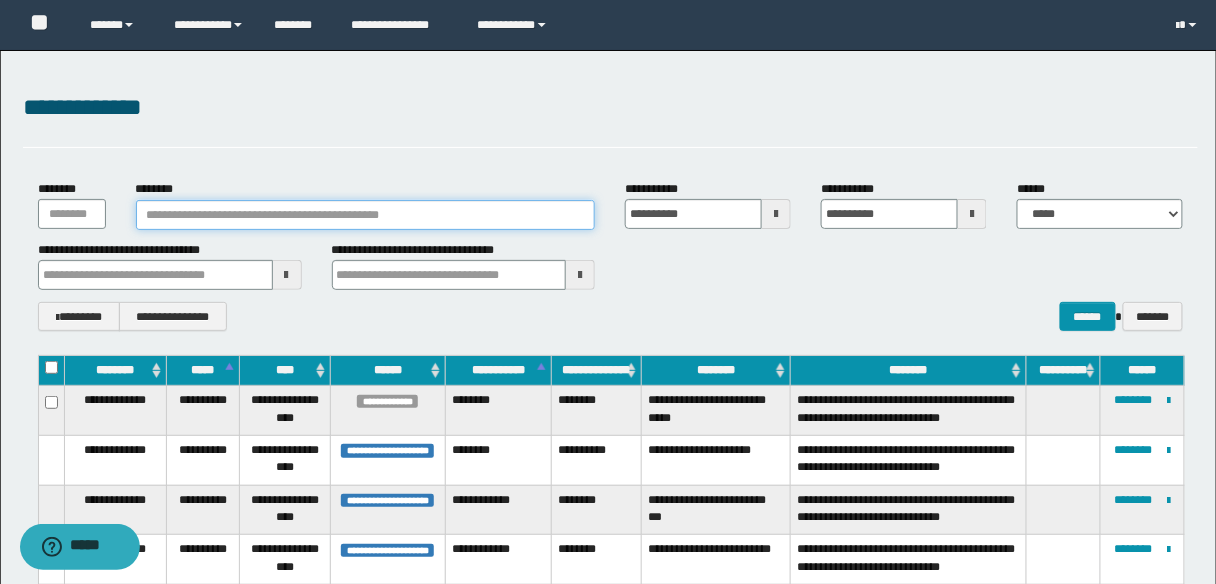 click on "********" at bounding box center (366, 215) 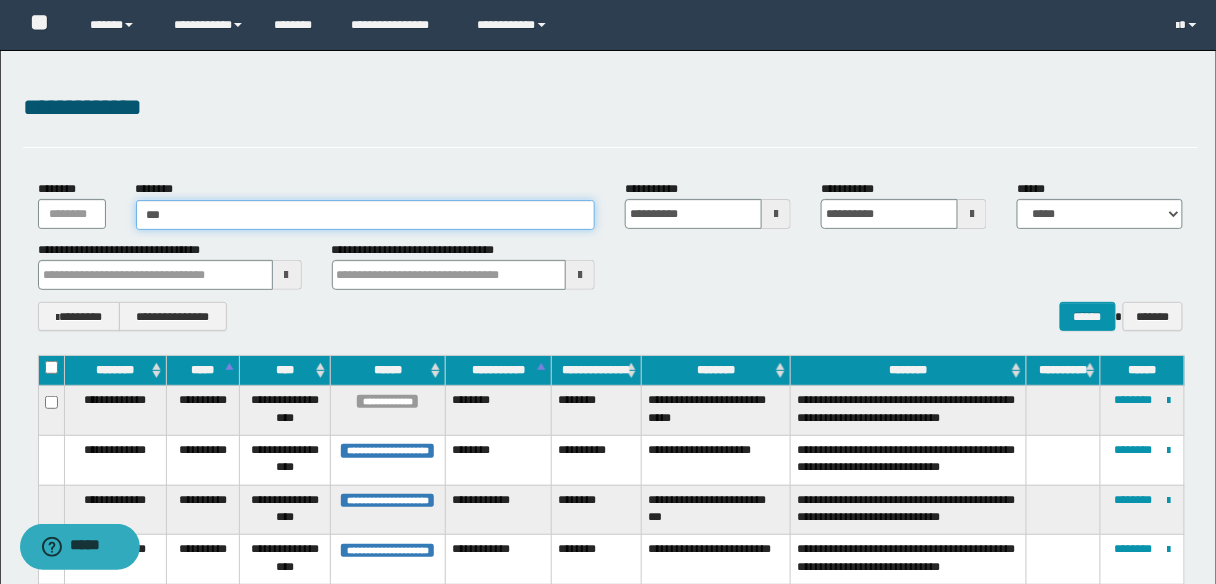 type on "****" 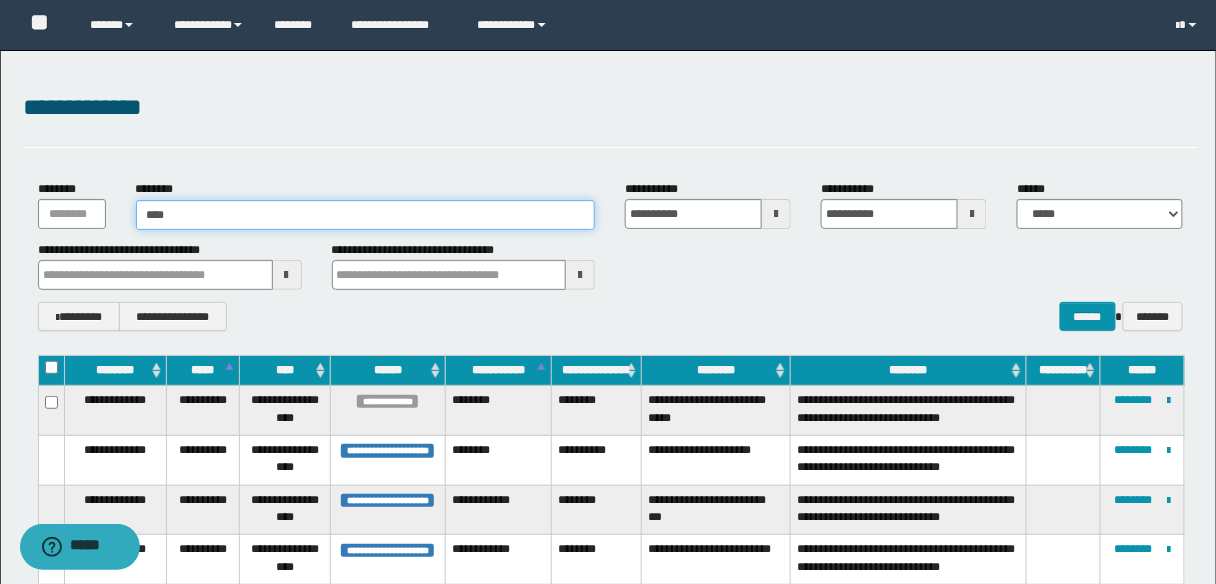 type on "****" 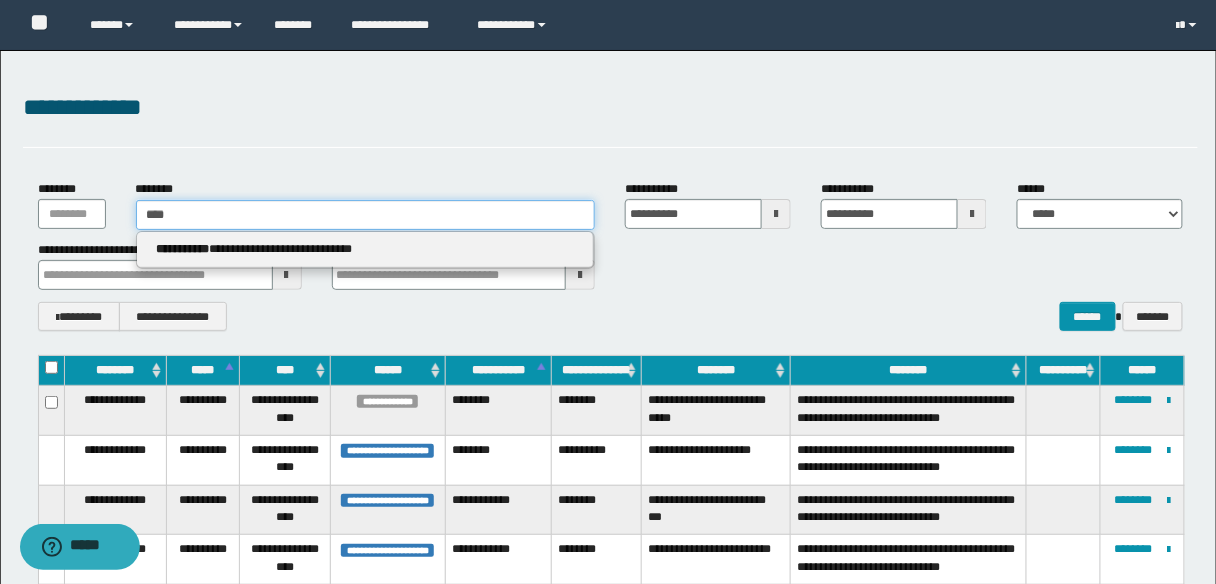 type 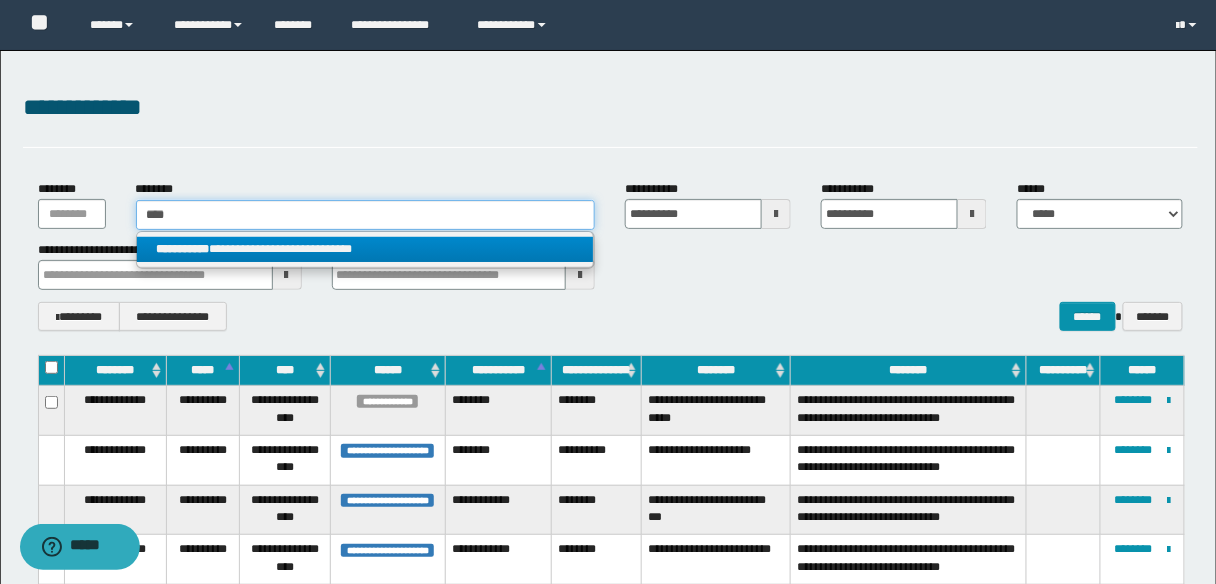 type on "****" 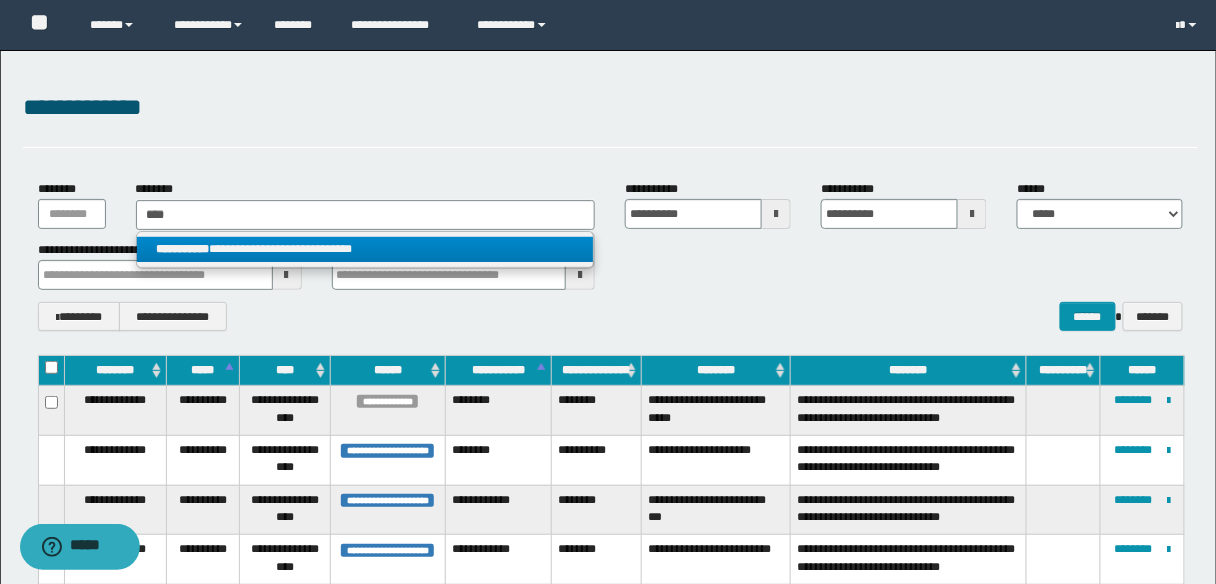 click on "**********" at bounding box center (365, 249) 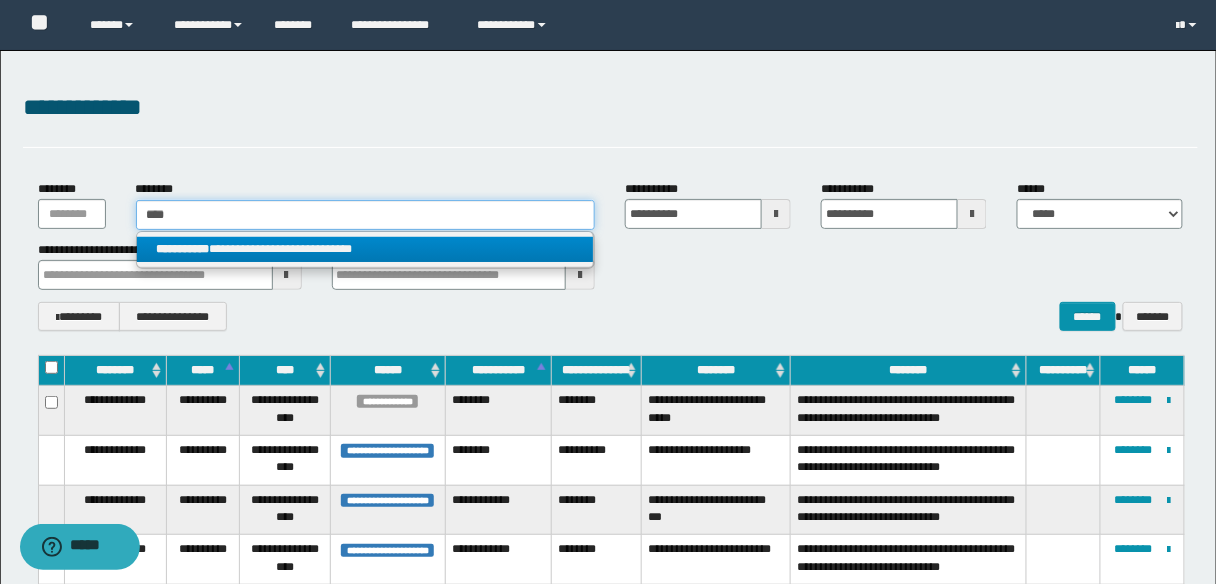 type 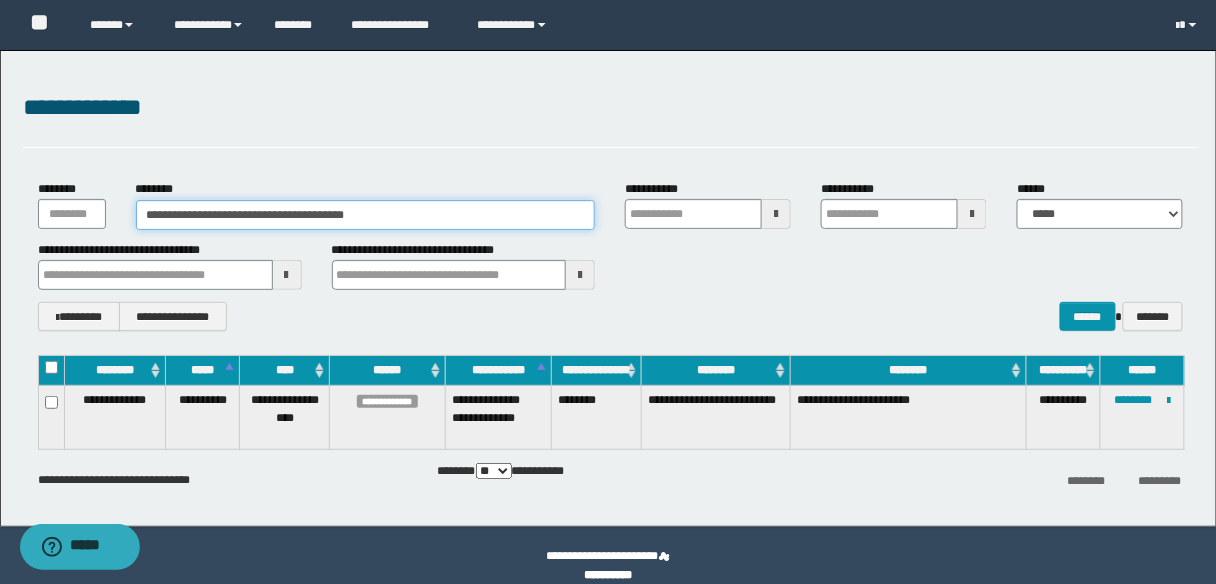 type 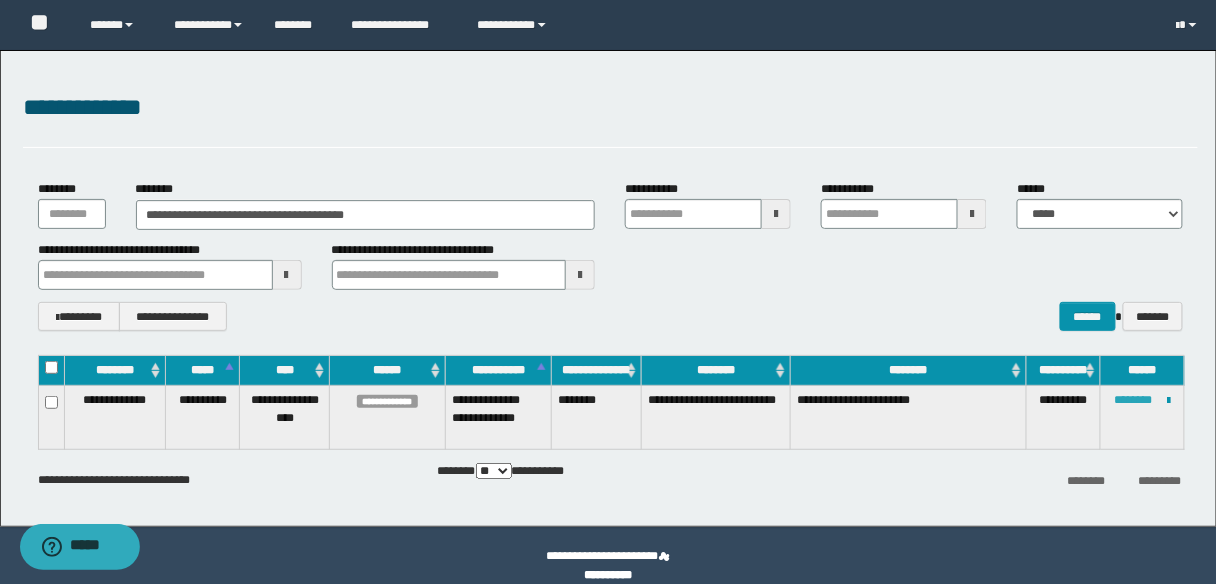 click on "********" at bounding box center (1133, 400) 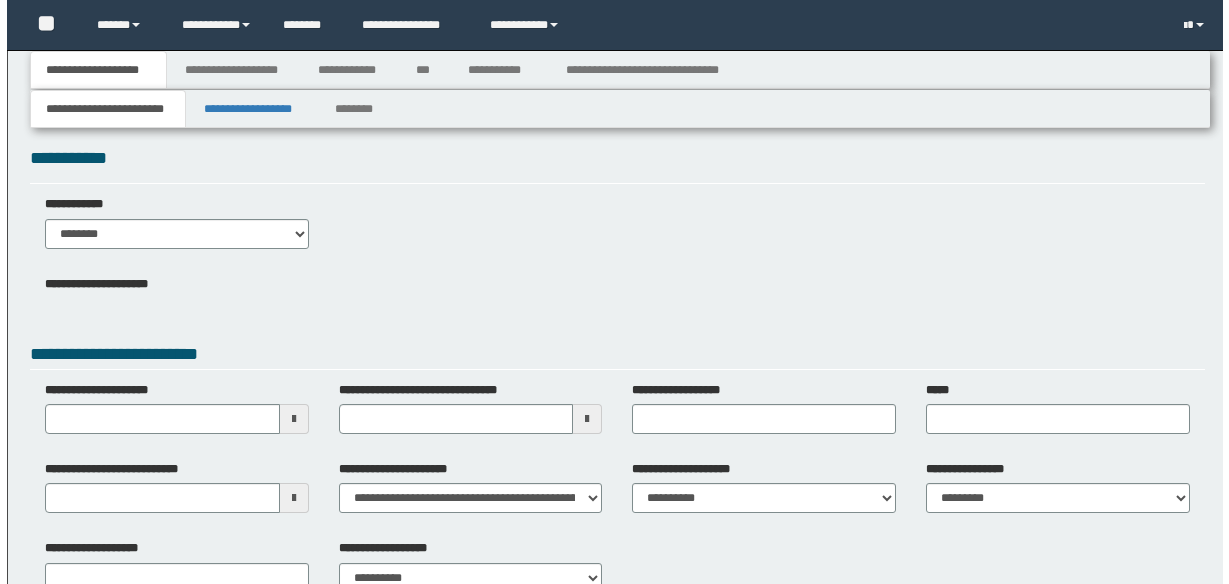 scroll, scrollTop: 0, scrollLeft: 0, axis: both 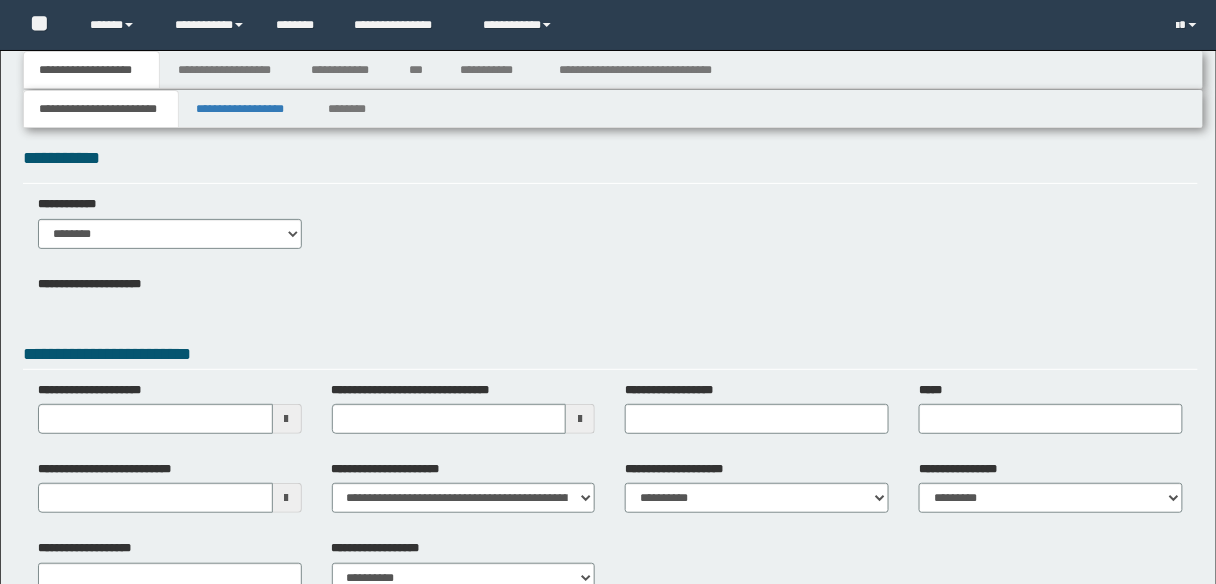 type 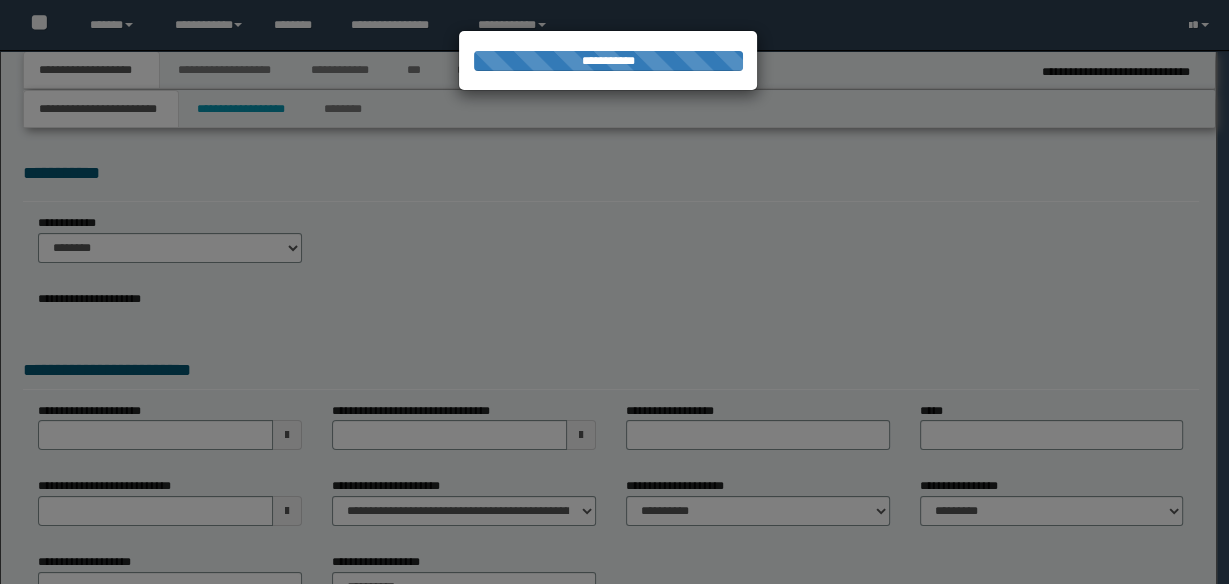 scroll, scrollTop: 0, scrollLeft: 0, axis: both 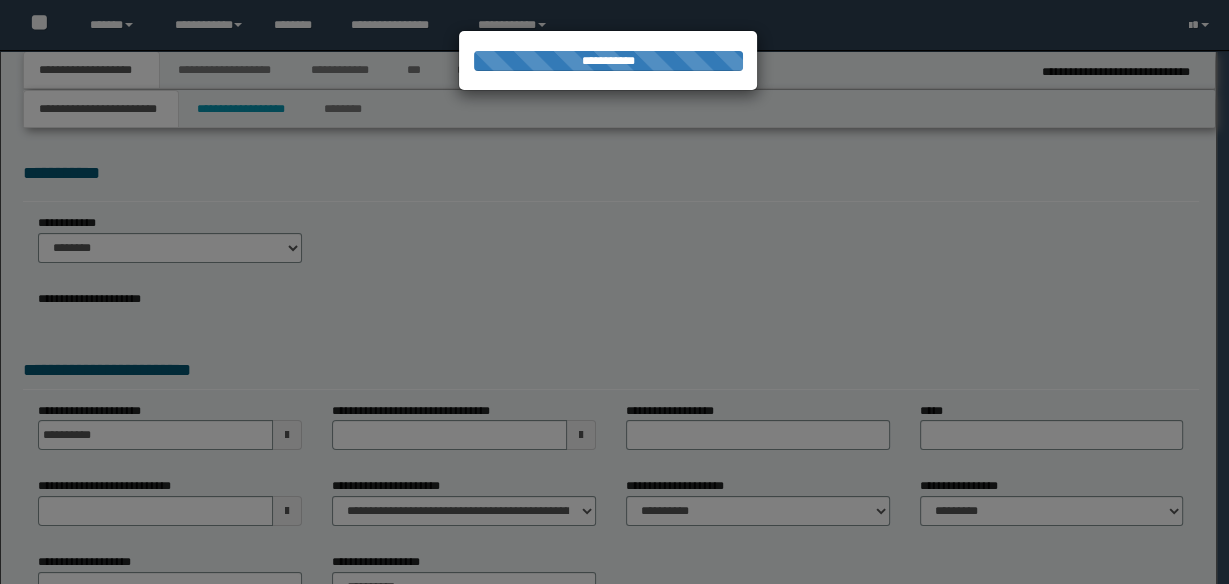 type on "**********" 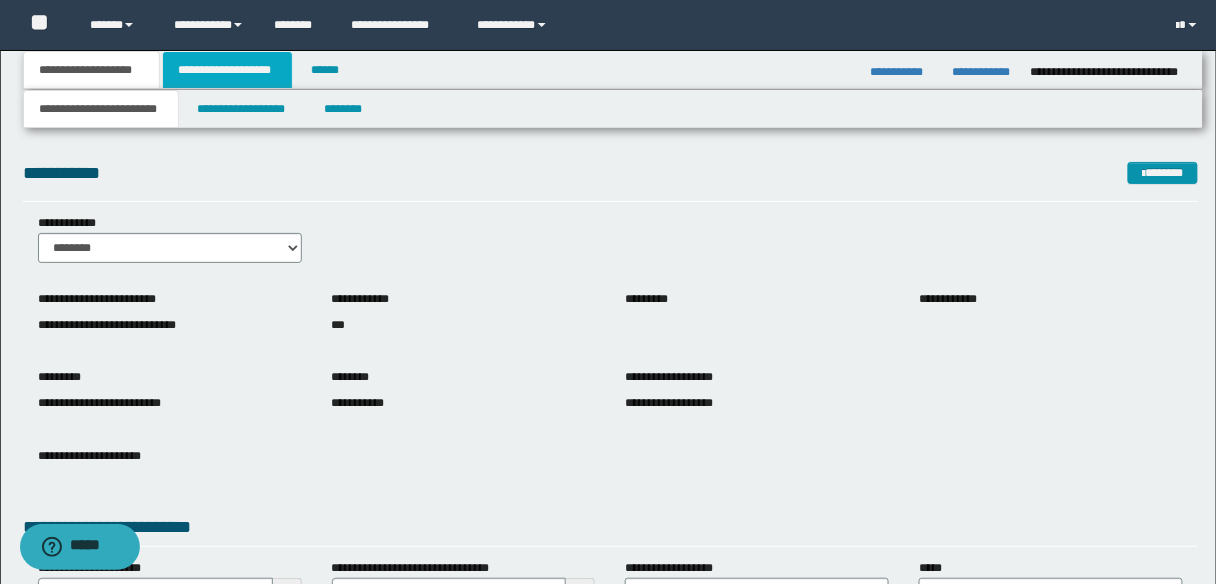 click on "**********" at bounding box center (227, 70) 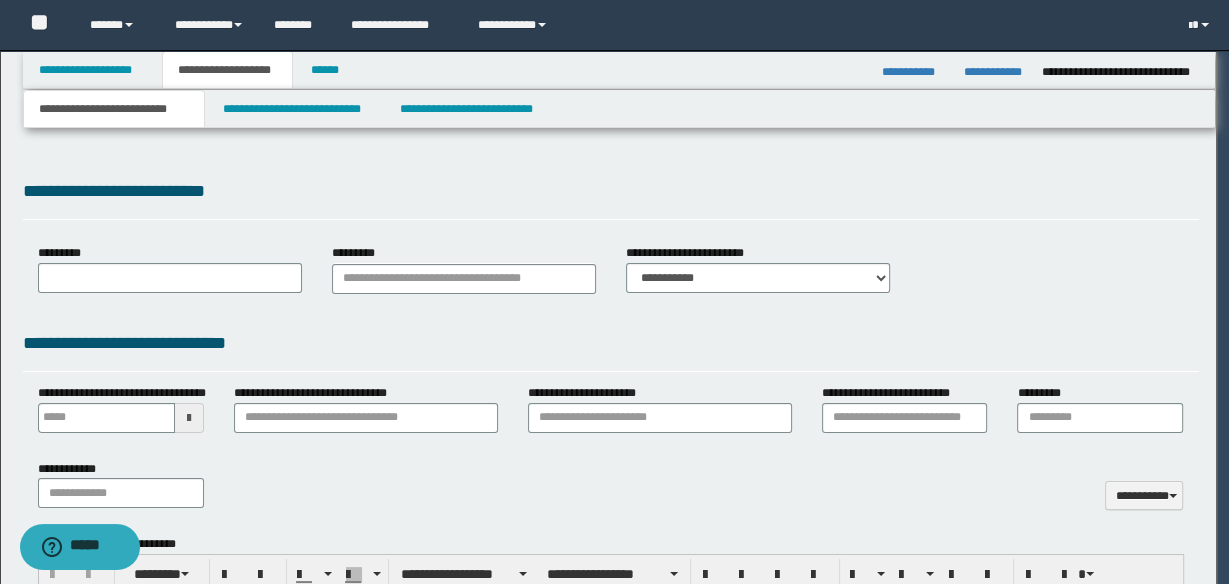 type 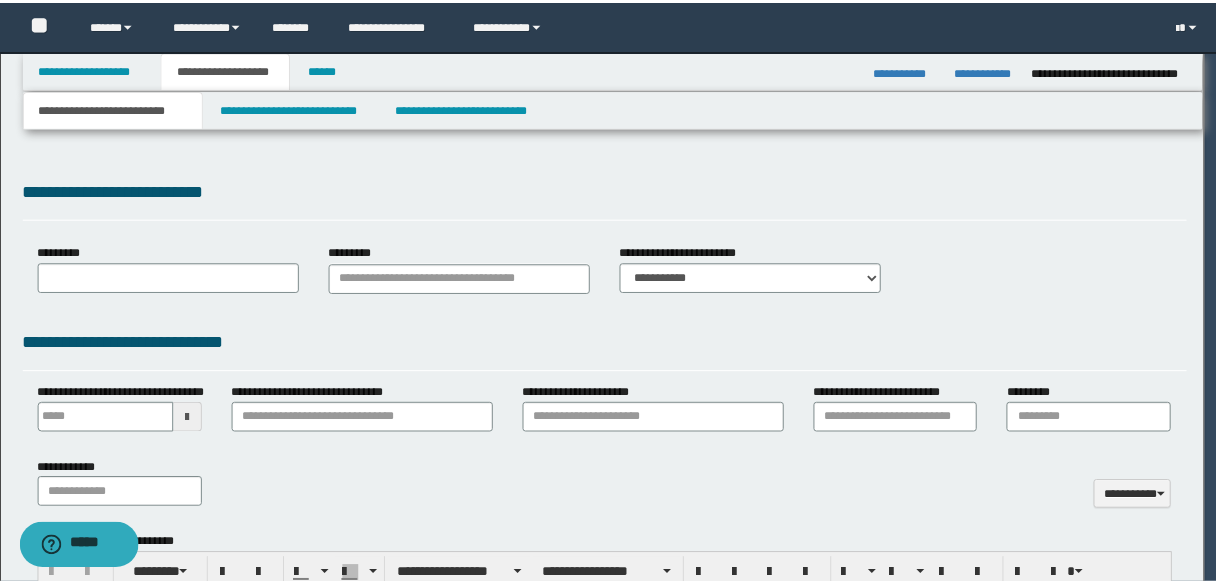 scroll, scrollTop: 0, scrollLeft: 0, axis: both 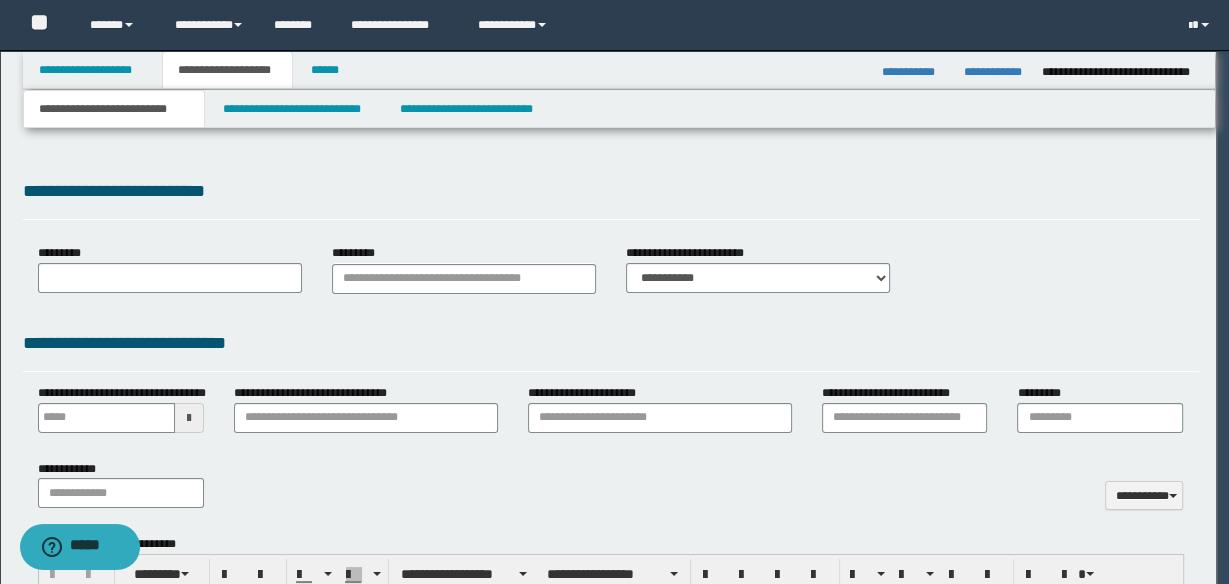 type on "**********" 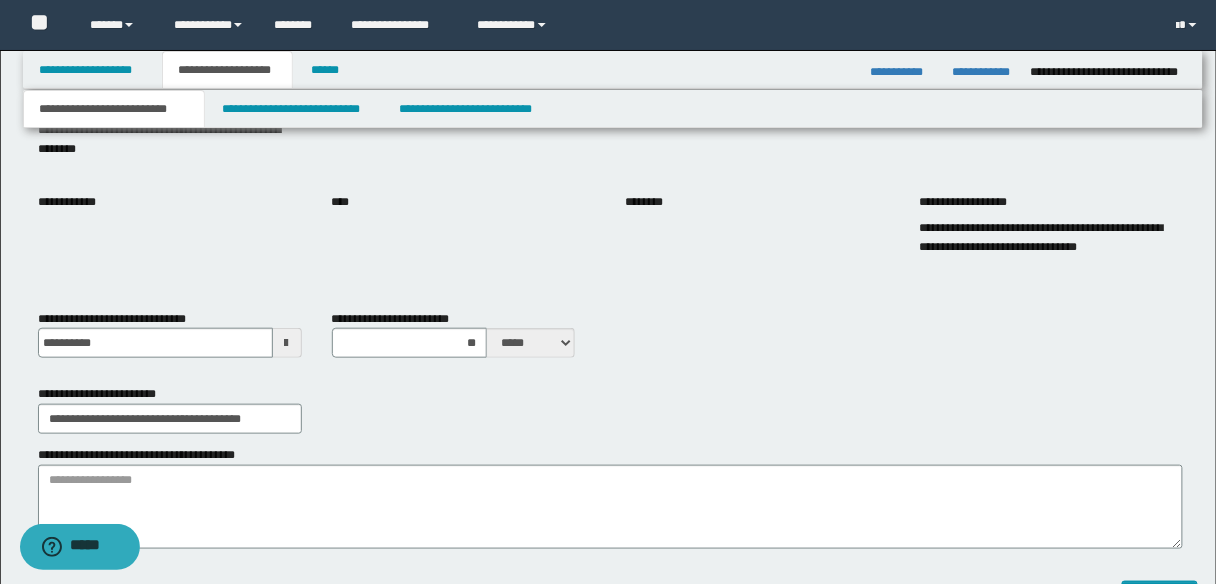 scroll, scrollTop: 160, scrollLeft: 0, axis: vertical 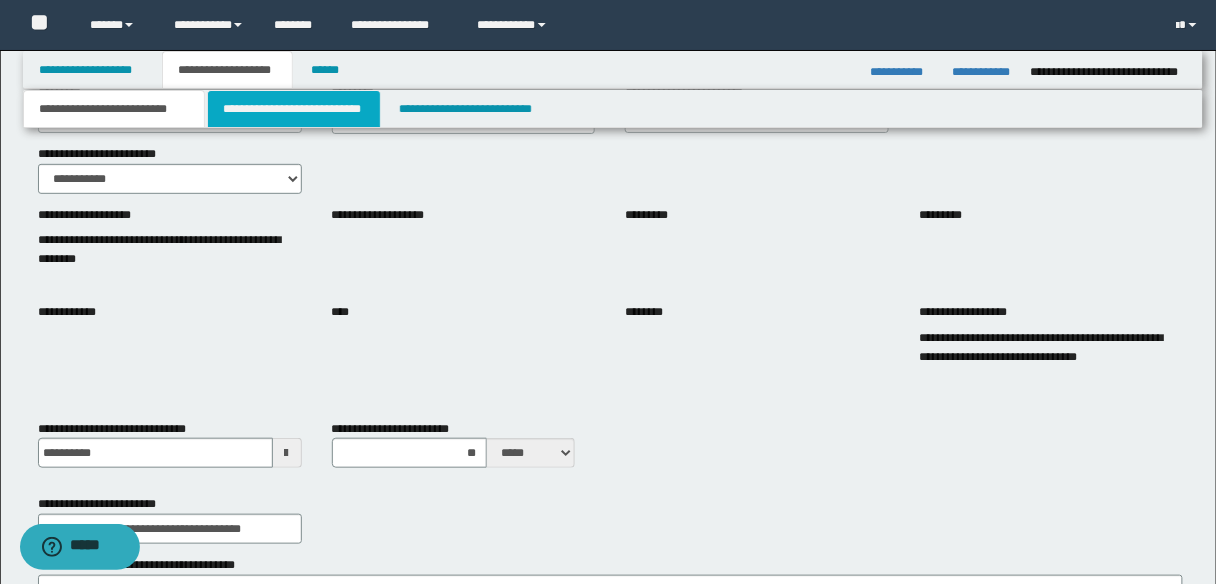 click on "**********" at bounding box center [294, 109] 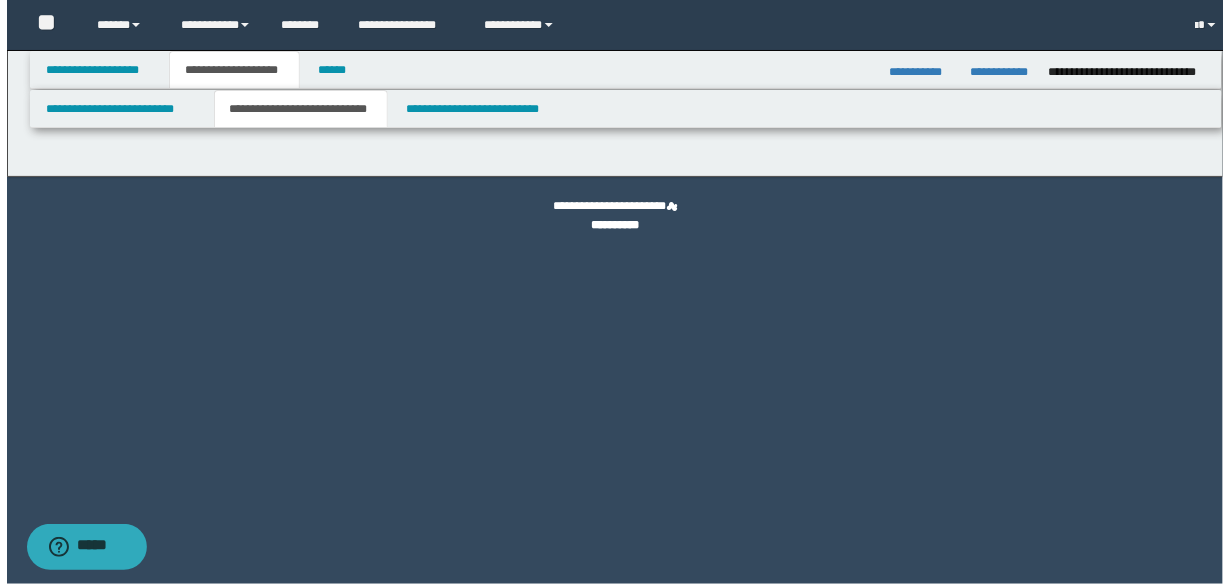 scroll, scrollTop: 0, scrollLeft: 0, axis: both 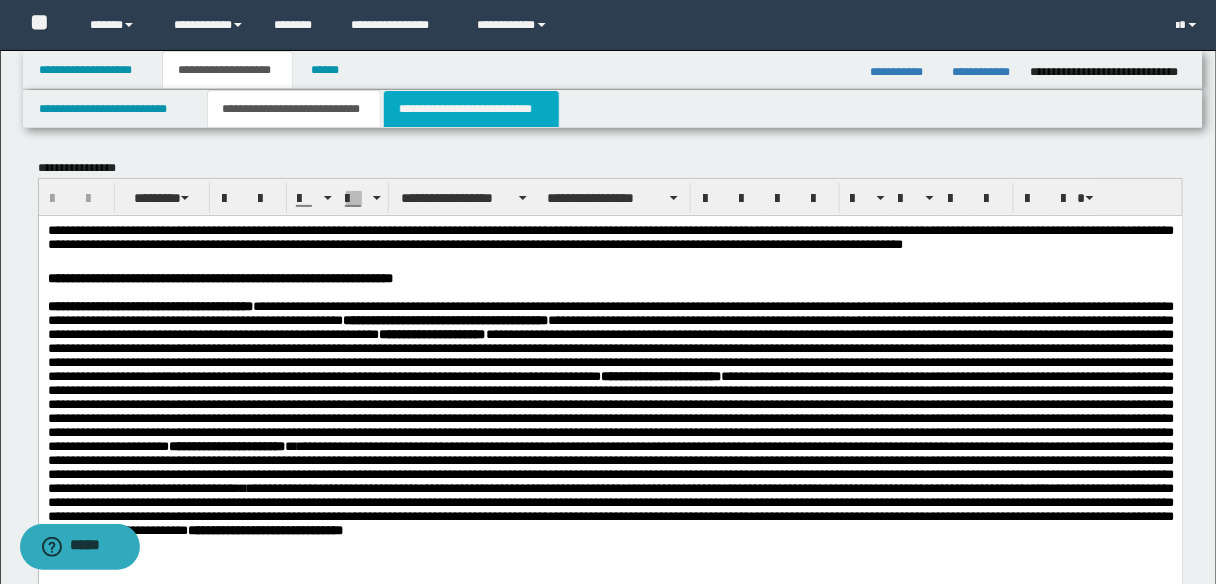 click on "**********" at bounding box center (471, 109) 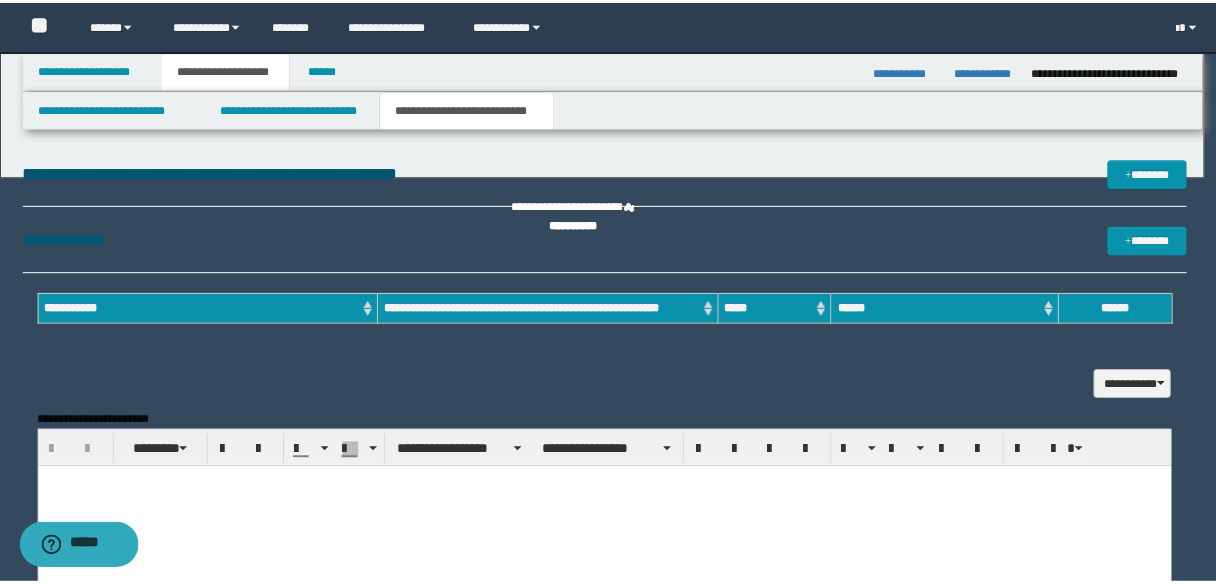 scroll, scrollTop: 0, scrollLeft: 0, axis: both 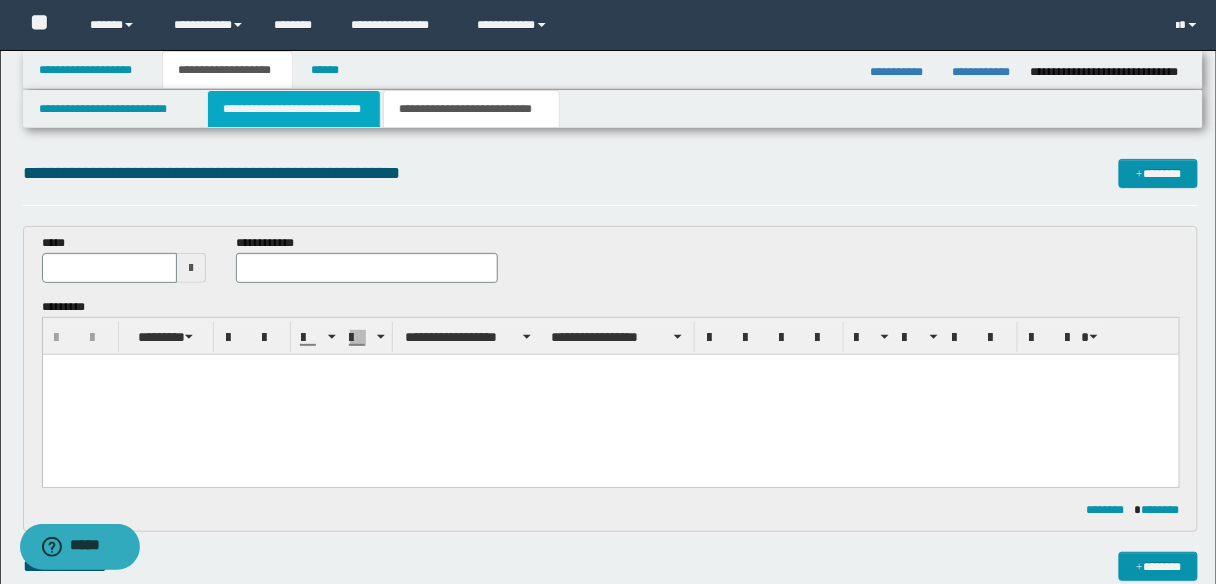 click on "**********" at bounding box center [294, 109] 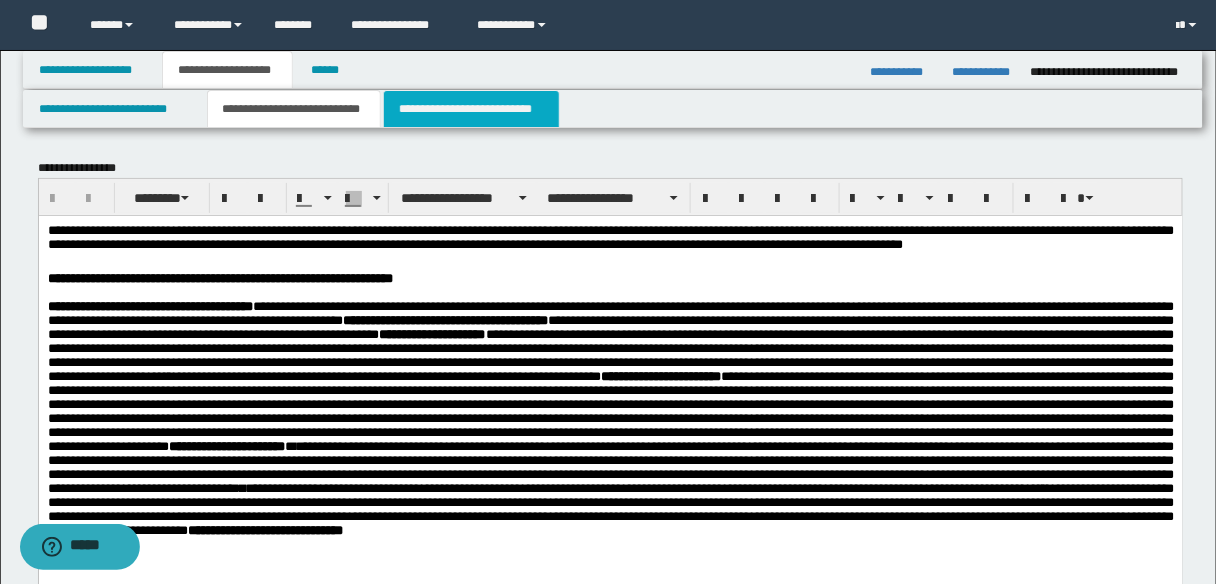 click on "**********" at bounding box center (471, 109) 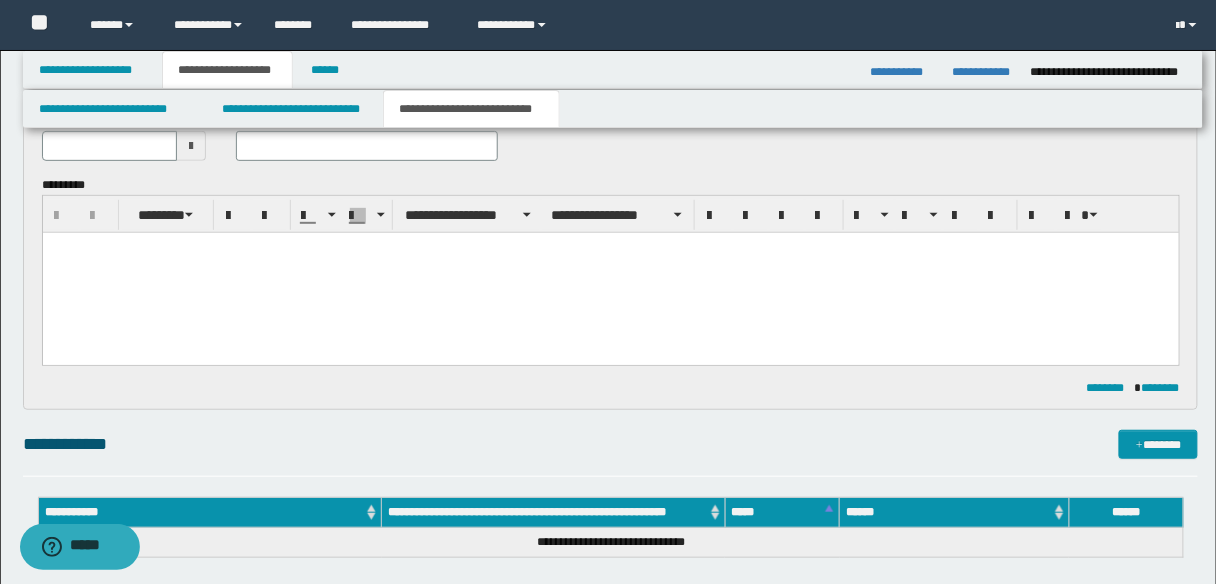scroll, scrollTop: 240, scrollLeft: 0, axis: vertical 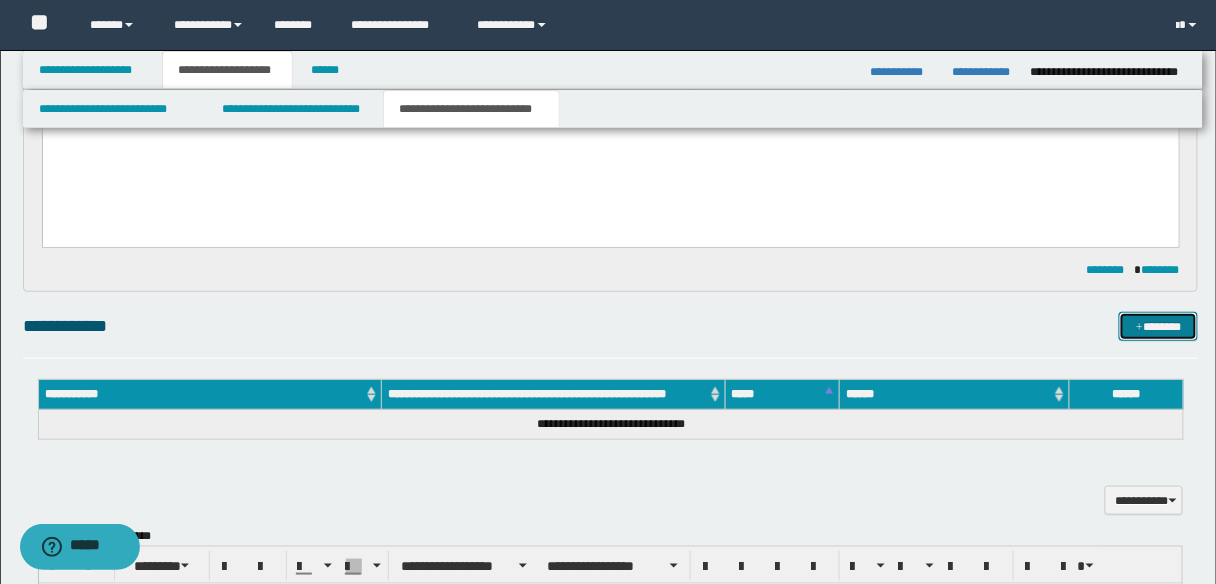 click on "*******" at bounding box center [1158, 326] 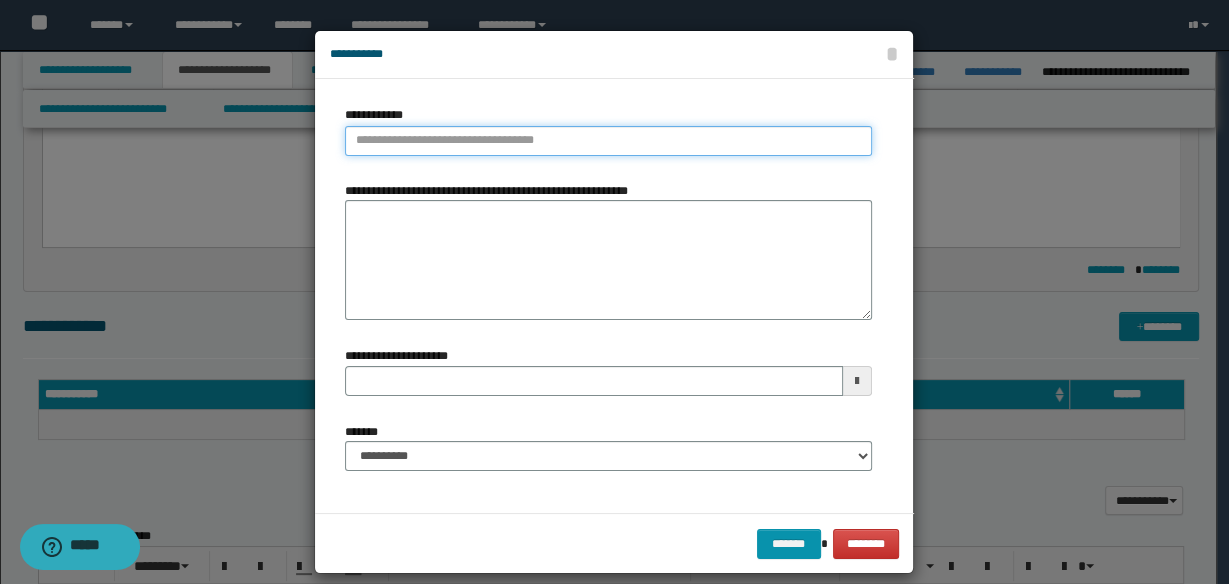 click on "**********" at bounding box center (608, 141) 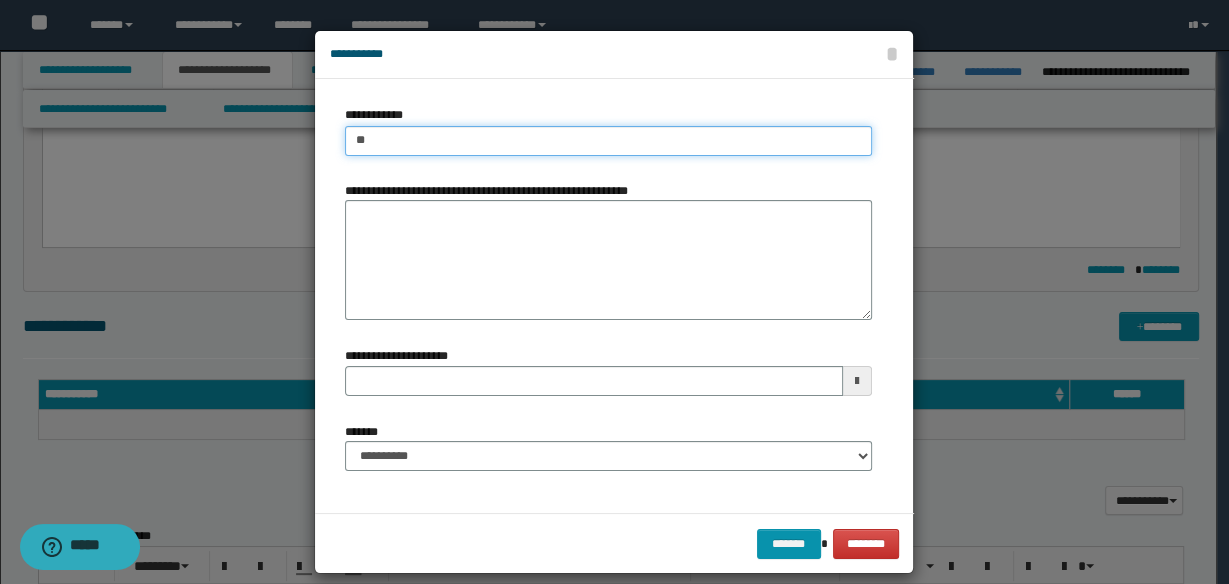 type on "***" 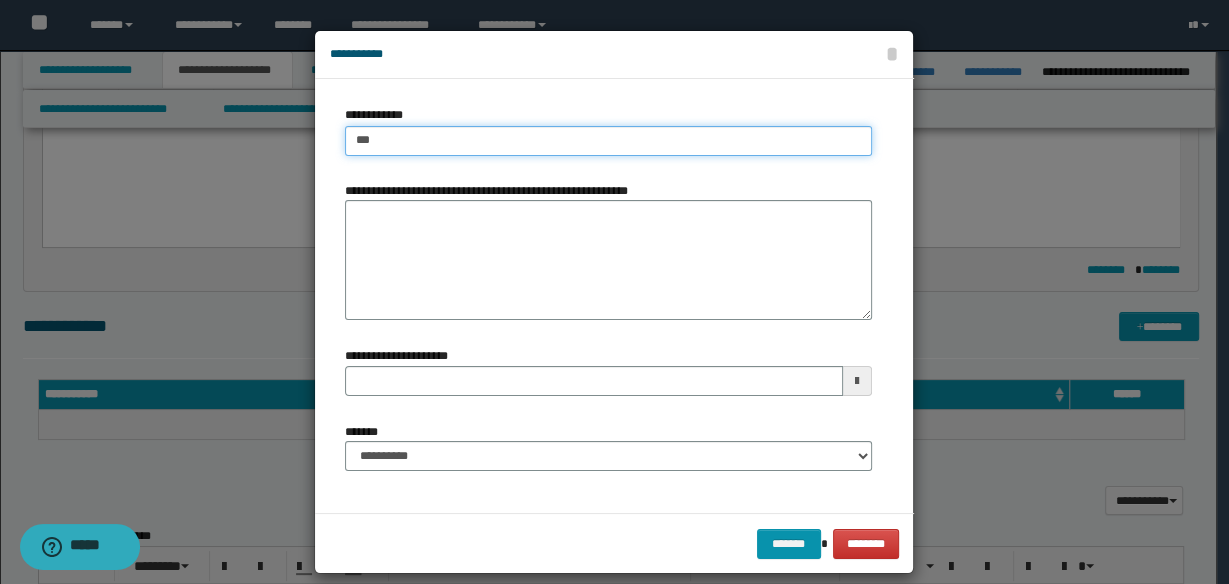 type on "***" 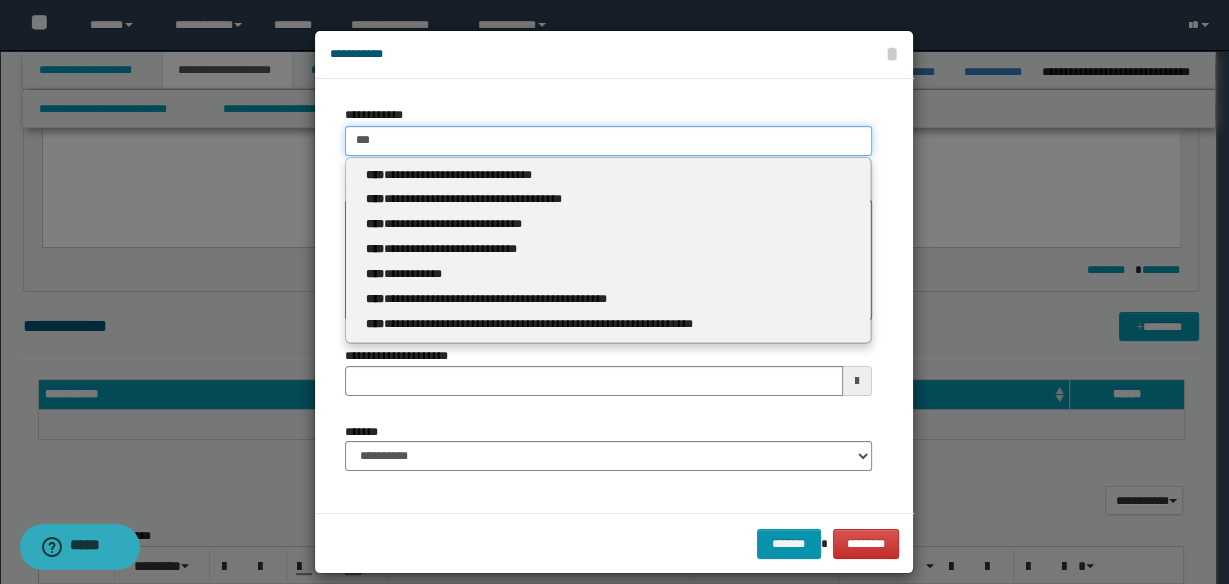 type 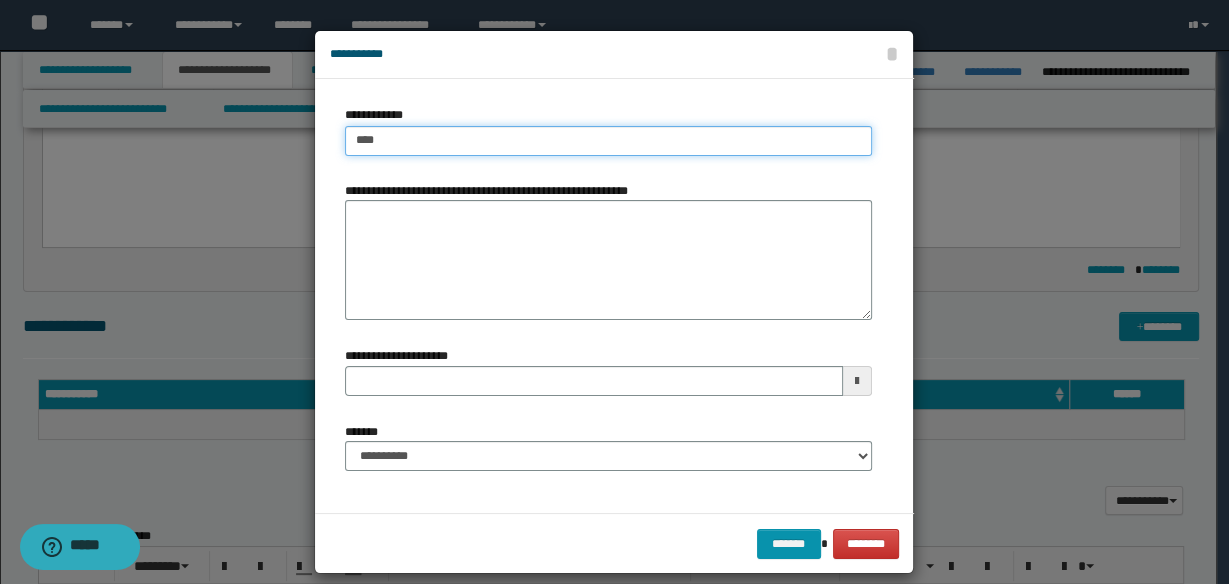 type on "****" 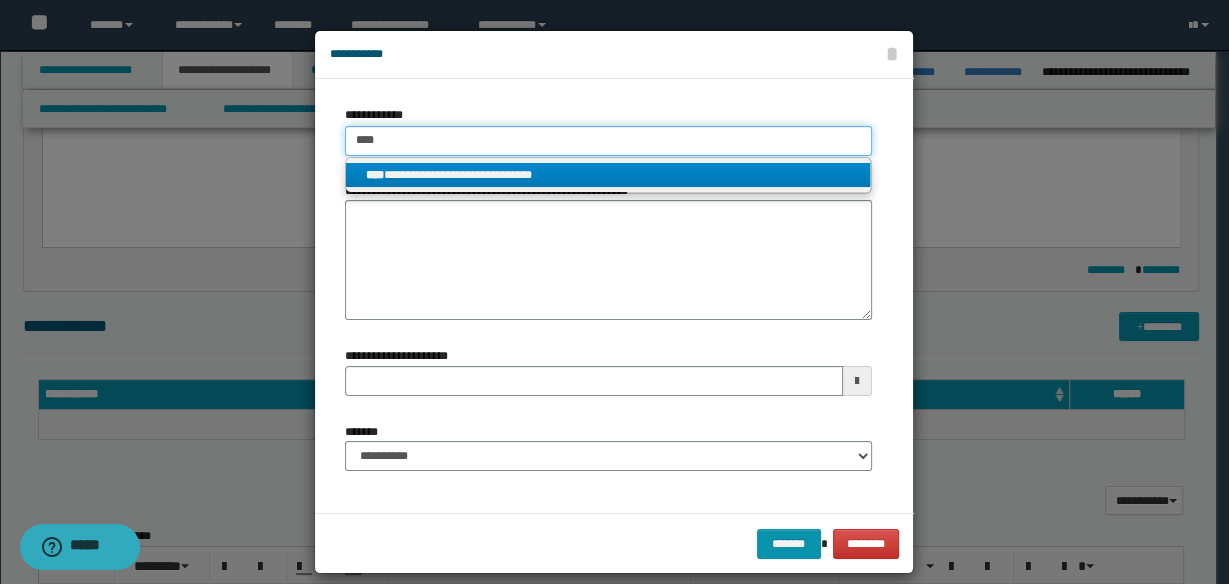 type on "****" 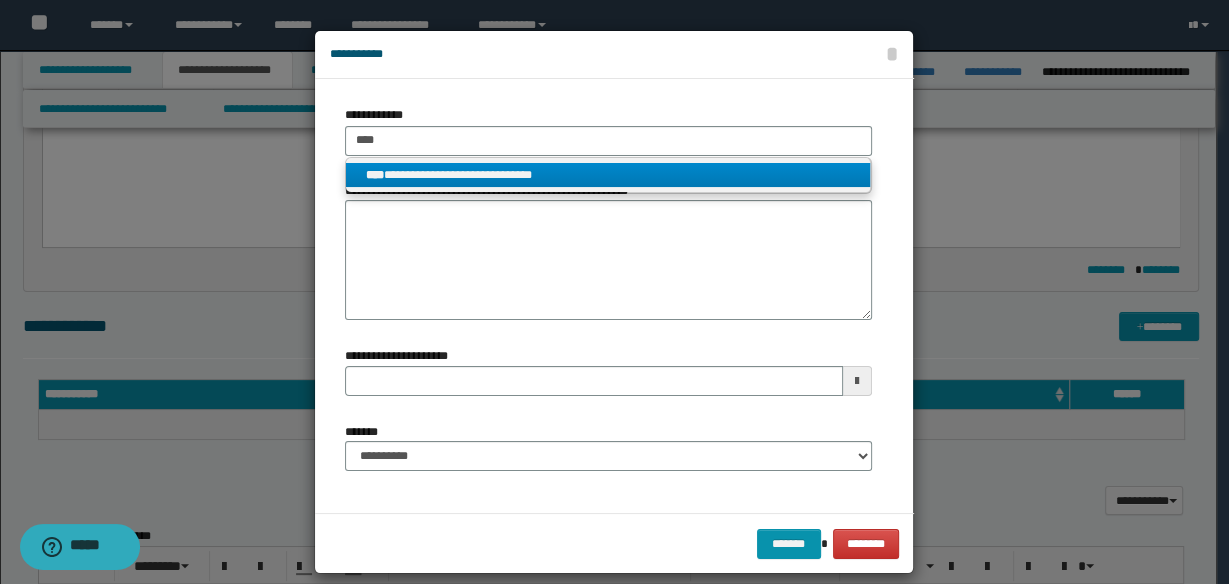 click on "**********" at bounding box center (608, 175) 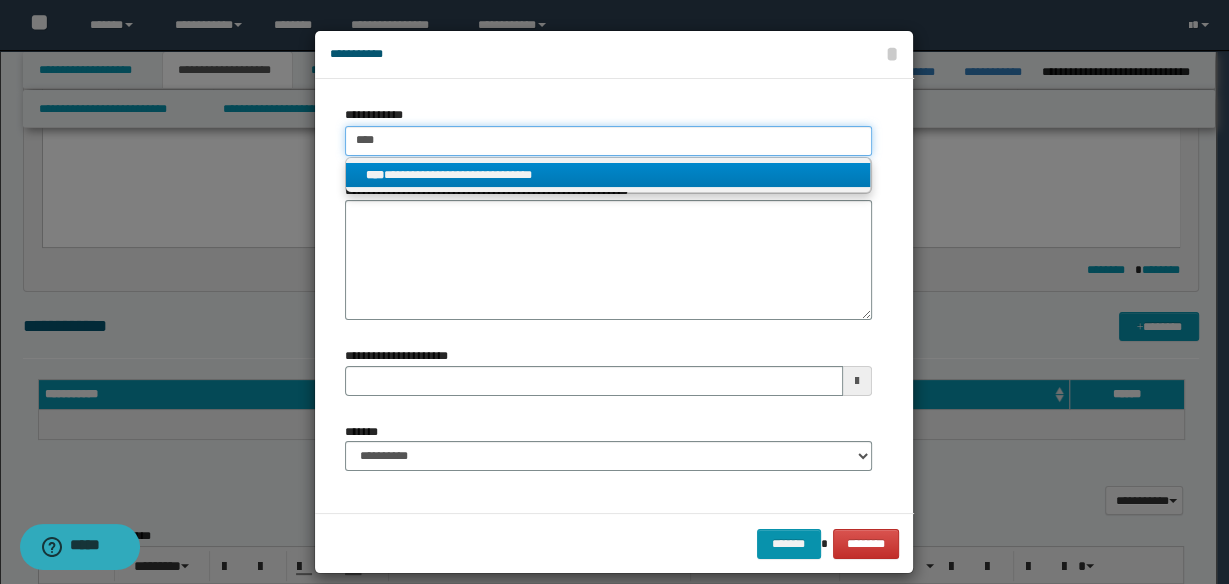 type 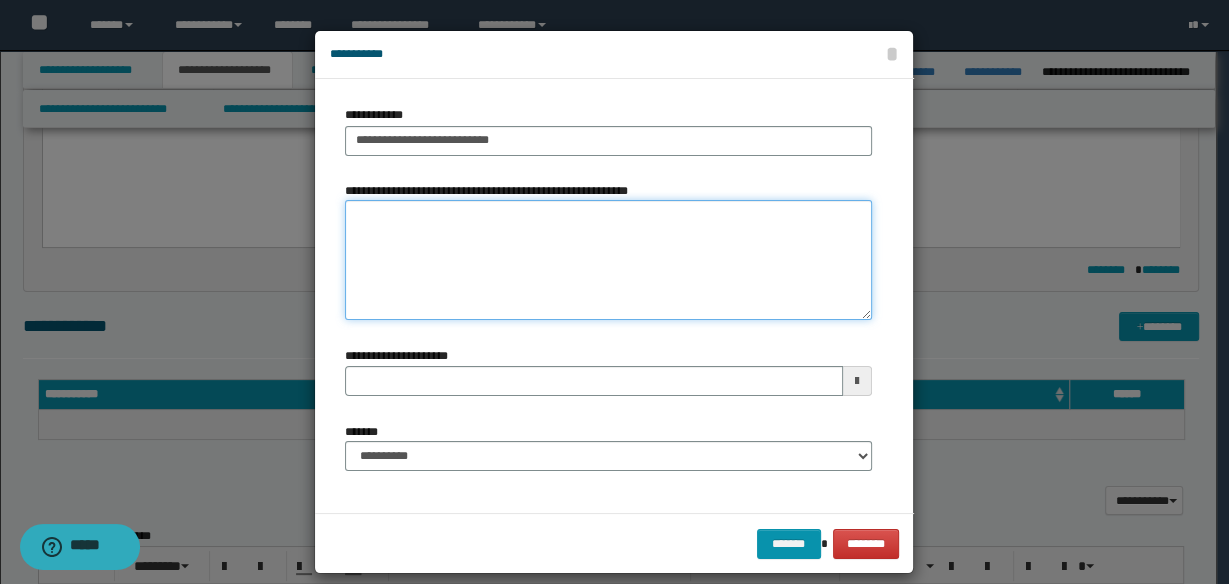 type 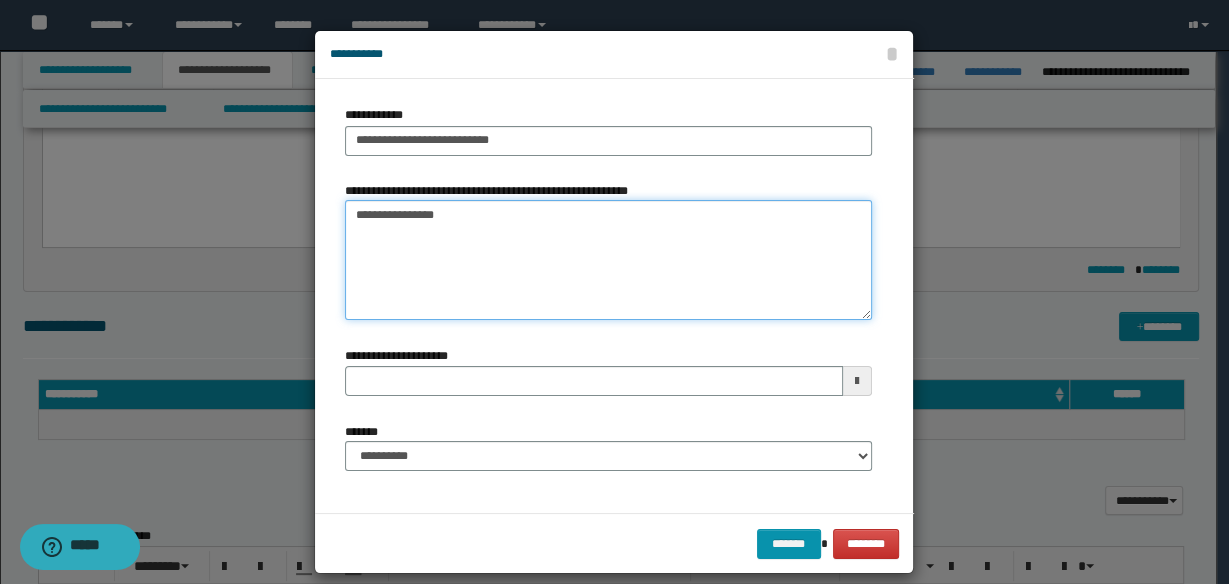 type 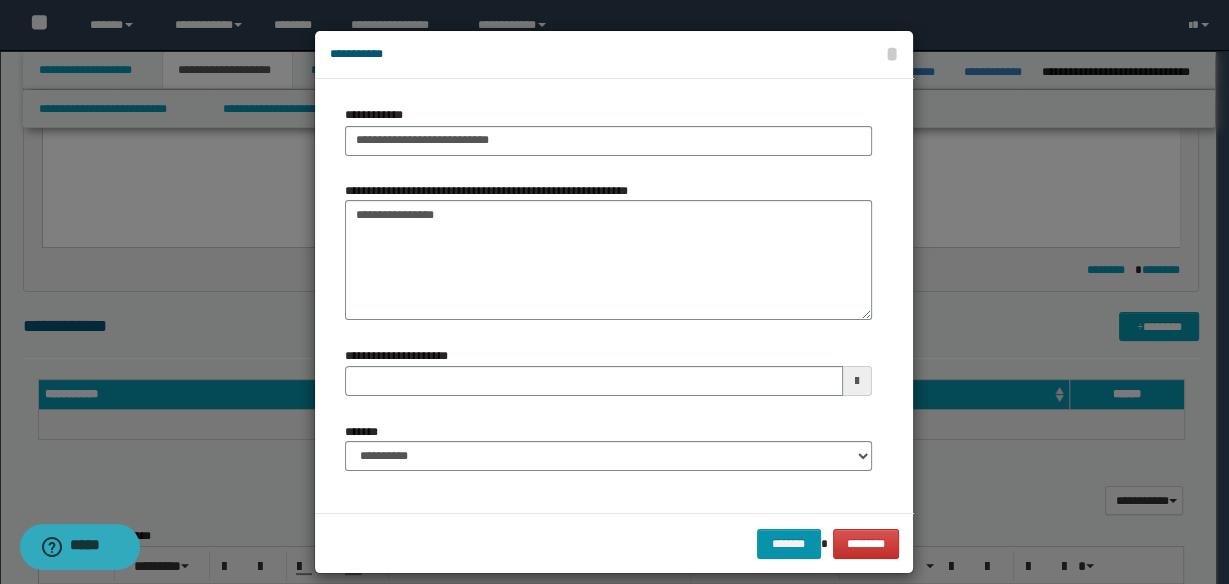 click at bounding box center [857, 381] 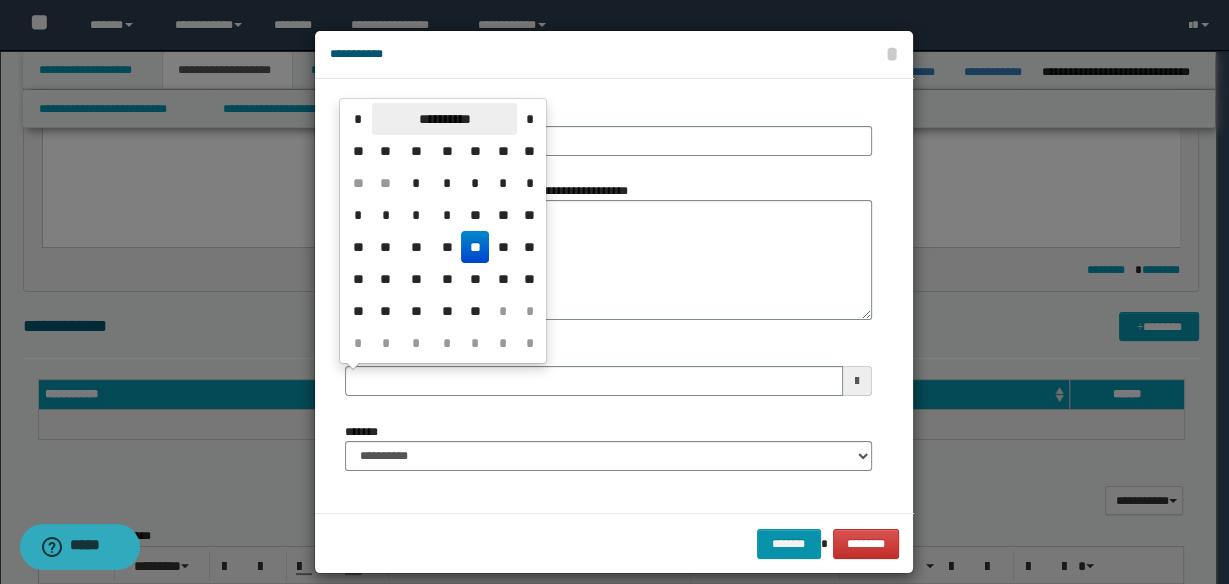 click on "**********" at bounding box center [444, 119] 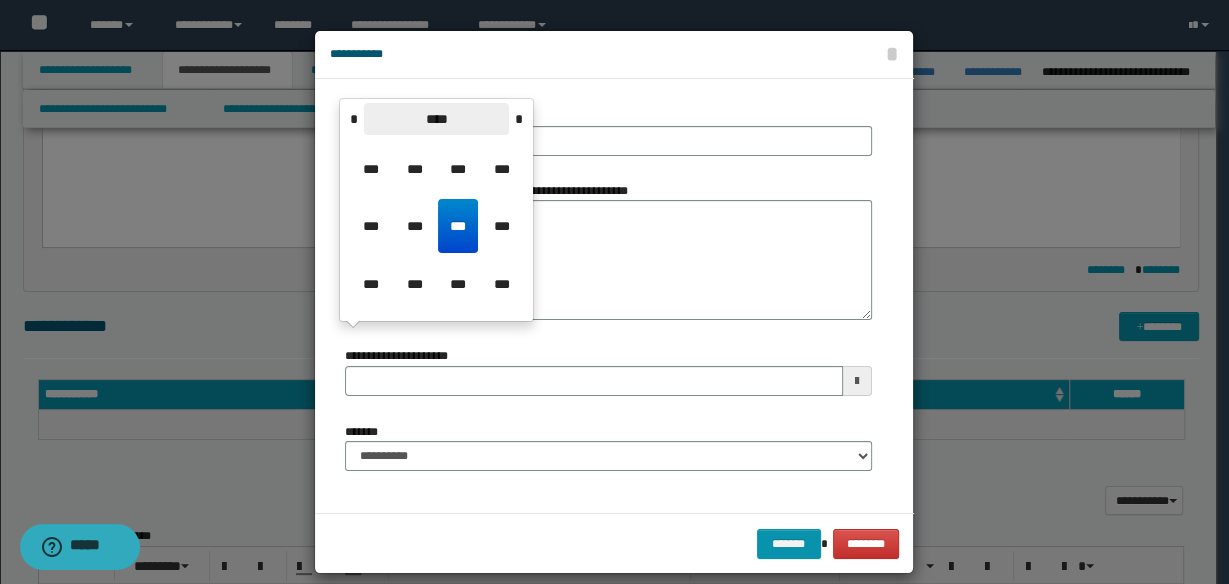 click on "****" at bounding box center (436, 119) 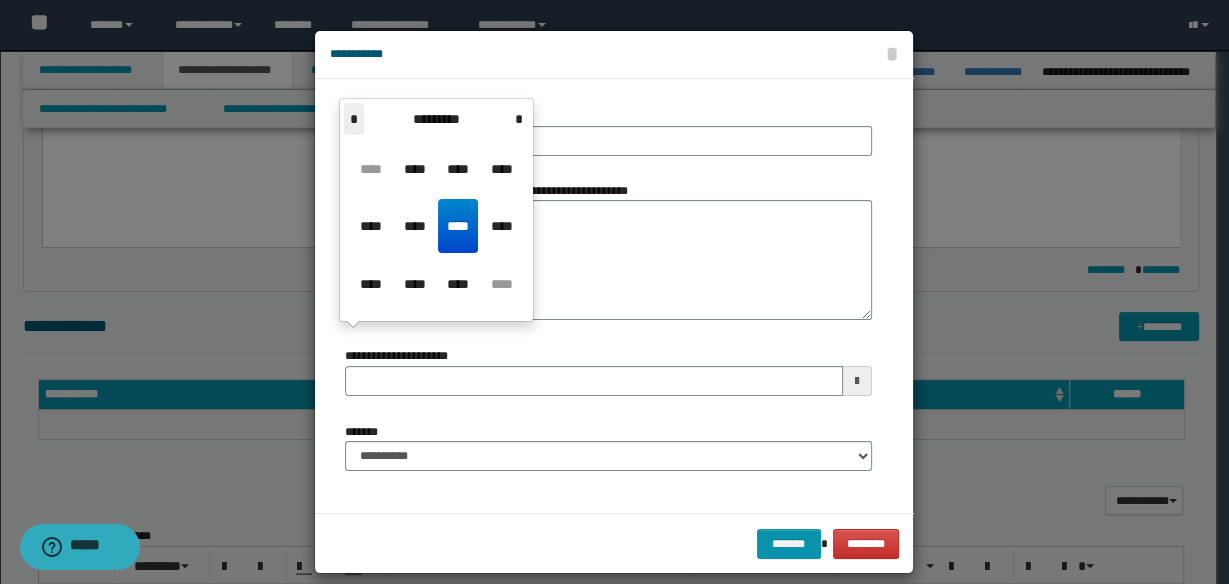 click on "*" at bounding box center (354, 119) 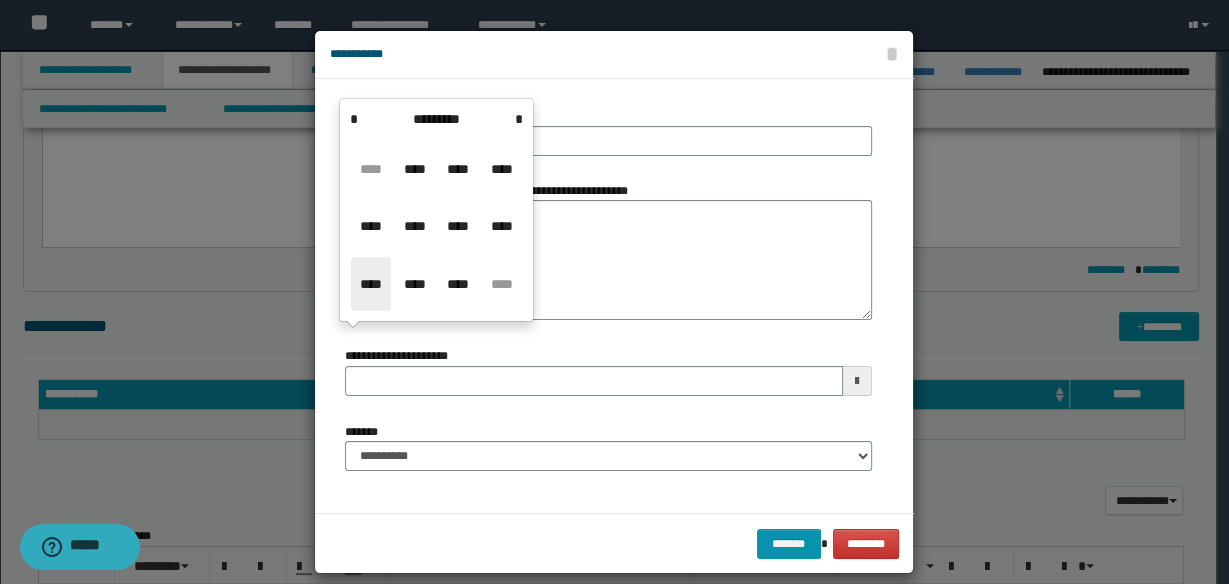 click on "****" at bounding box center (371, 284) 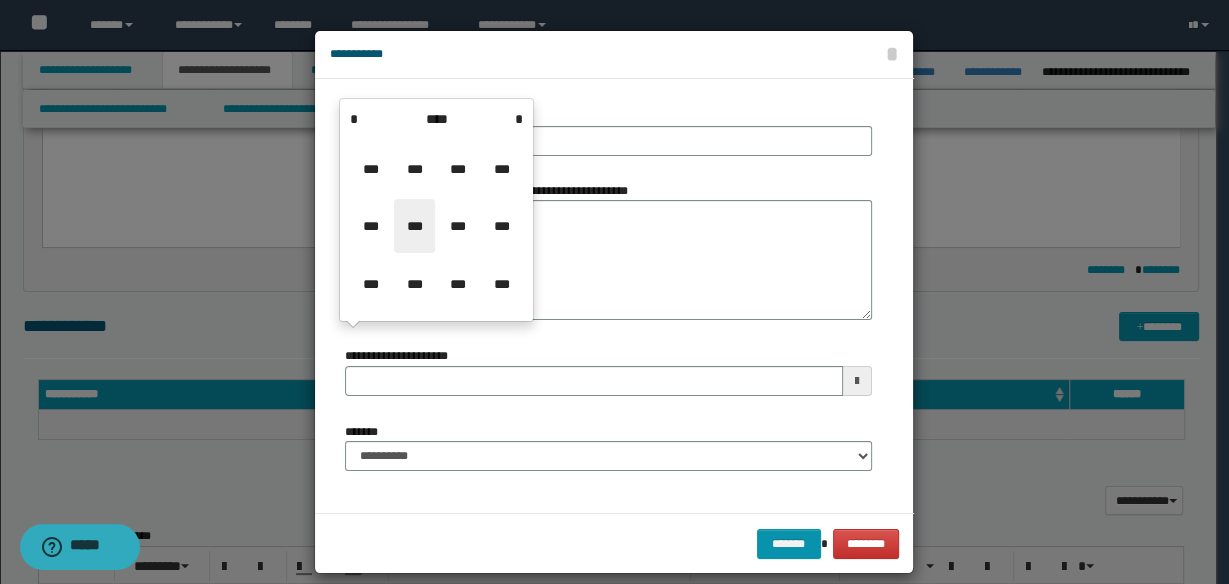 click on "***" at bounding box center [414, 226] 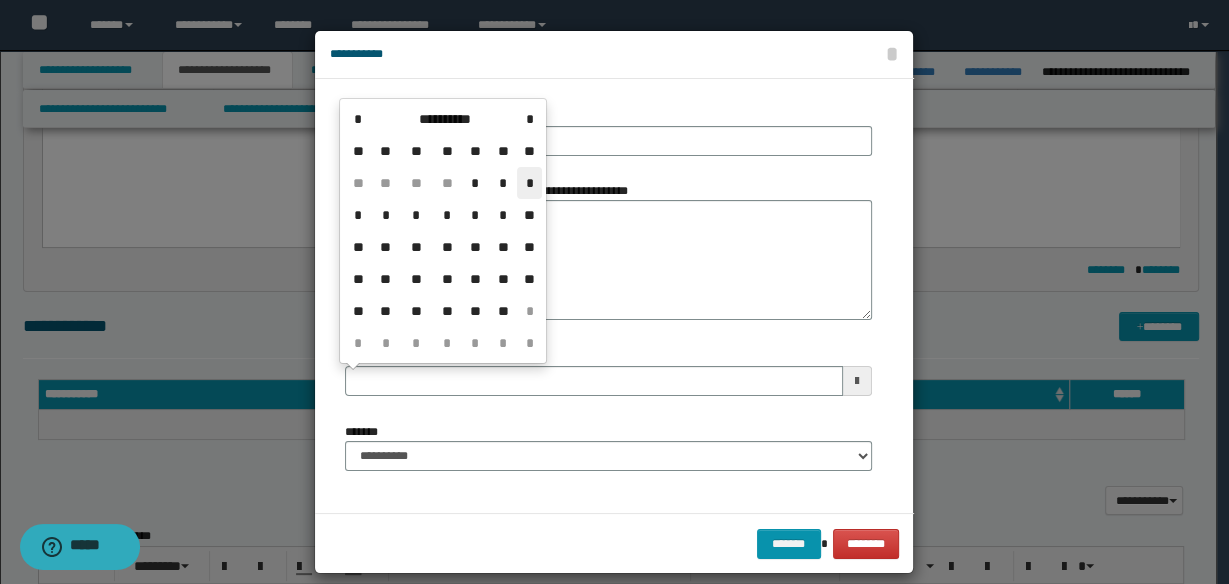 click on "*" at bounding box center (529, 183) 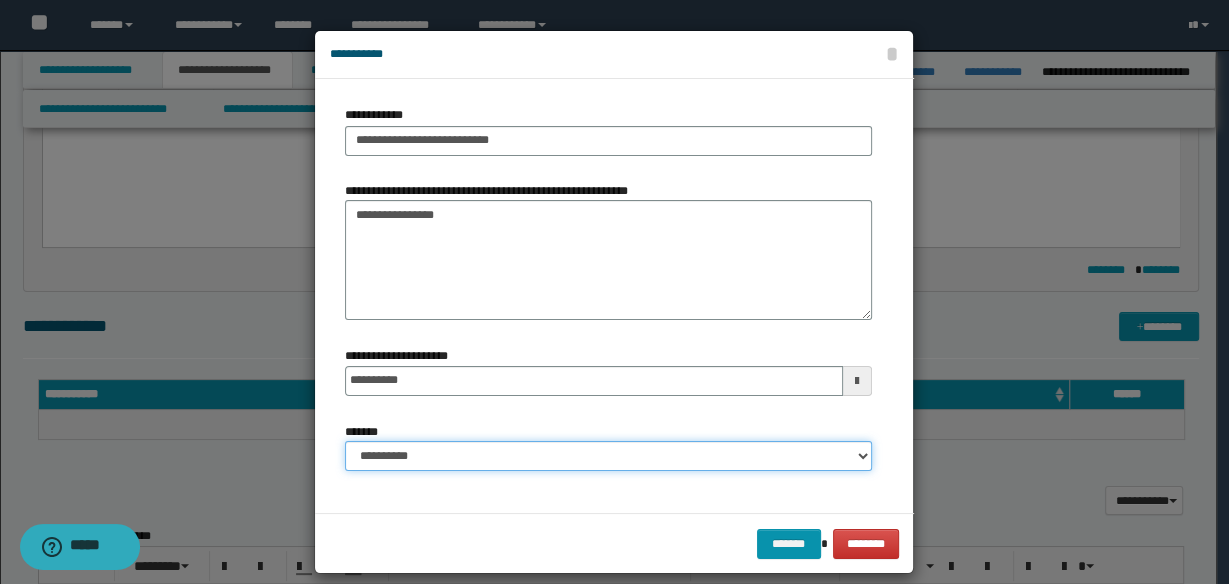 click on "**********" at bounding box center [608, 456] 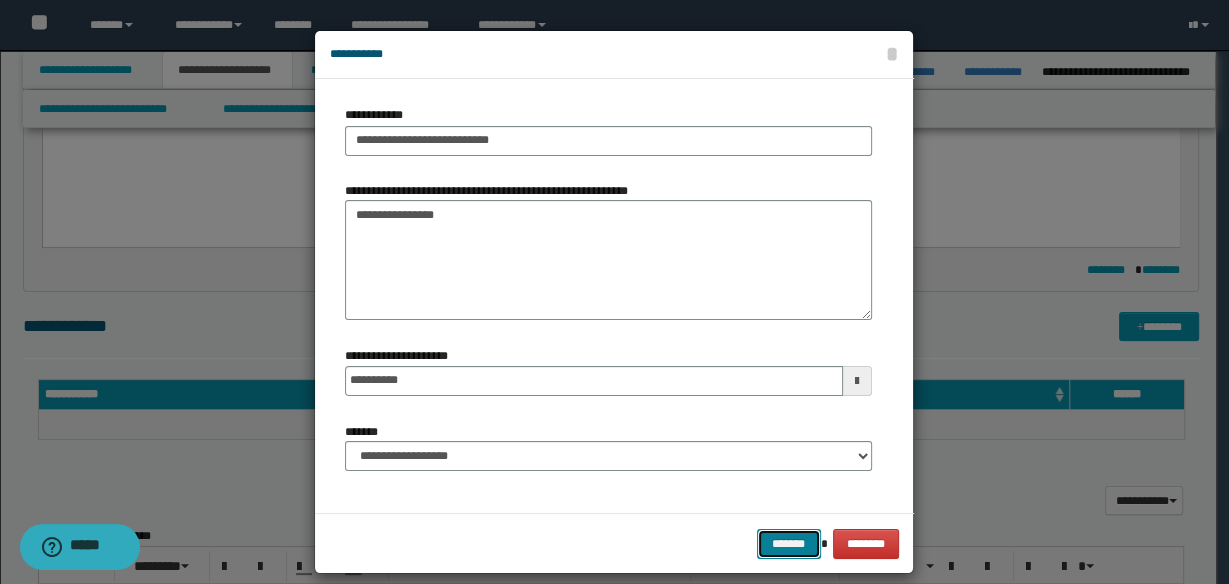 click on "*******" at bounding box center (789, 543) 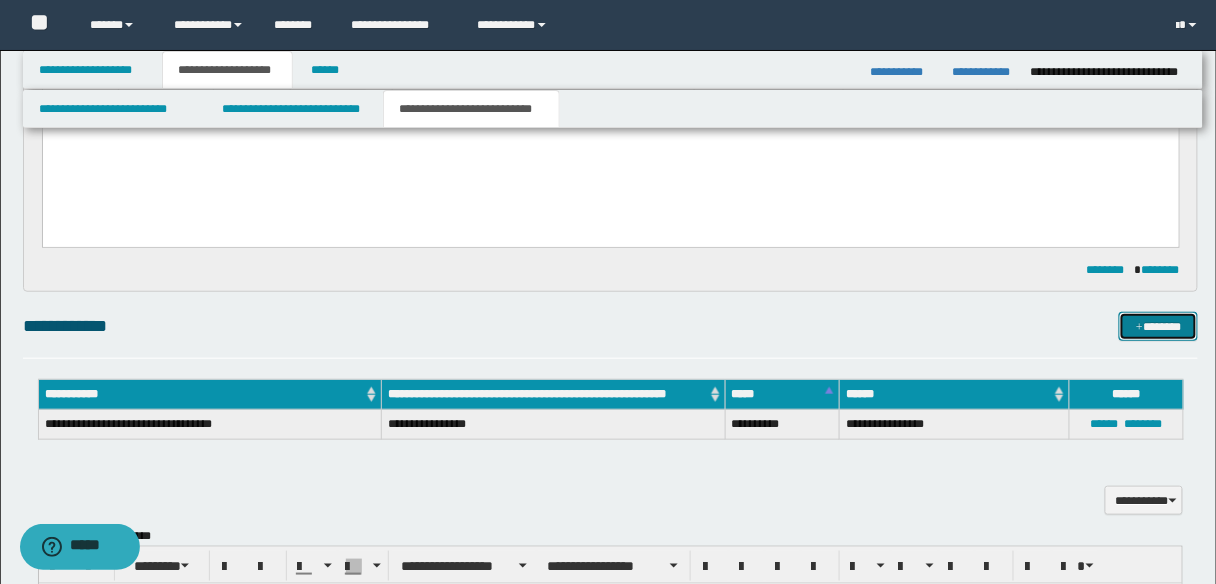 click on "*******" at bounding box center [1158, 326] 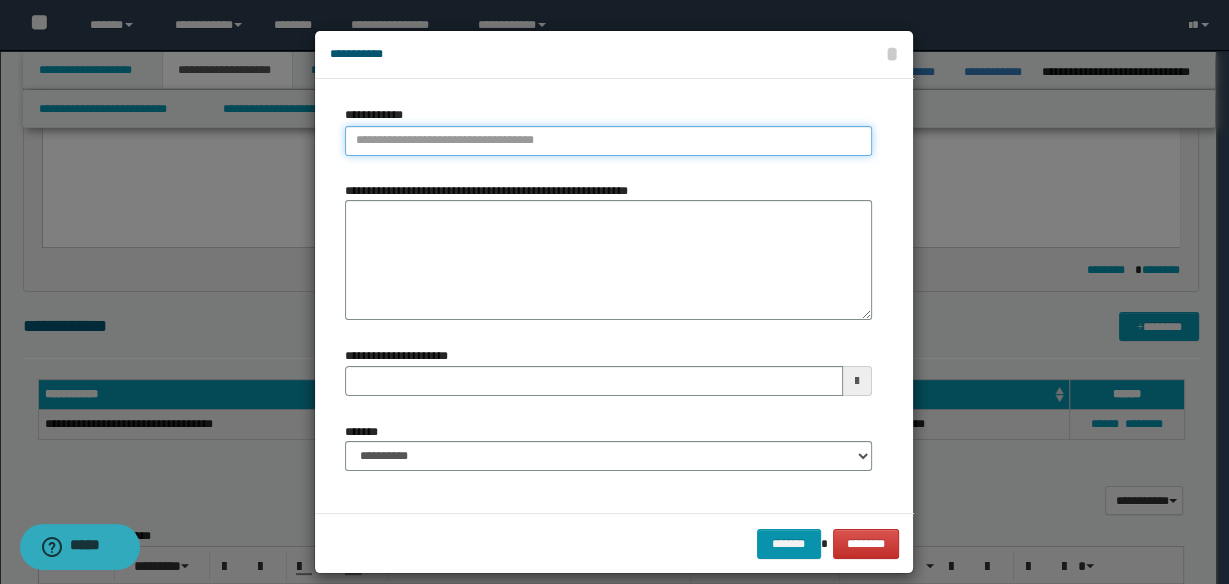 type on "**********" 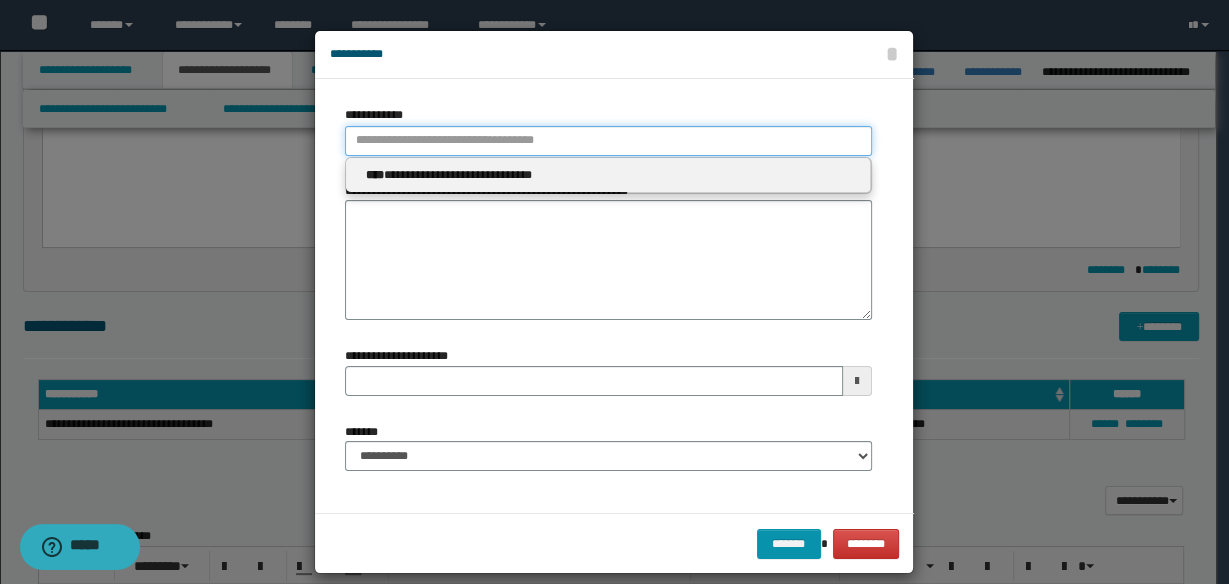 click on "**********" at bounding box center (608, 141) 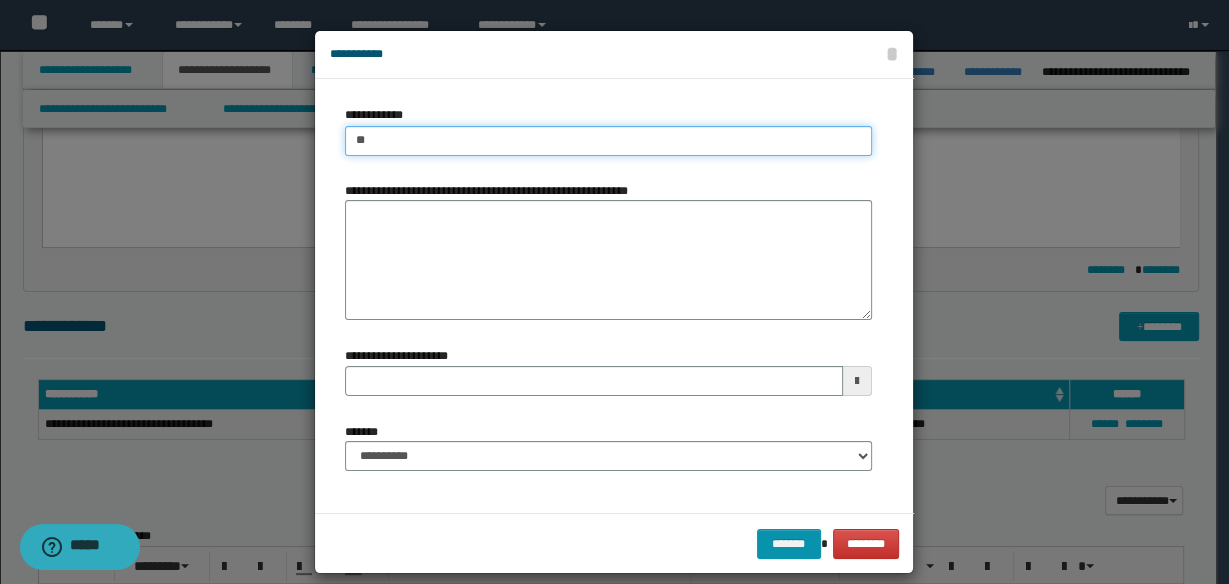 type on "***" 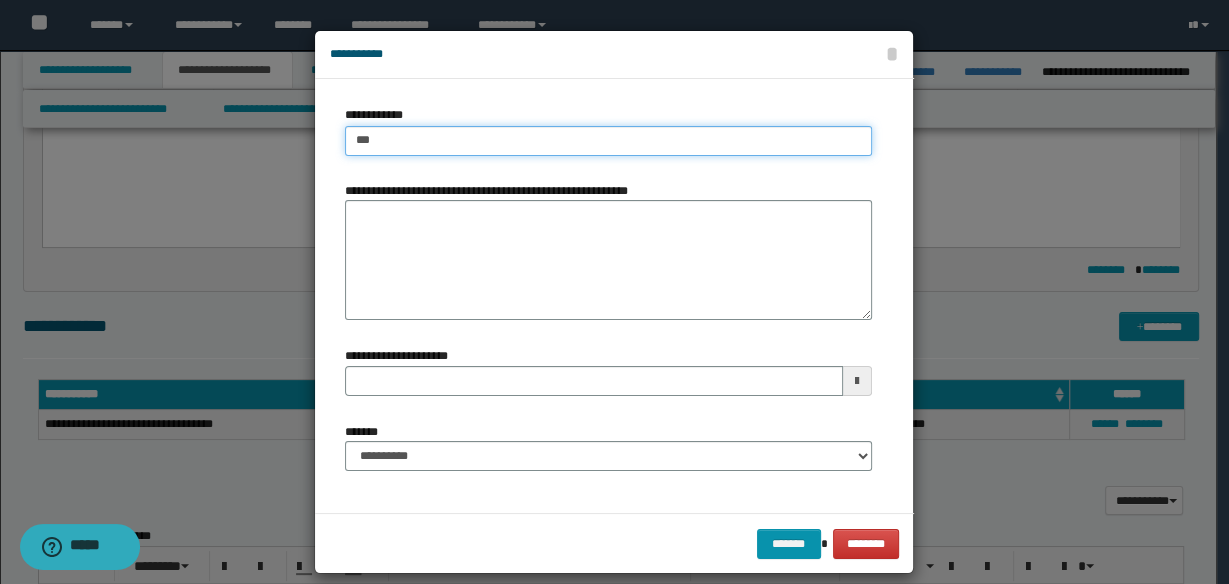 type on "***" 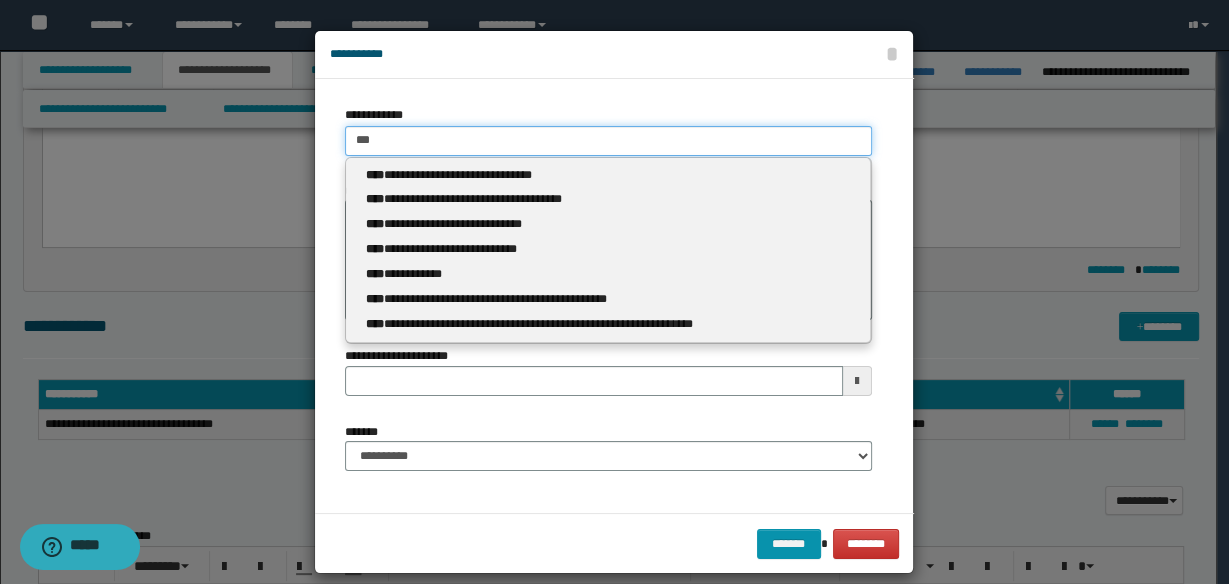 type 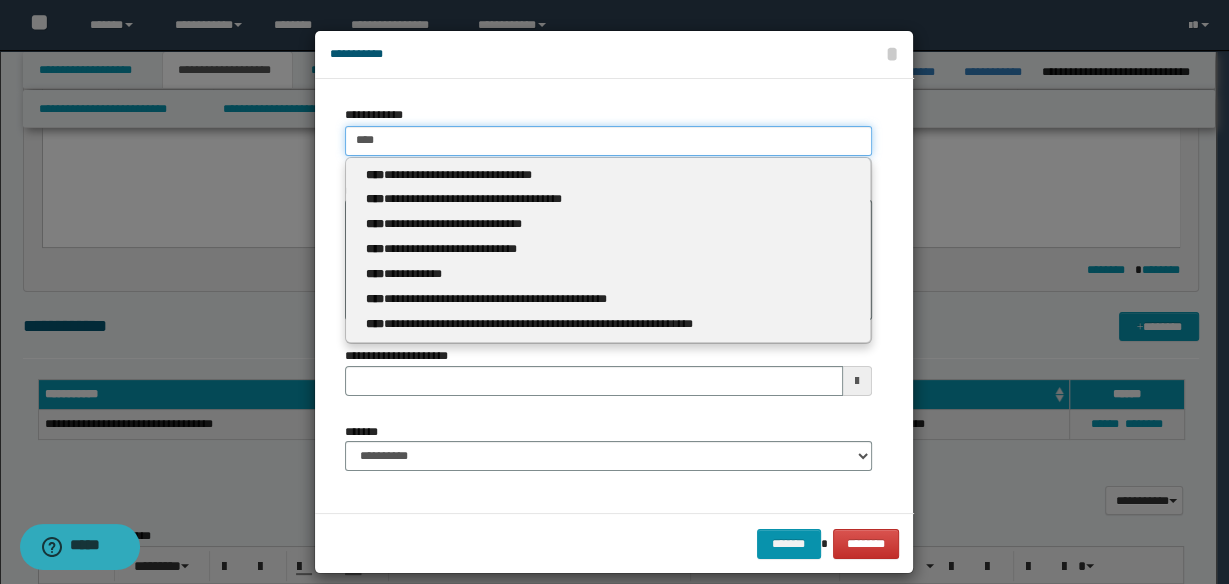 type on "****" 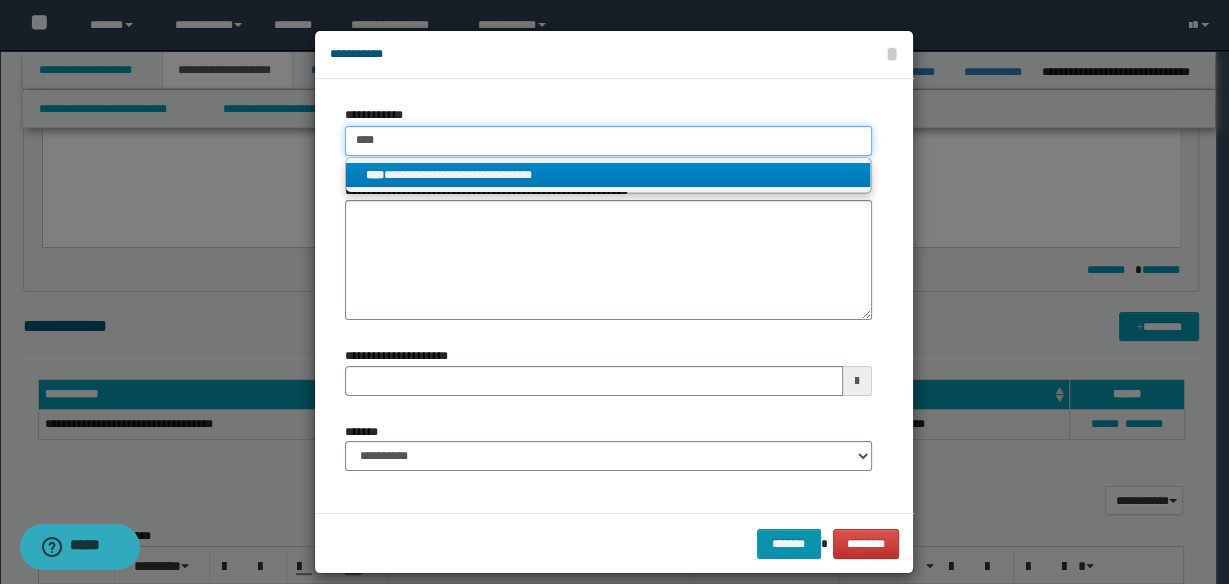 type on "****" 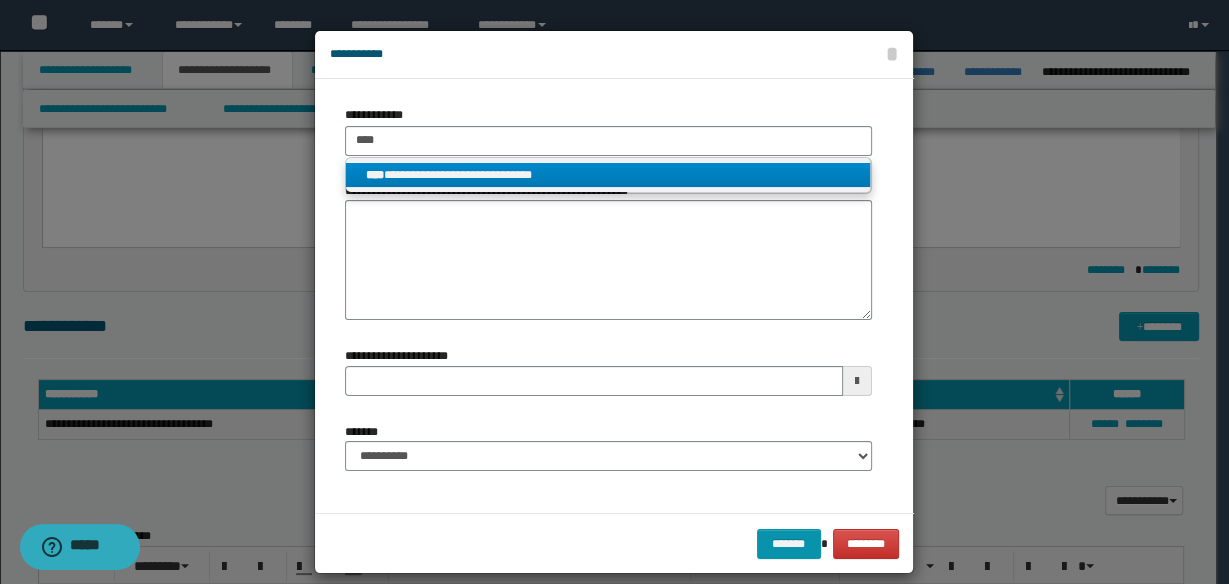 click on "**********" at bounding box center [608, 175] 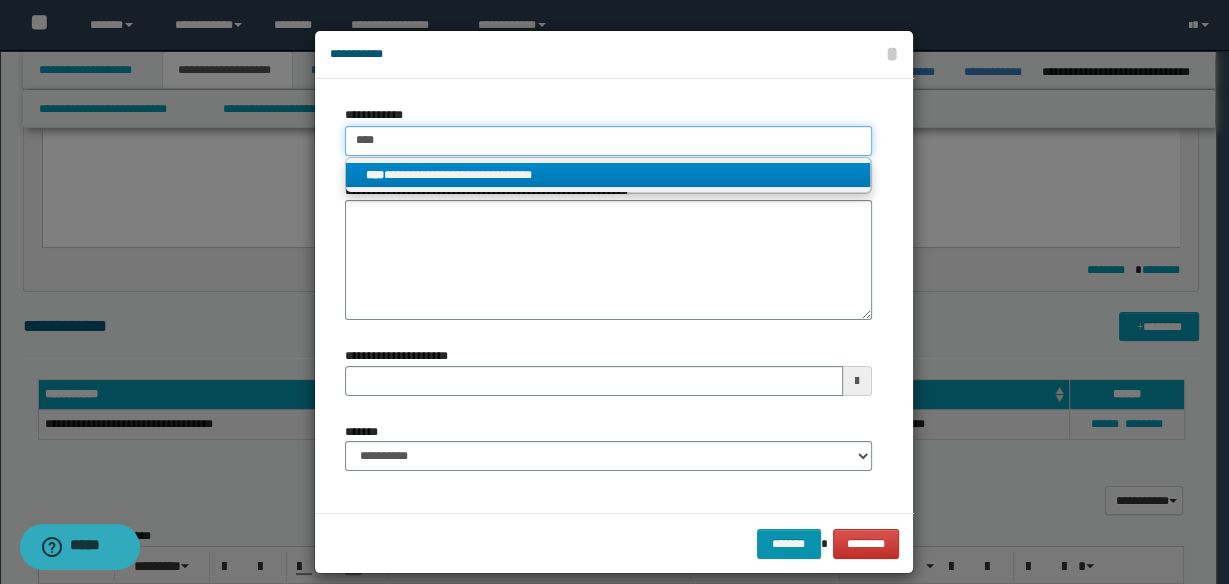 type 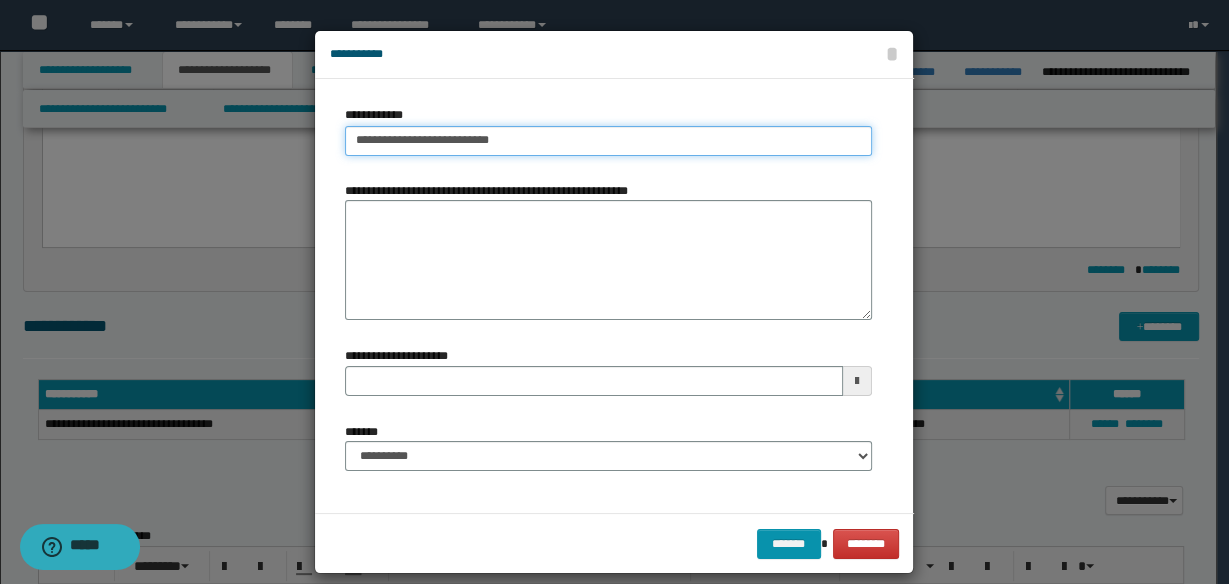 type on "**********" 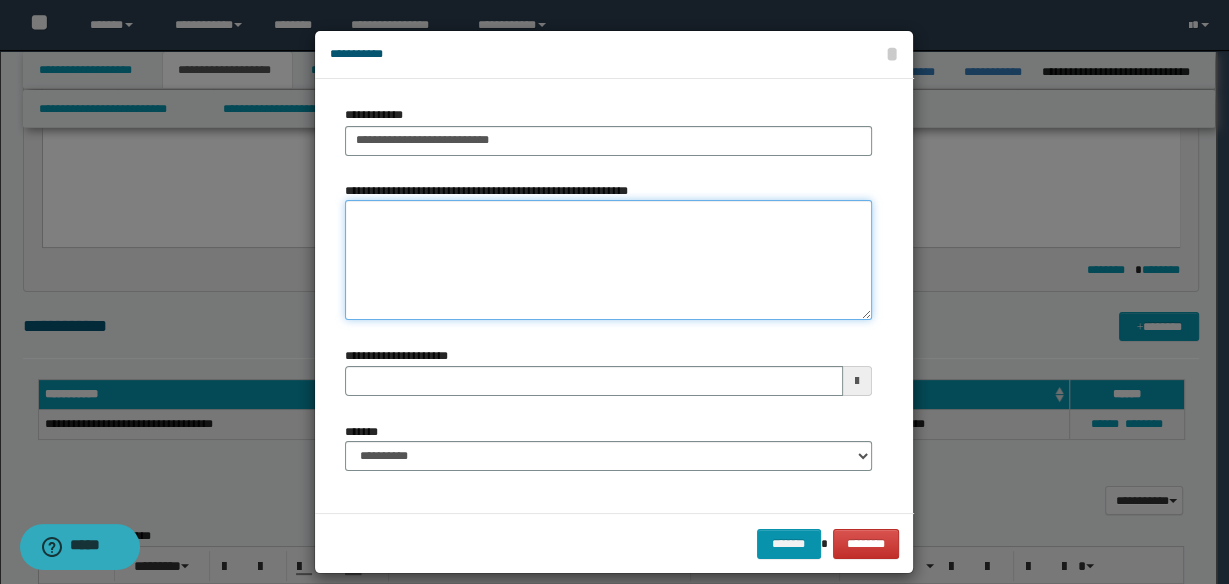 type 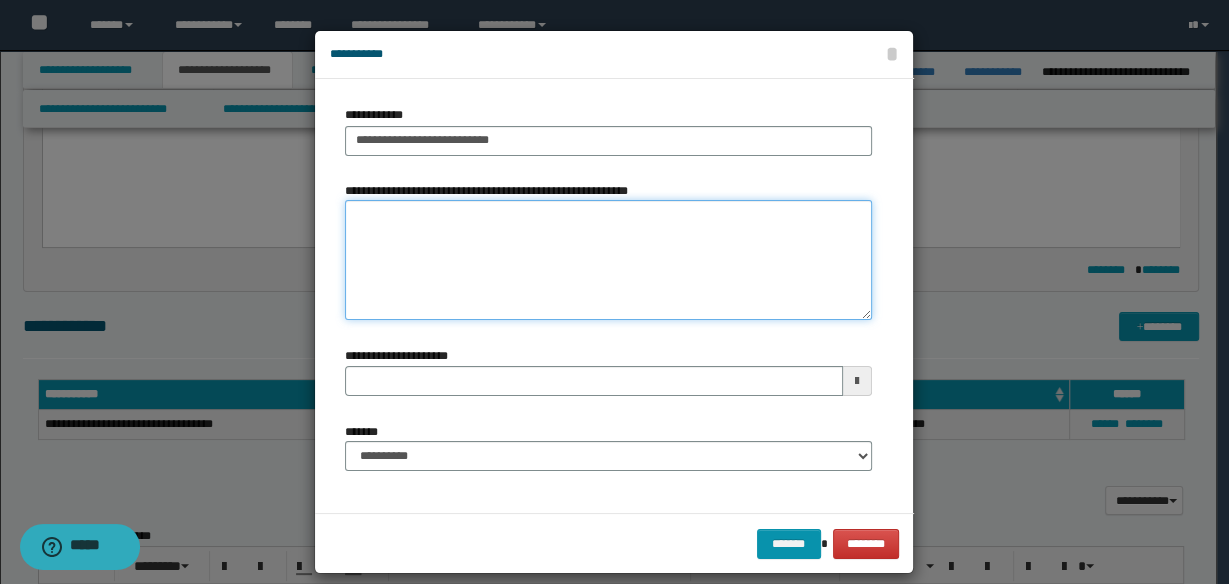 click on "**********" at bounding box center (608, 260) 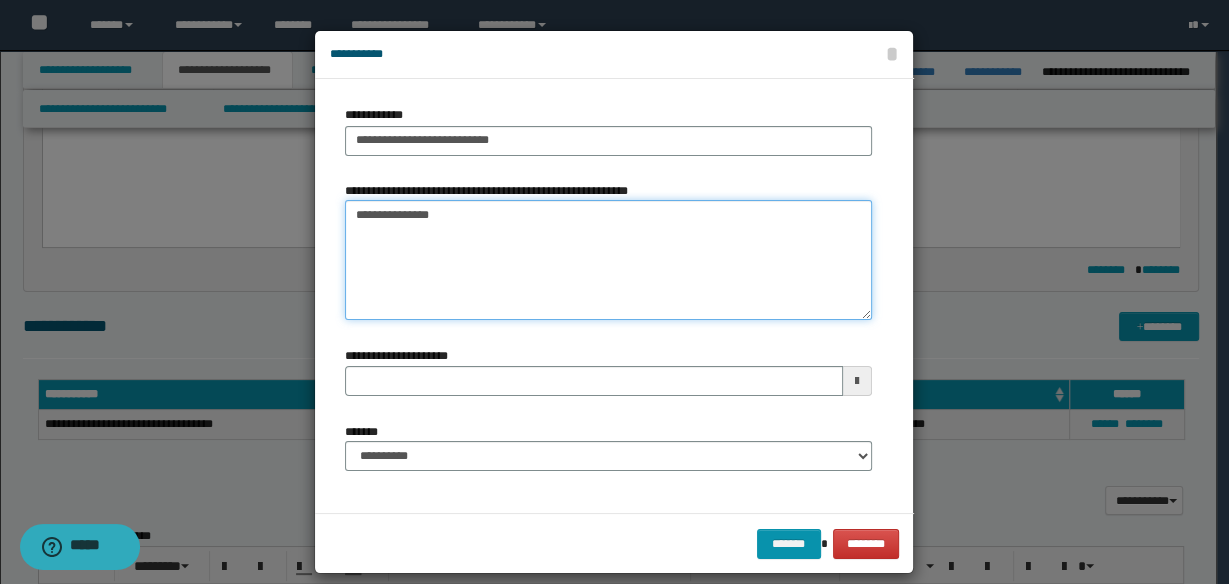 type 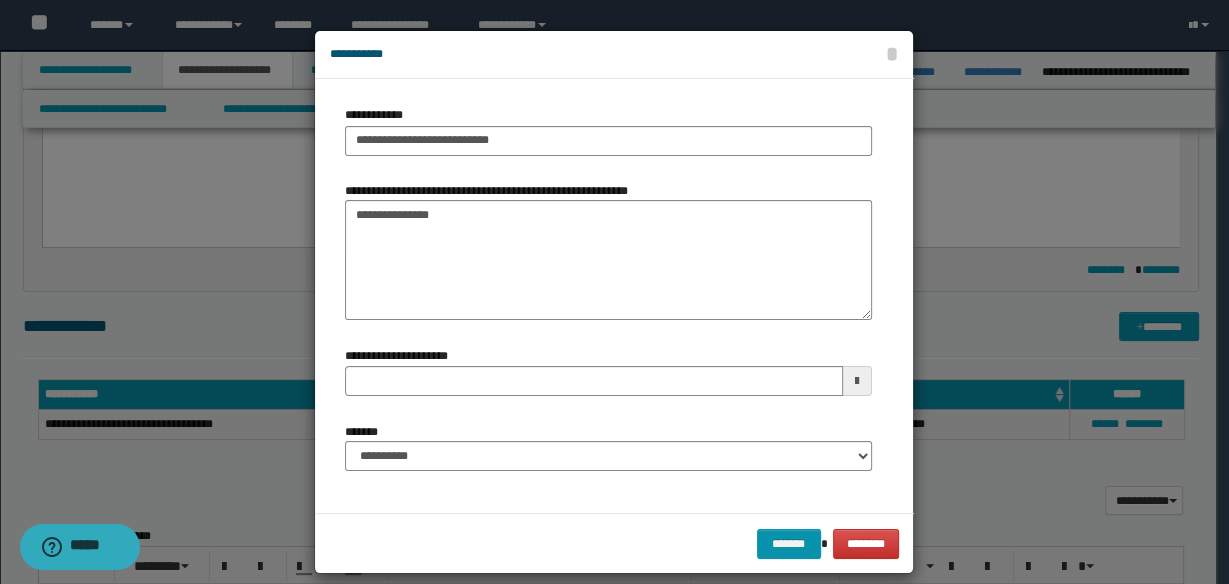 click at bounding box center (857, 381) 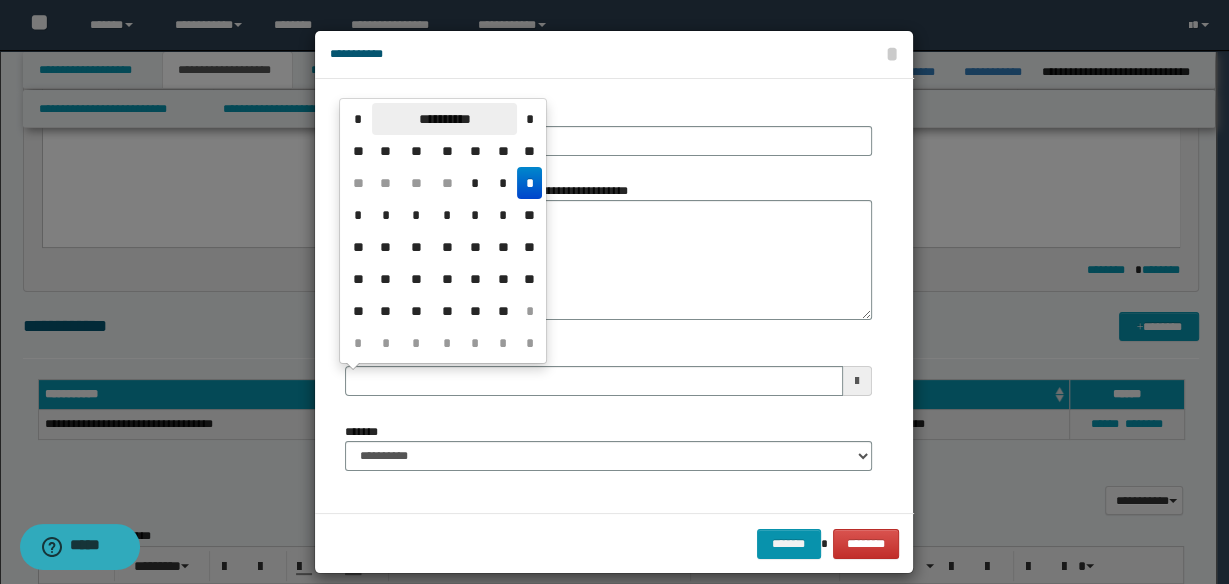 click on "**********" at bounding box center (444, 119) 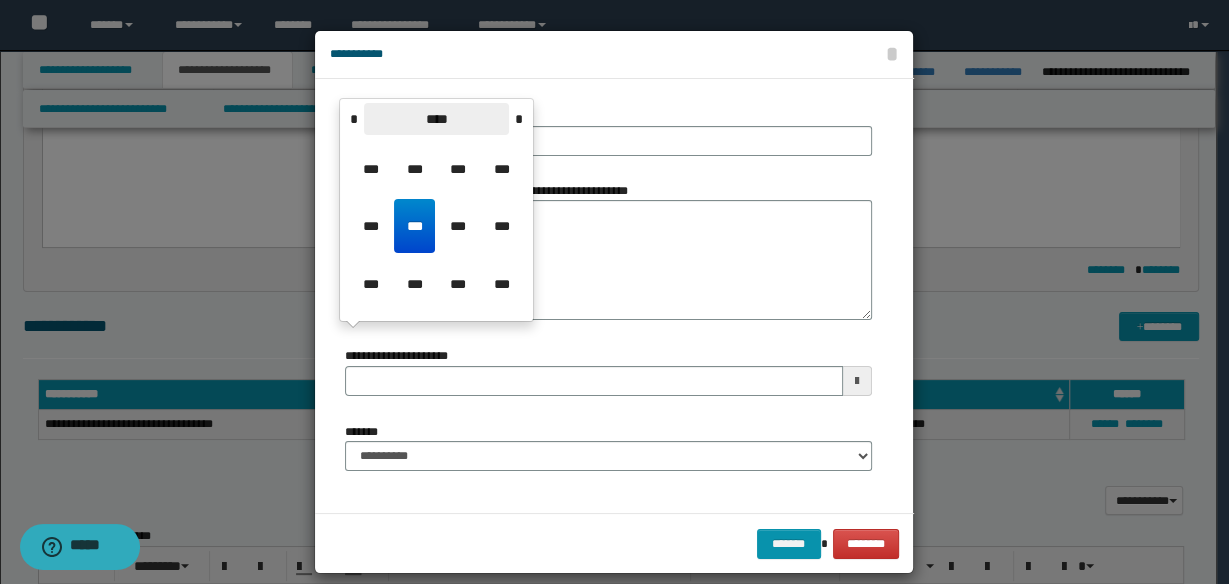 click on "****" at bounding box center (436, 119) 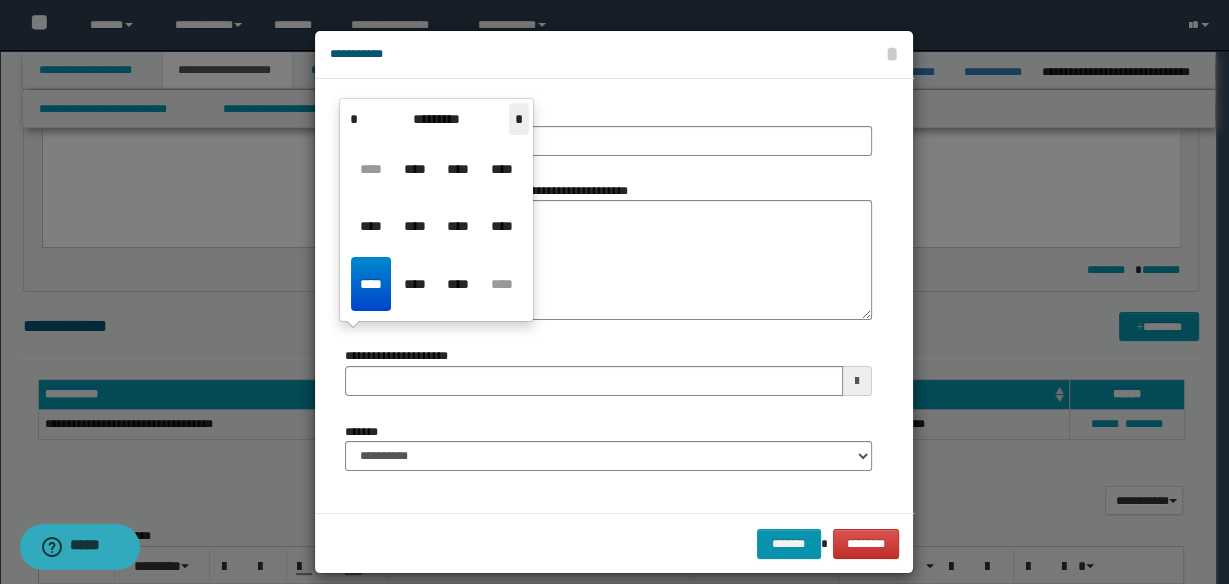 click on "*" at bounding box center (519, 119) 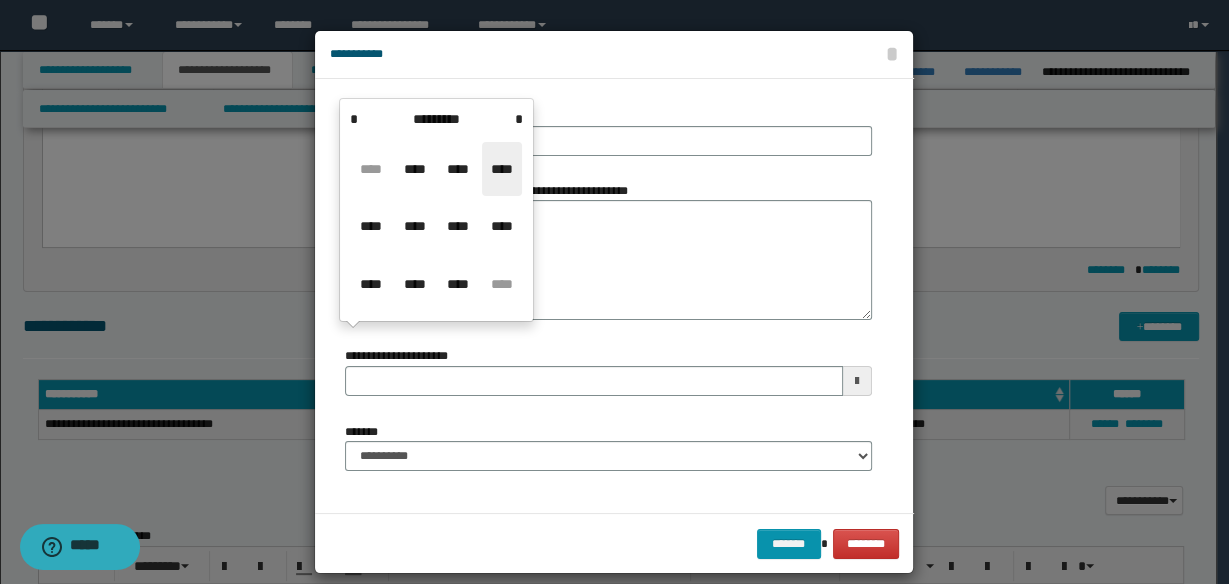 click on "****" at bounding box center (502, 169) 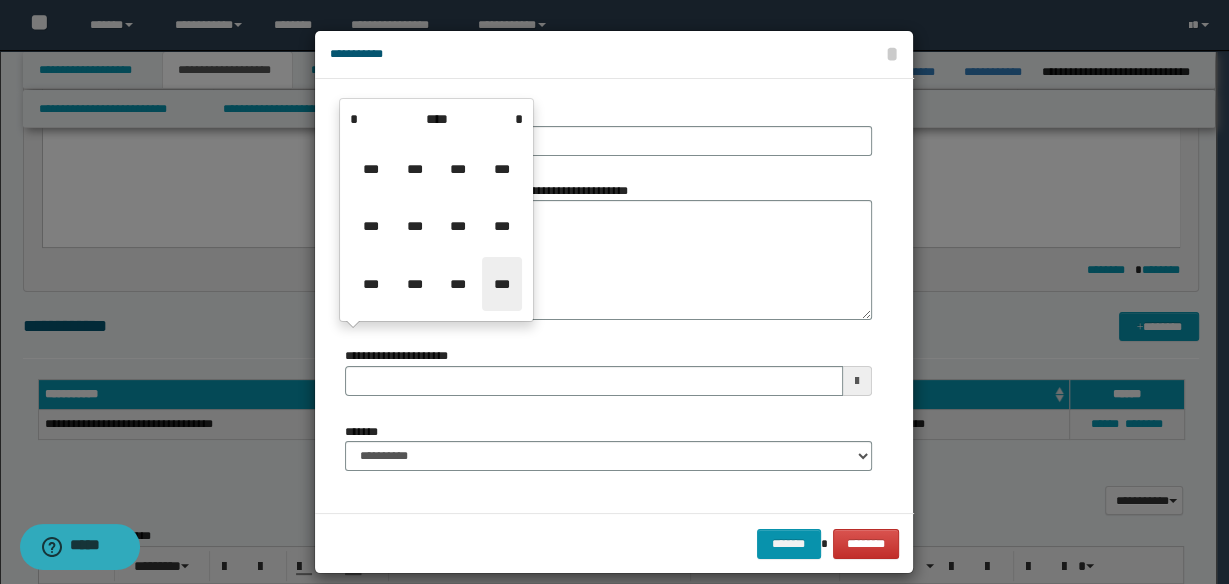 click on "***" at bounding box center (502, 284) 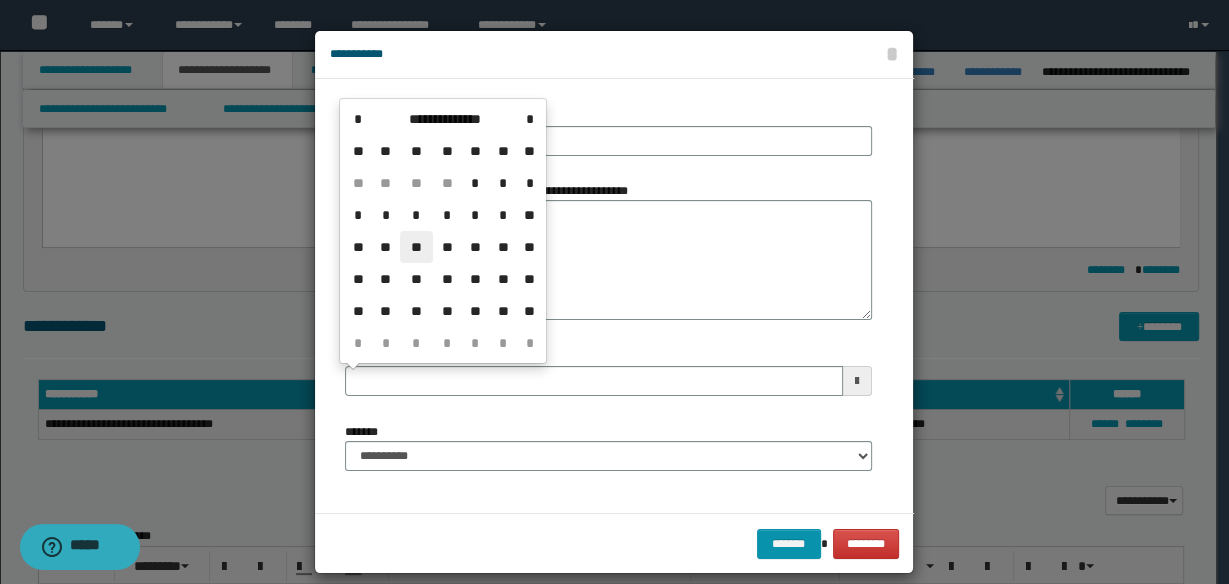 click on "**" at bounding box center (416, 247) 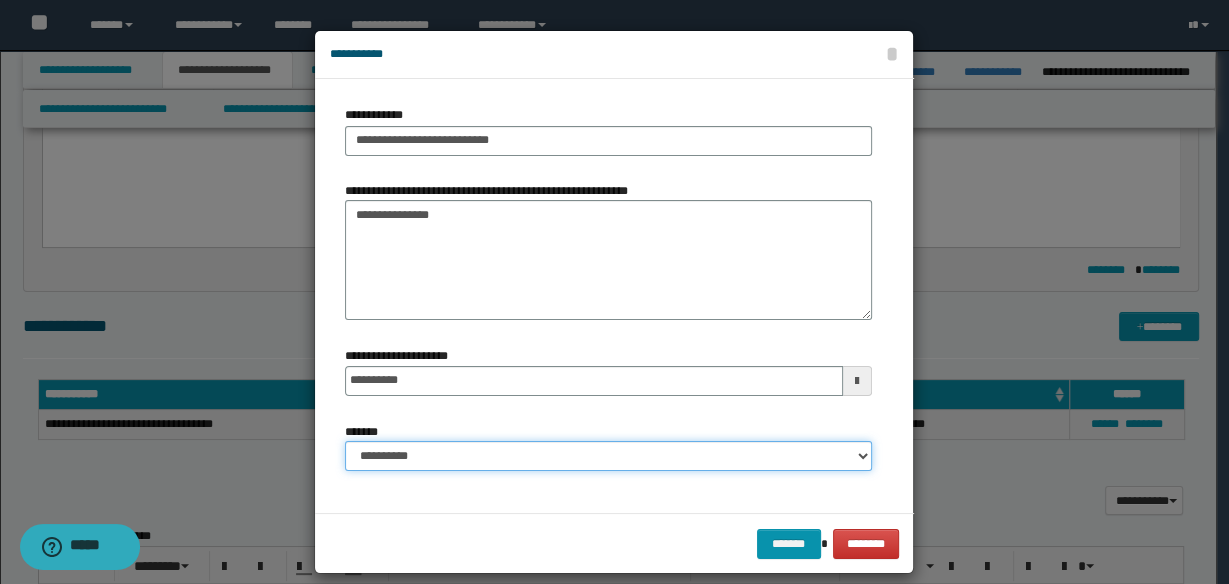 click on "**********" at bounding box center [608, 456] 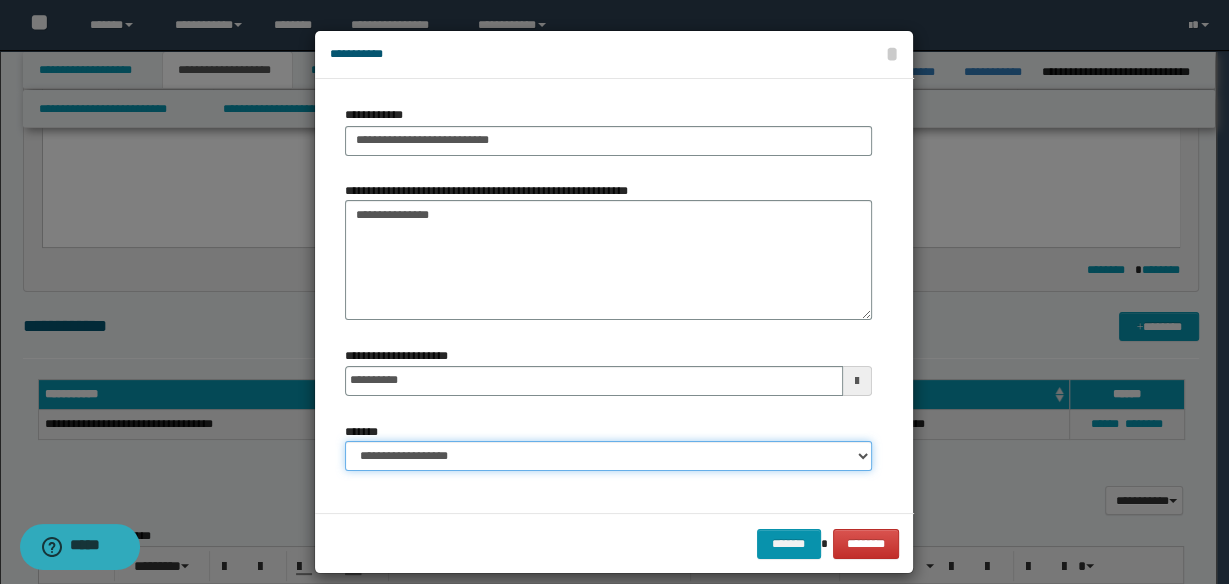 click on "**********" at bounding box center (608, 456) 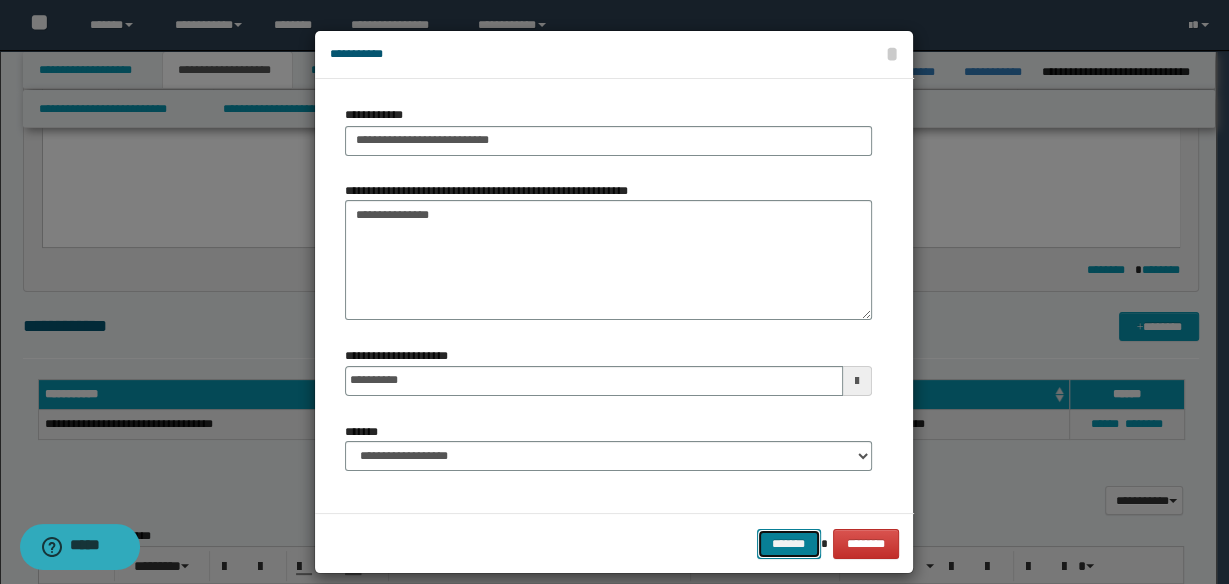 drag, startPoint x: 784, startPoint y: 542, endPoint x: 778, endPoint y: 522, distance: 20.880613 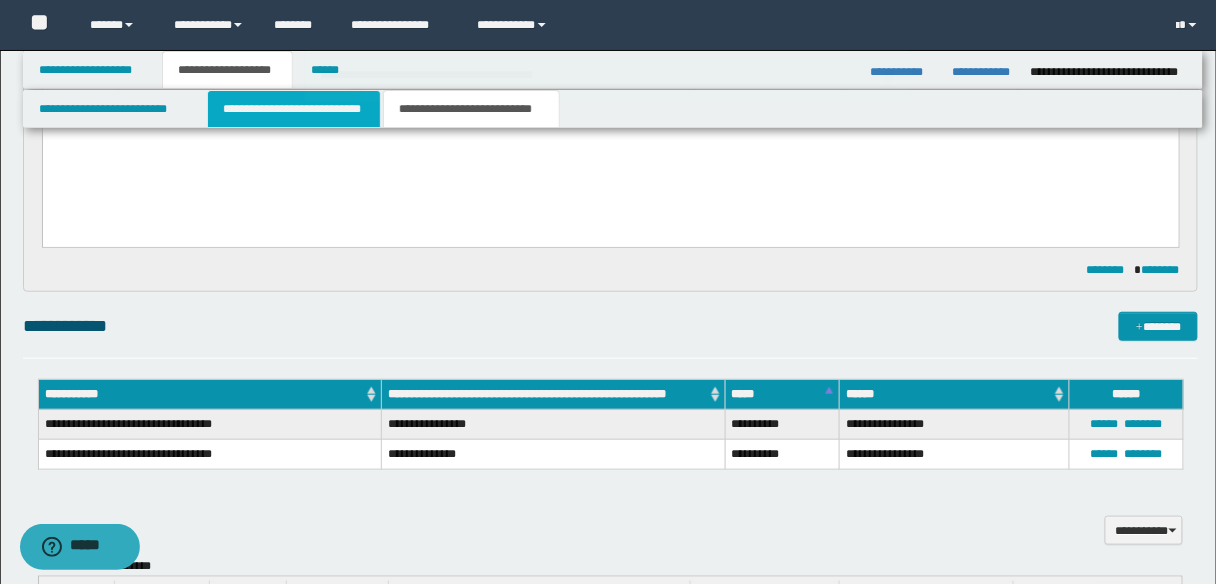 click on "**********" at bounding box center (294, 109) 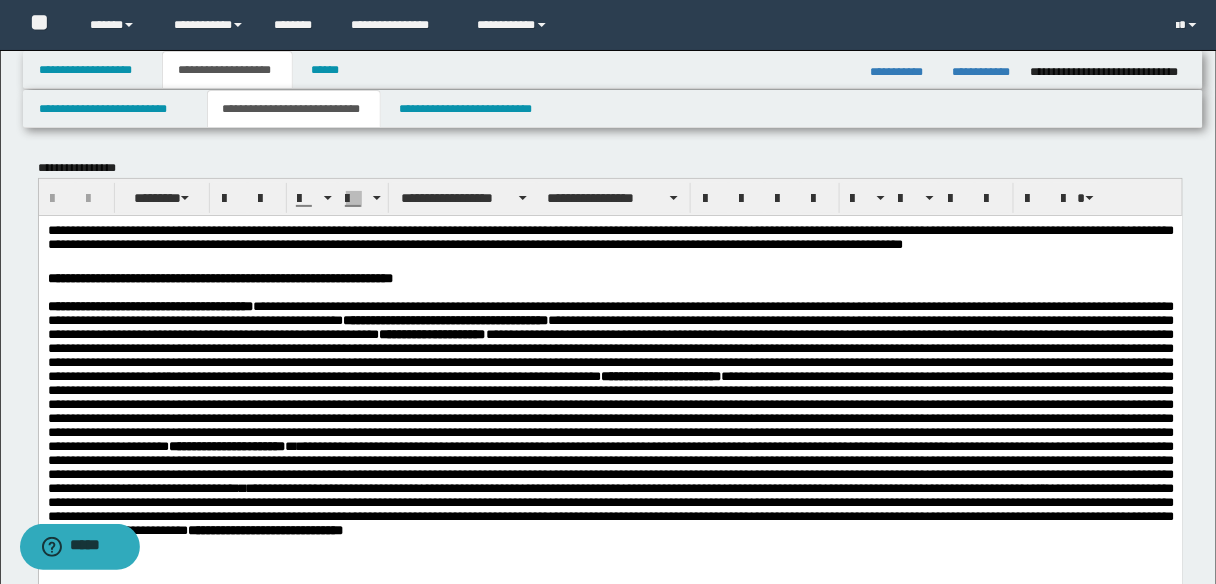 scroll, scrollTop: 80, scrollLeft: 0, axis: vertical 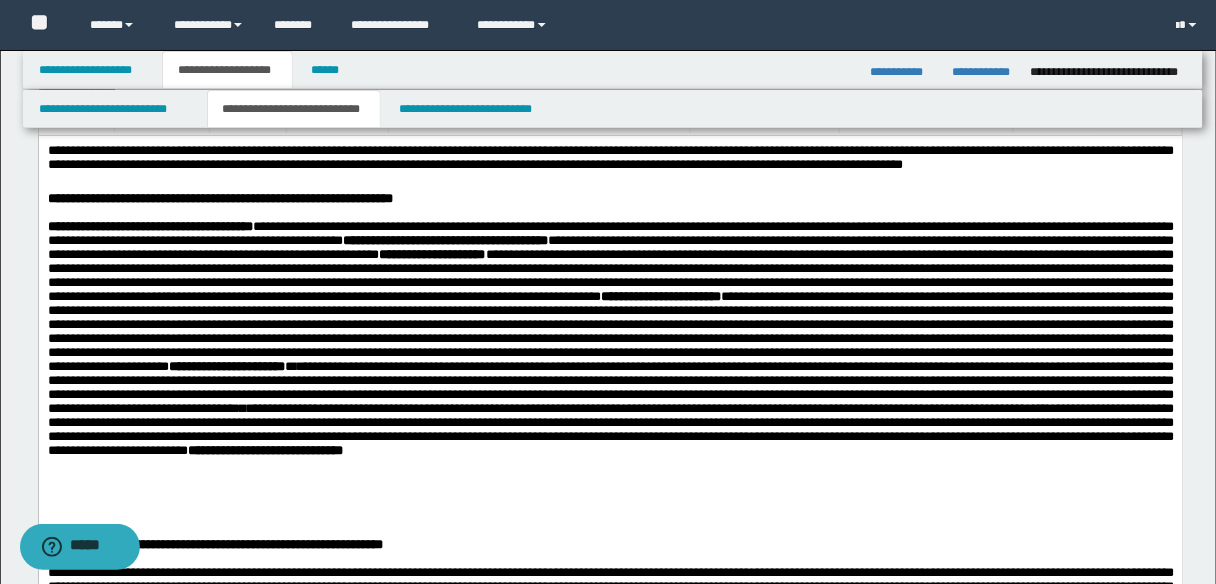 click on "**********" at bounding box center (610, 674) 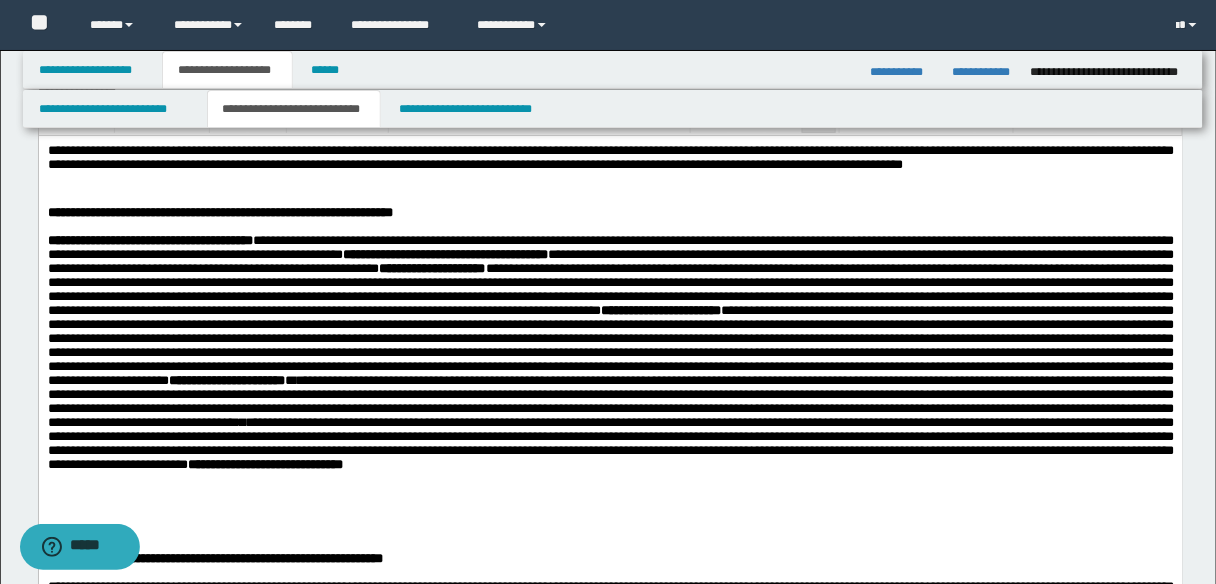 click on "**********" at bounding box center (431, 267) 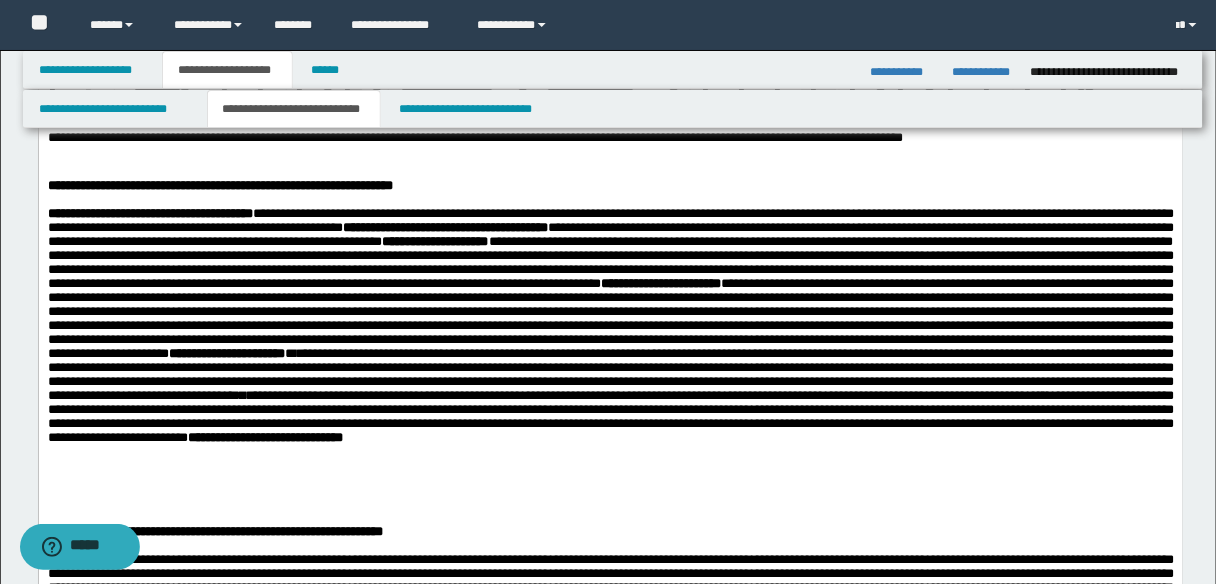 scroll, scrollTop: 80, scrollLeft: 0, axis: vertical 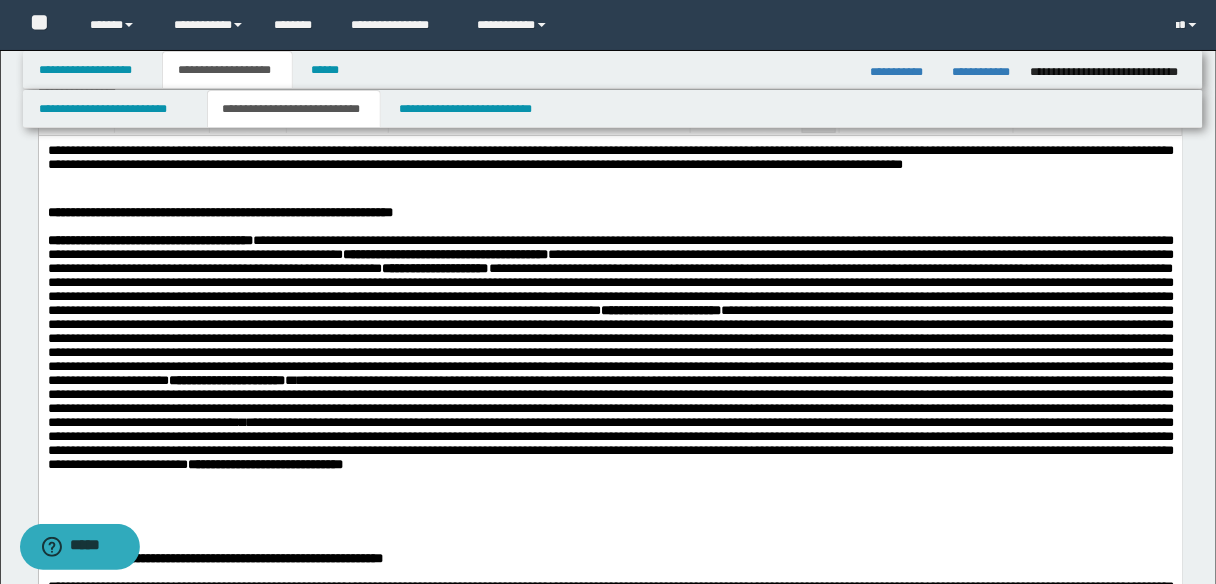 click on "**********" at bounding box center (149, 239) 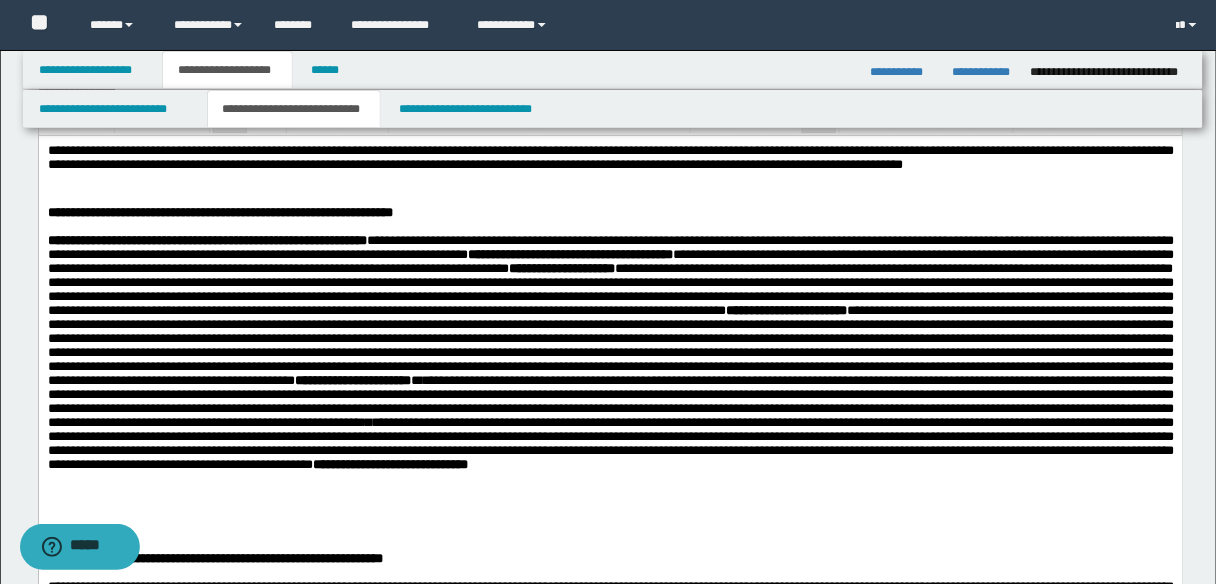 click on "**********" at bounding box center (610, 385) 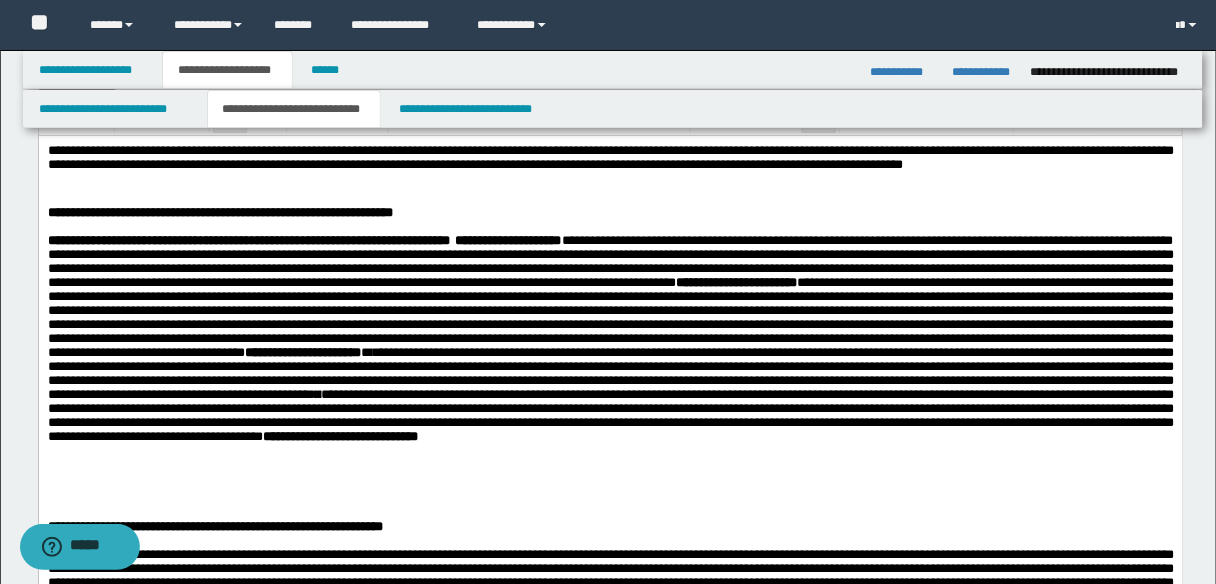 click on "**********" at bounding box center [507, 239] 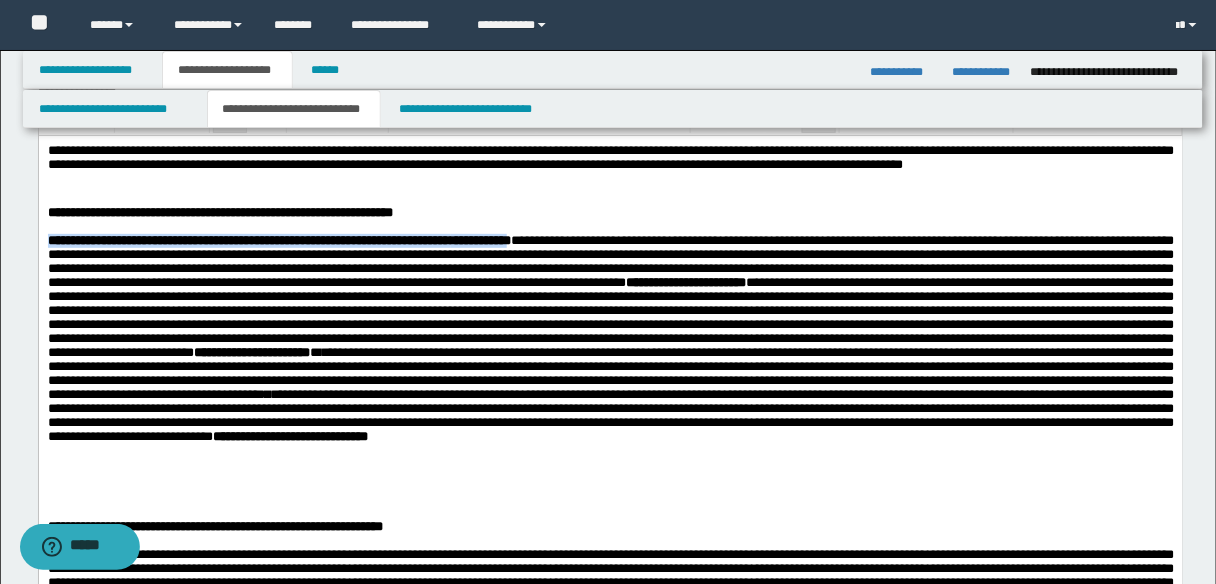 drag, startPoint x: 48, startPoint y: 244, endPoint x: 569, endPoint y: 244, distance: 521 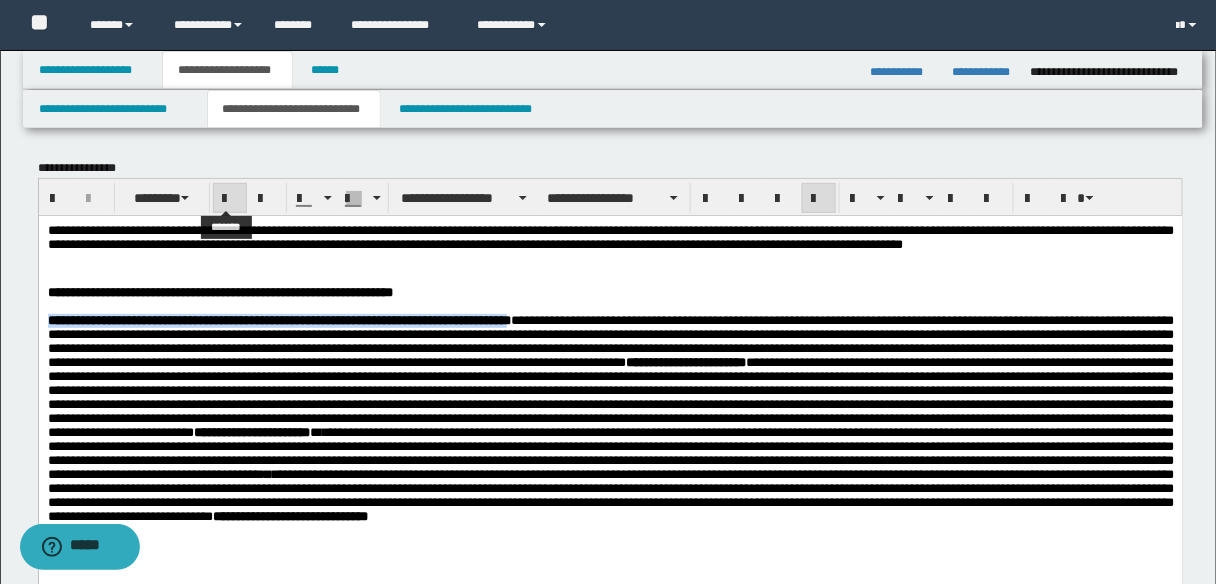 click at bounding box center [230, 199] 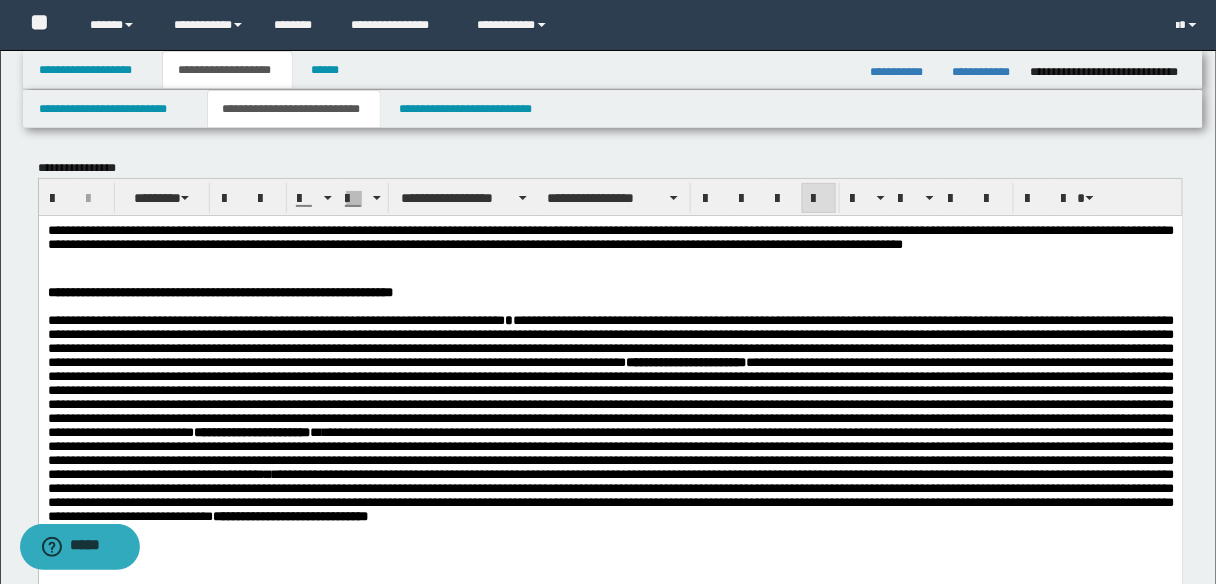 click on "**********" at bounding box center (610, 441) 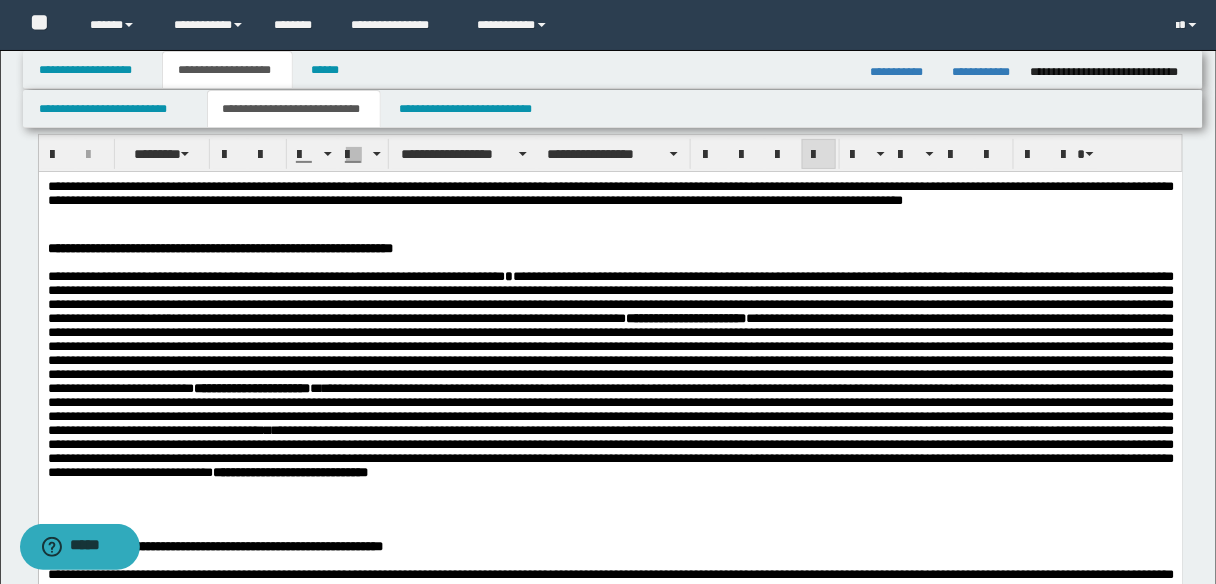 scroll, scrollTop: 80, scrollLeft: 0, axis: vertical 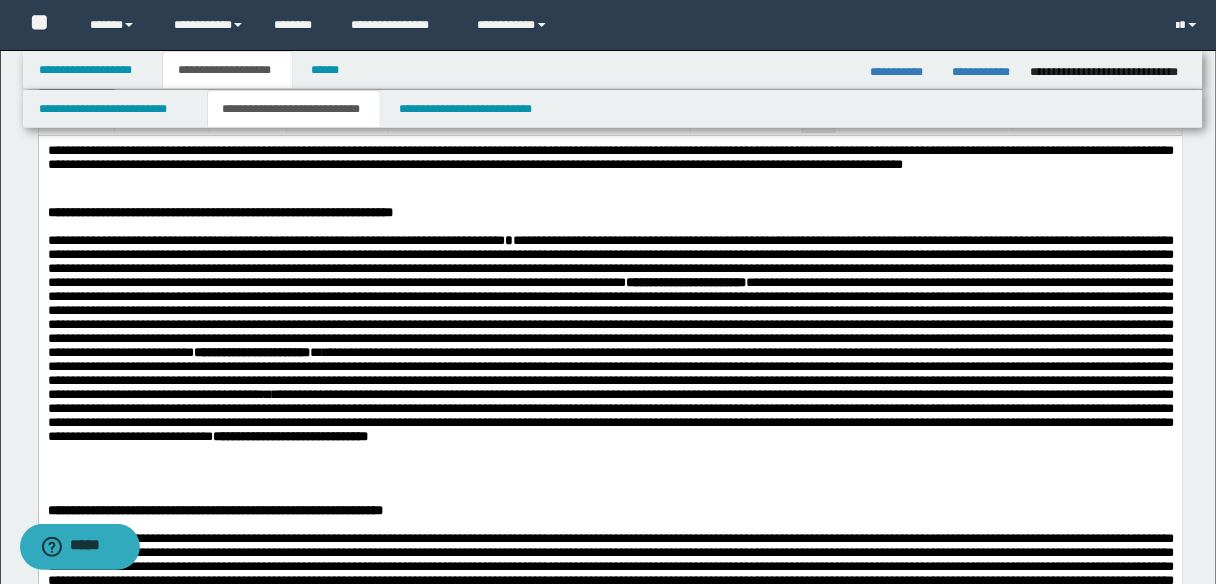 click on "**********" at bounding box center [610, 361] 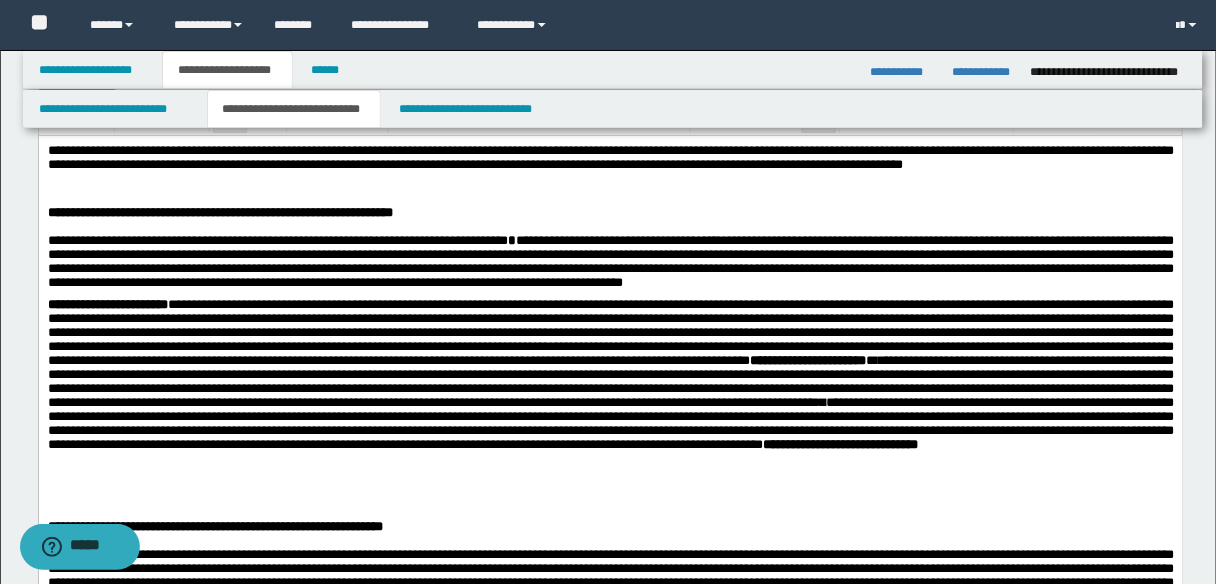 click on "**********" at bounding box center (107, 303) 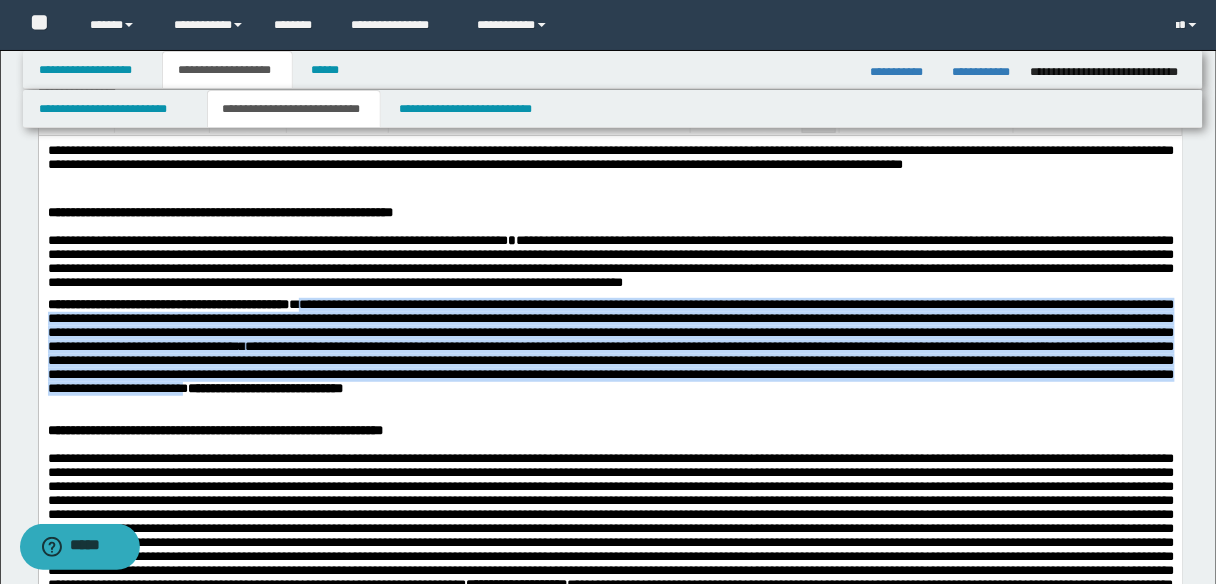 drag, startPoint x: 332, startPoint y: 309, endPoint x: 924, endPoint y: 408, distance: 600.22076 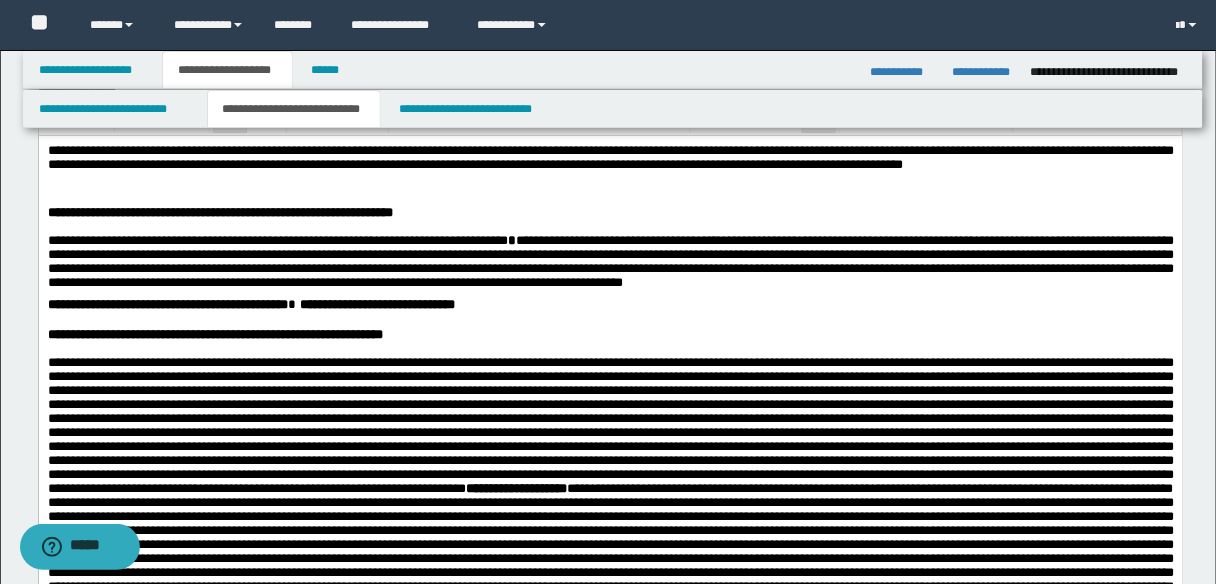 click on "**********" at bounding box center (610, 305) 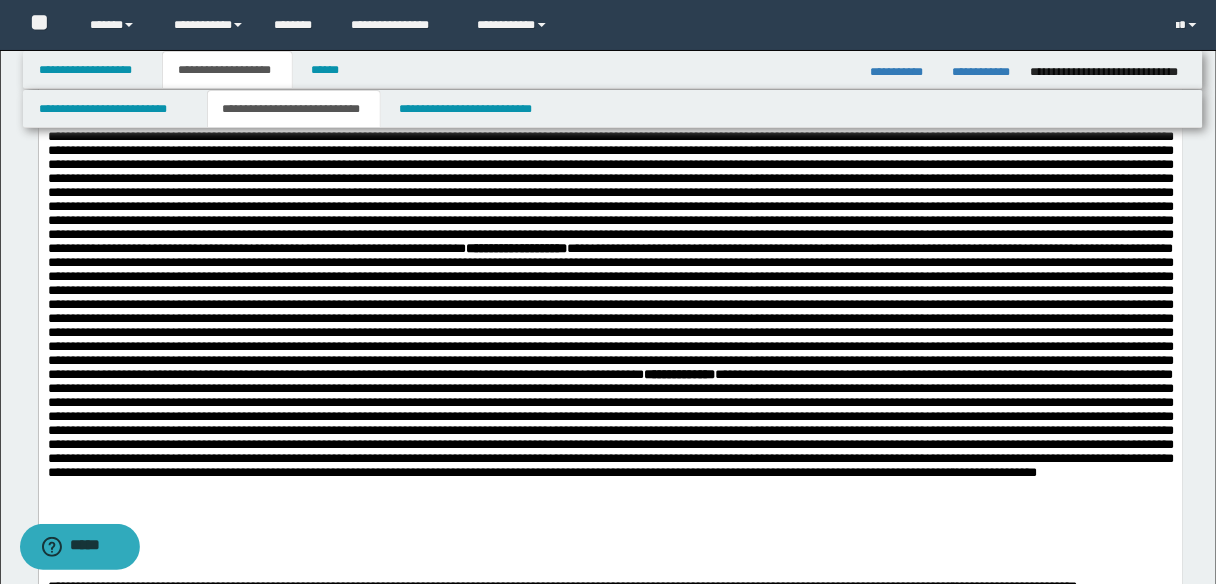scroll, scrollTop: 240, scrollLeft: 0, axis: vertical 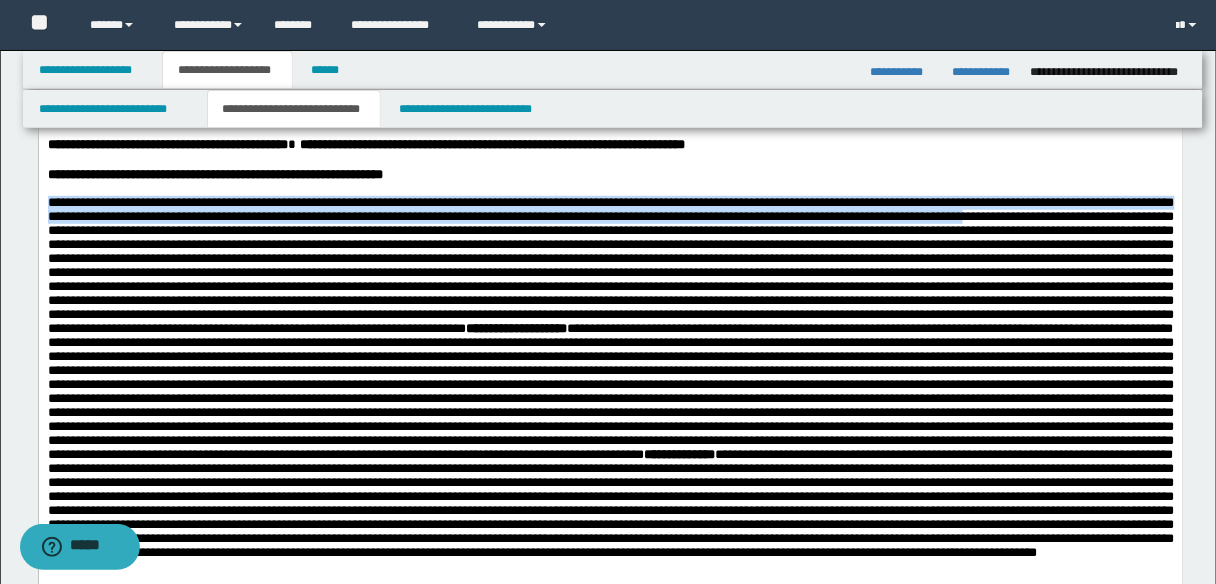 drag, startPoint x: 46, startPoint y: 212, endPoint x: 111, endPoint y: 248, distance: 74.30343 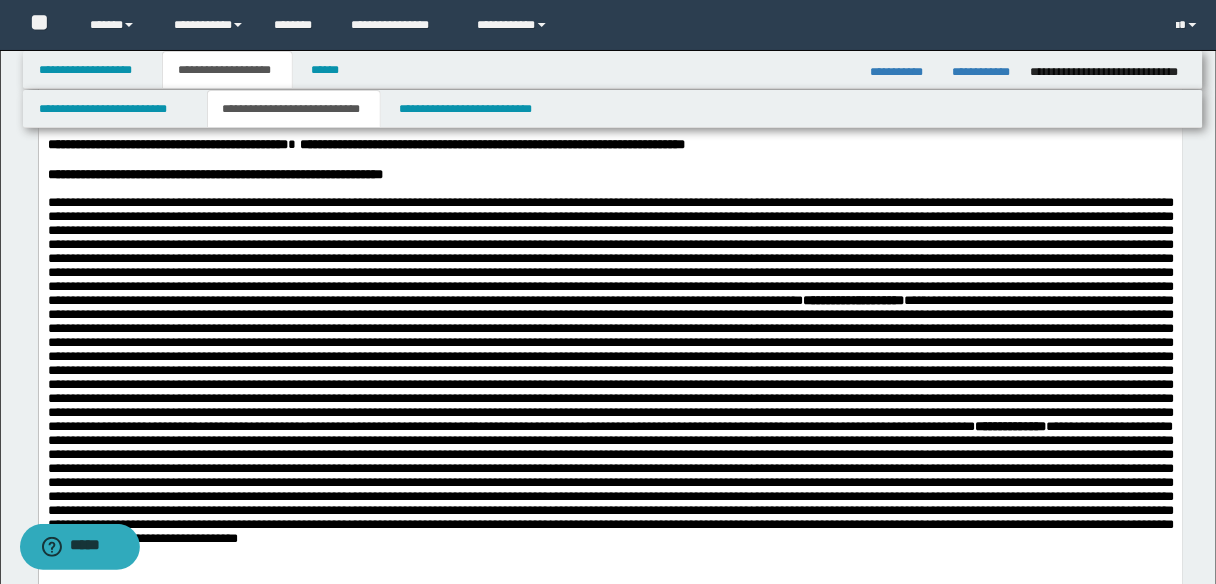 click on "**********" at bounding box center [610, 420] 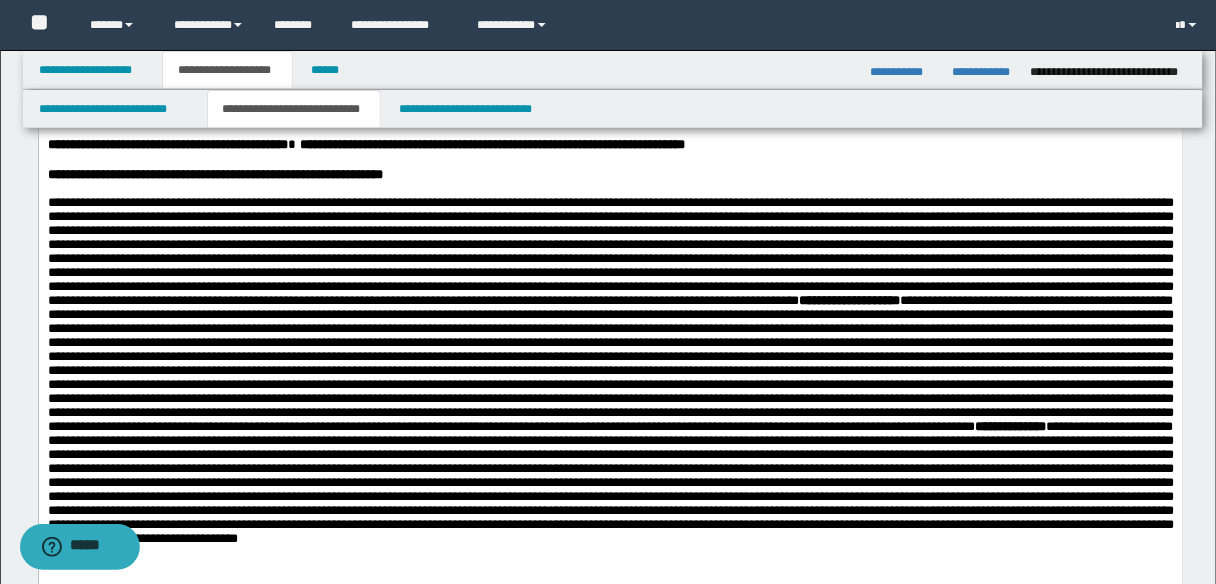 drag, startPoint x: 528, startPoint y: 216, endPoint x: 548, endPoint y: 224, distance: 21.540659 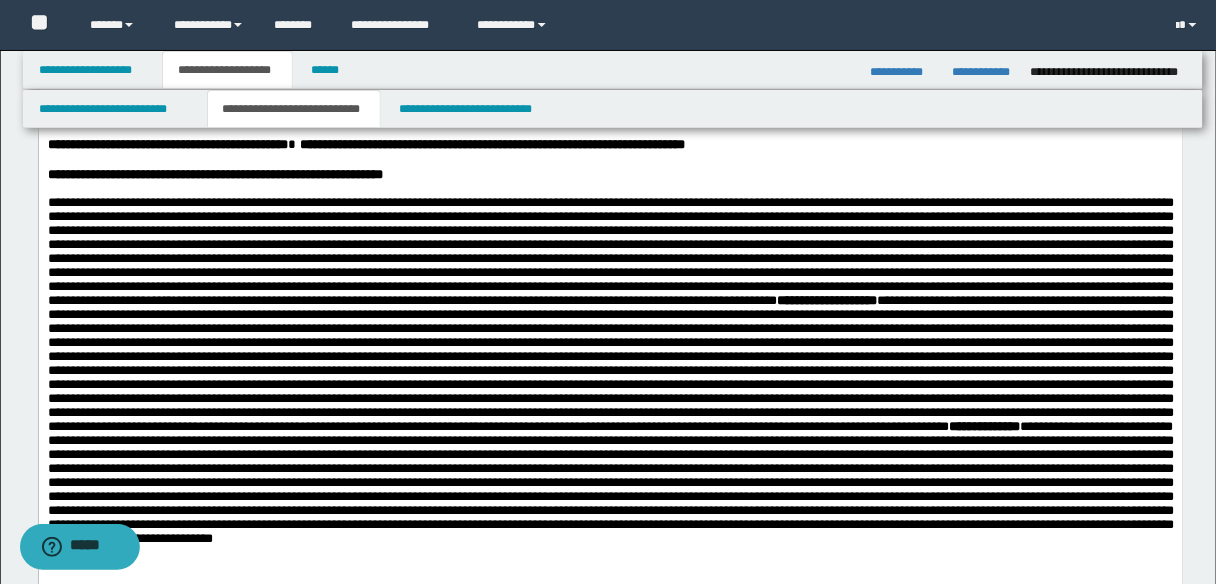 click on "**********" at bounding box center (610, 420) 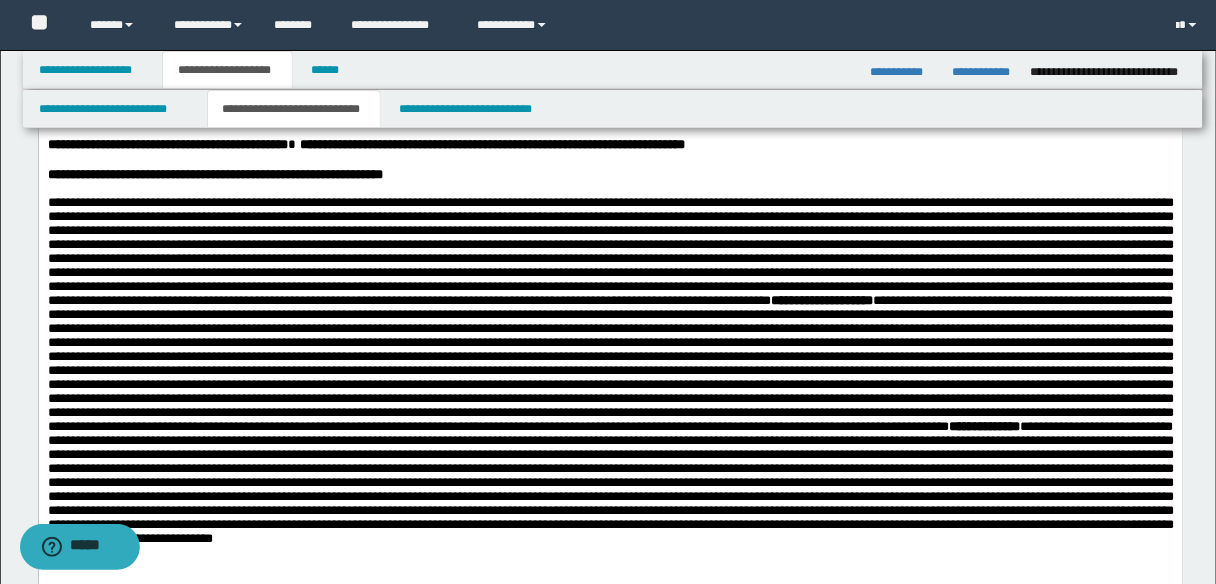 click on "**********" at bounding box center (610, 412) 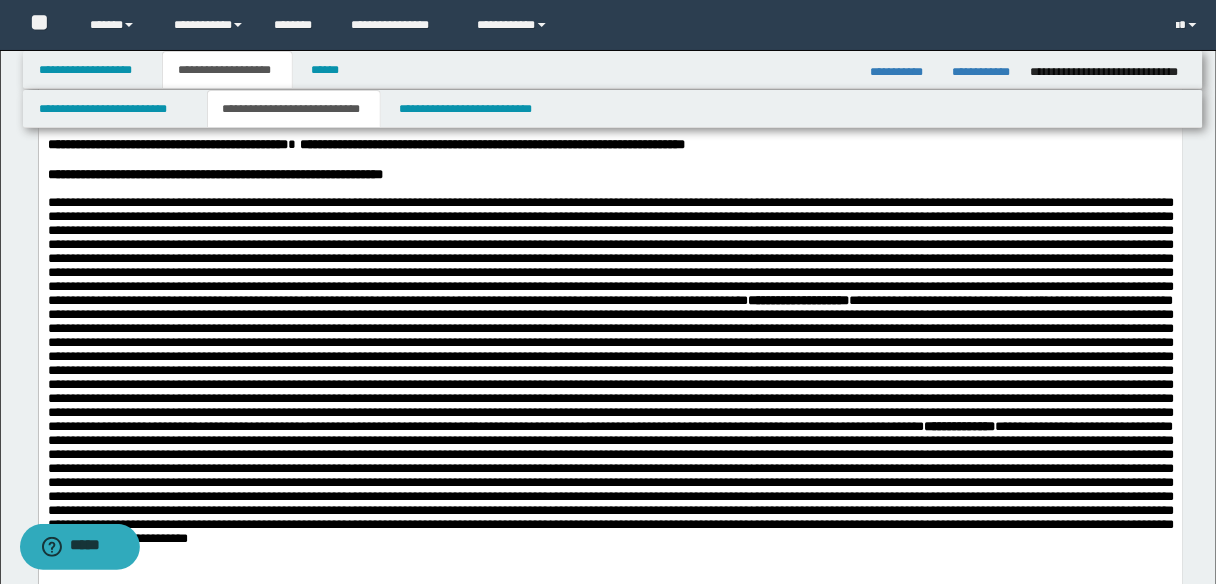 click on "**********" at bounding box center (610, 412) 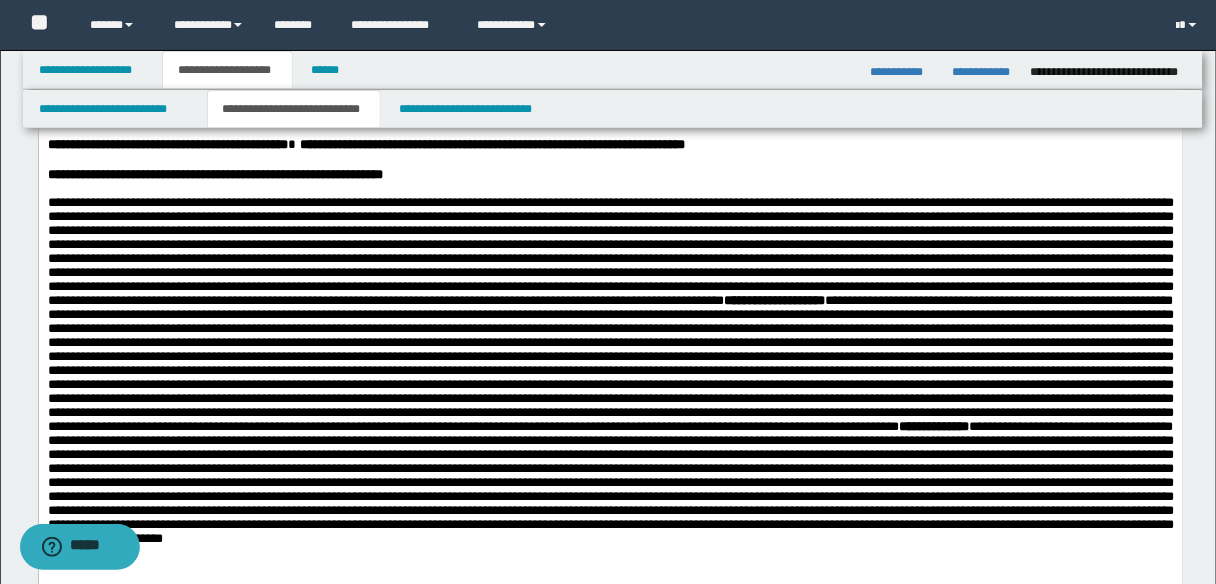 click on "**********" at bounding box center [610, 412] 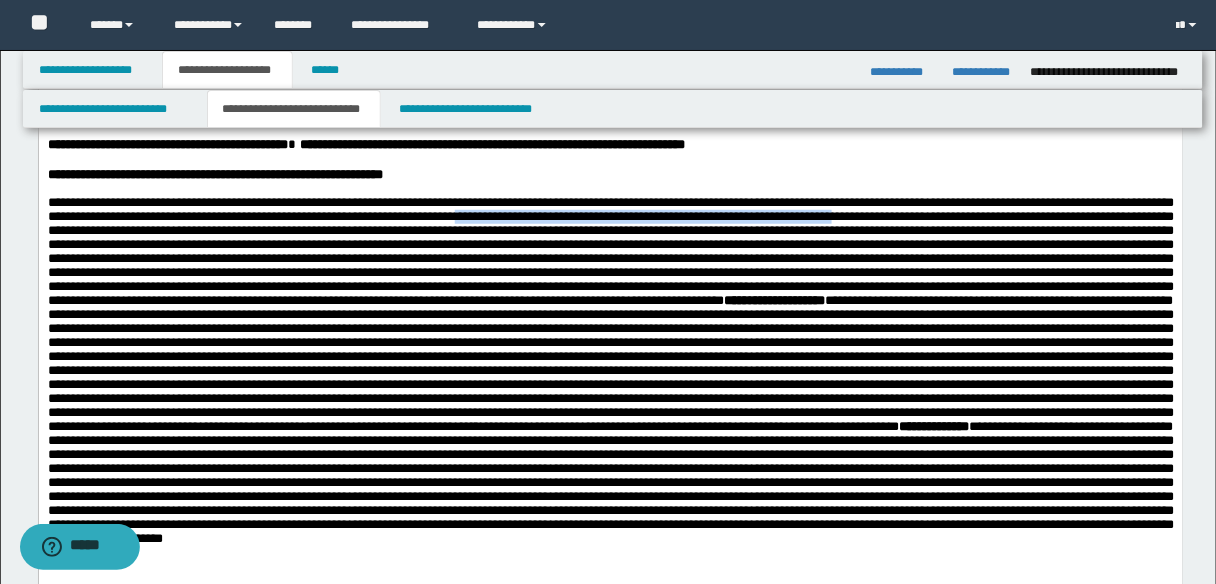 drag, startPoint x: 655, startPoint y: 230, endPoint x: 1065, endPoint y: 226, distance: 410.0195 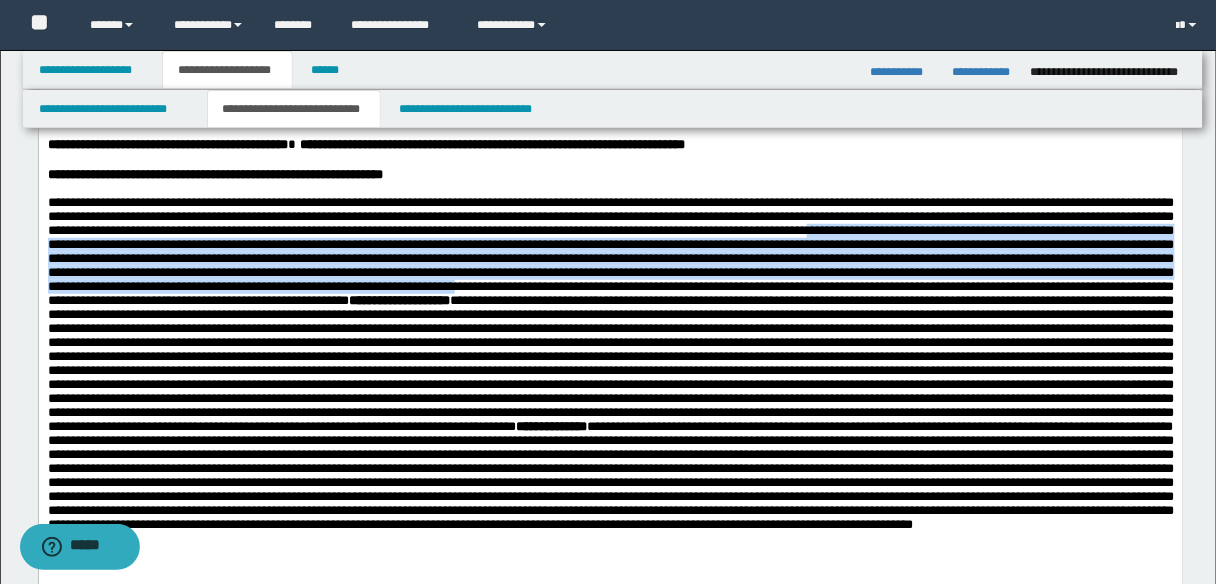 drag, startPoint x: 1124, startPoint y: 244, endPoint x: 1104, endPoint y: 312, distance: 70.88018 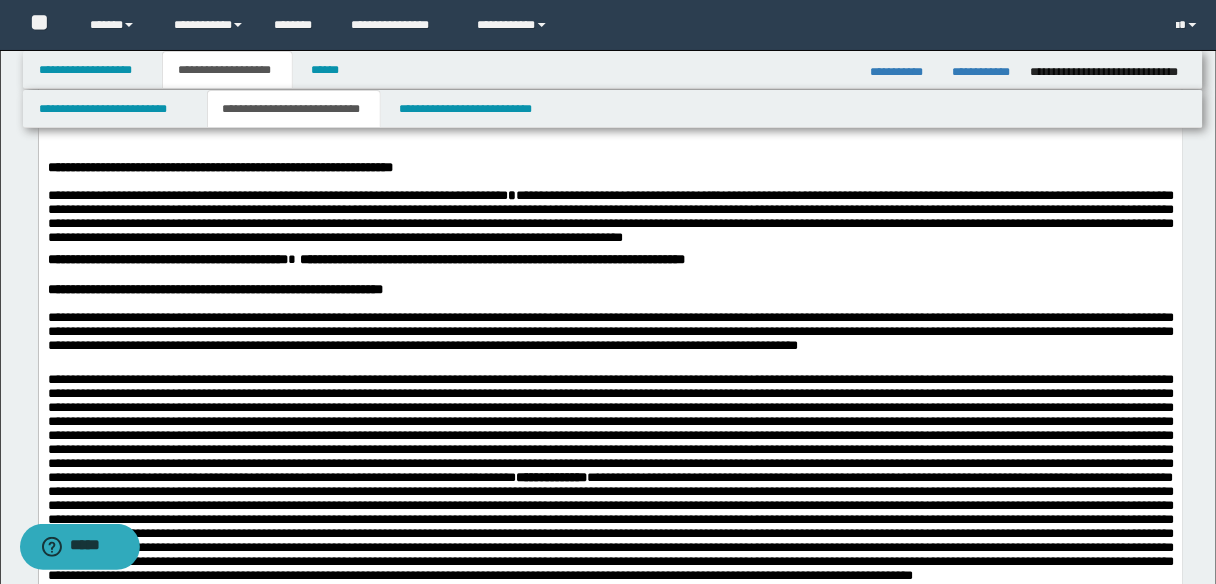 scroll, scrollTop: 80, scrollLeft: 0, axis: vertical 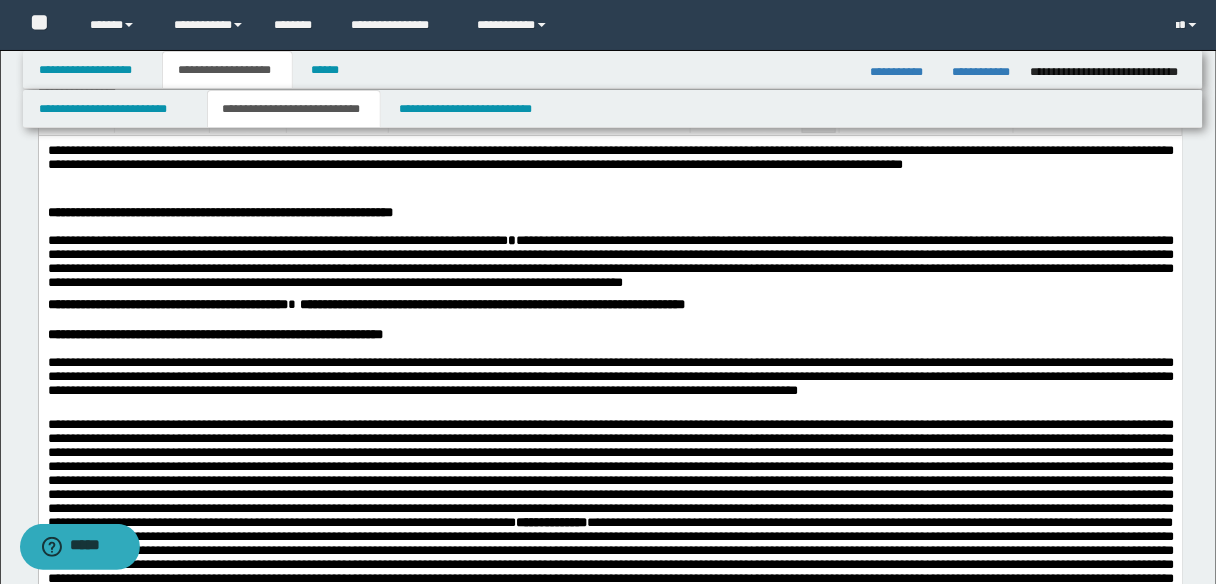 click on "**********" at bounding box center (610, 379) 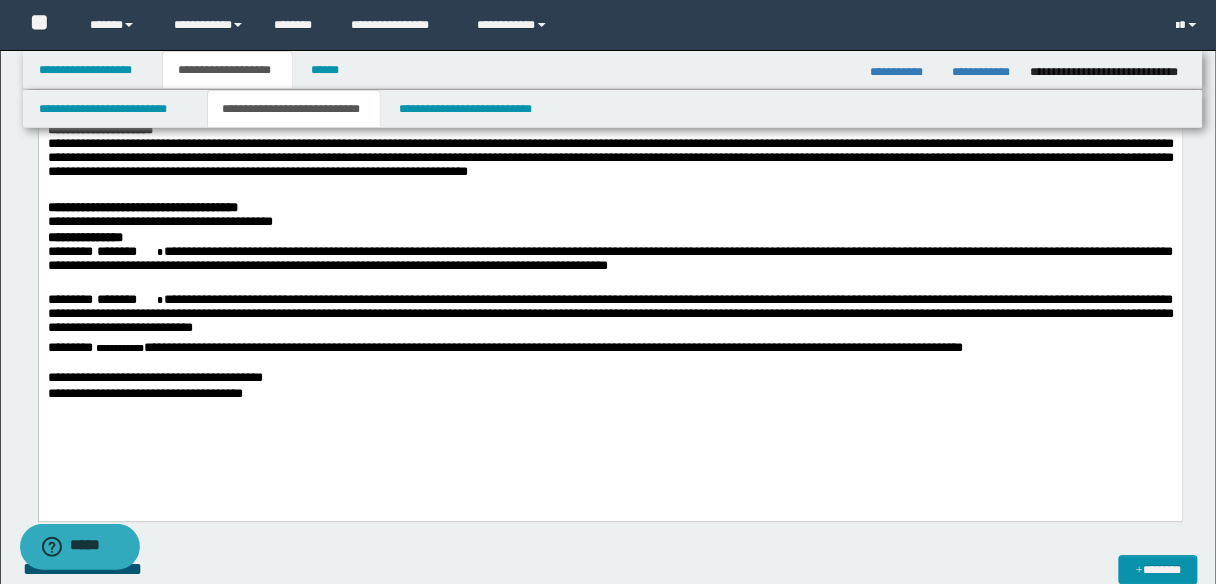 scroll, scrollTop: 960, scrollLeft: 0, axis: vertical 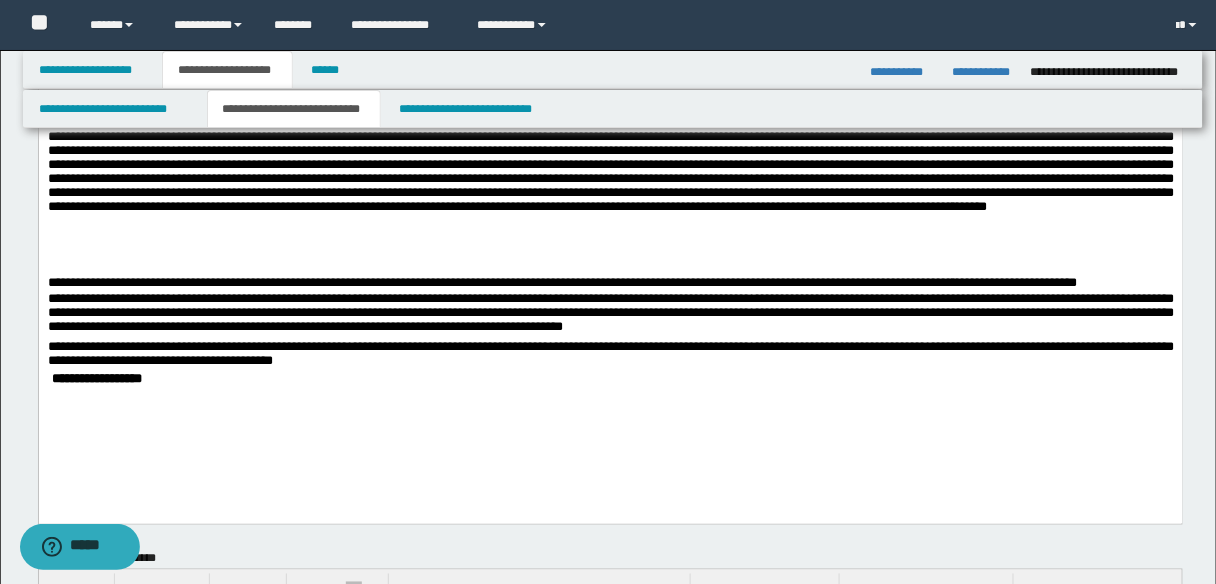 click on "**********" at bounding box center (610, 380) 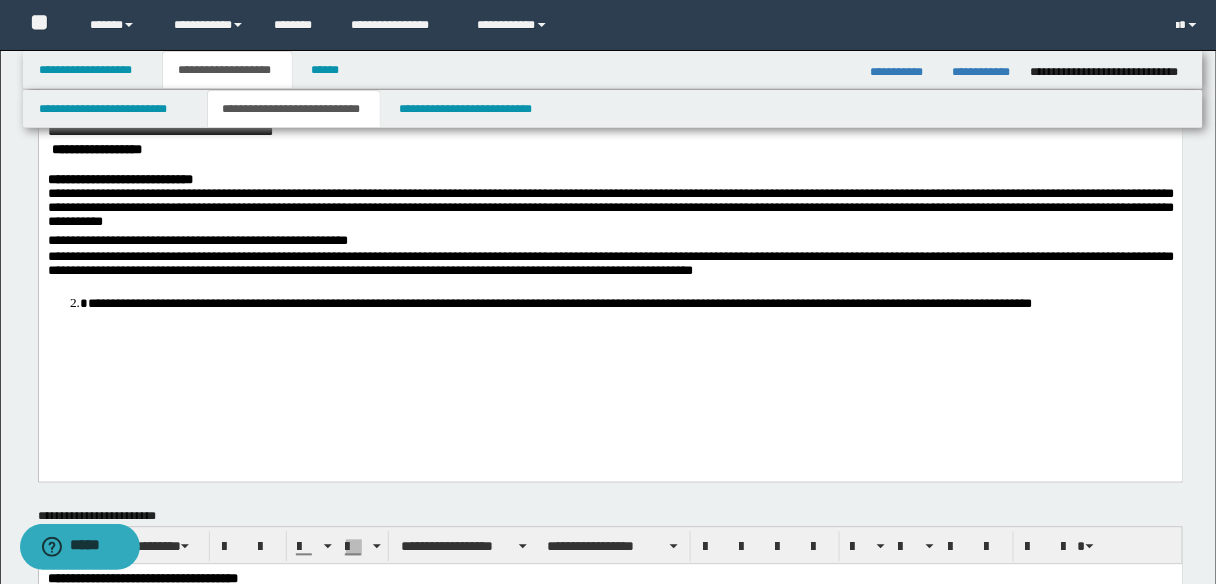 scroll, scrollTop: 720, scrollLeft: 0, axis: vertical 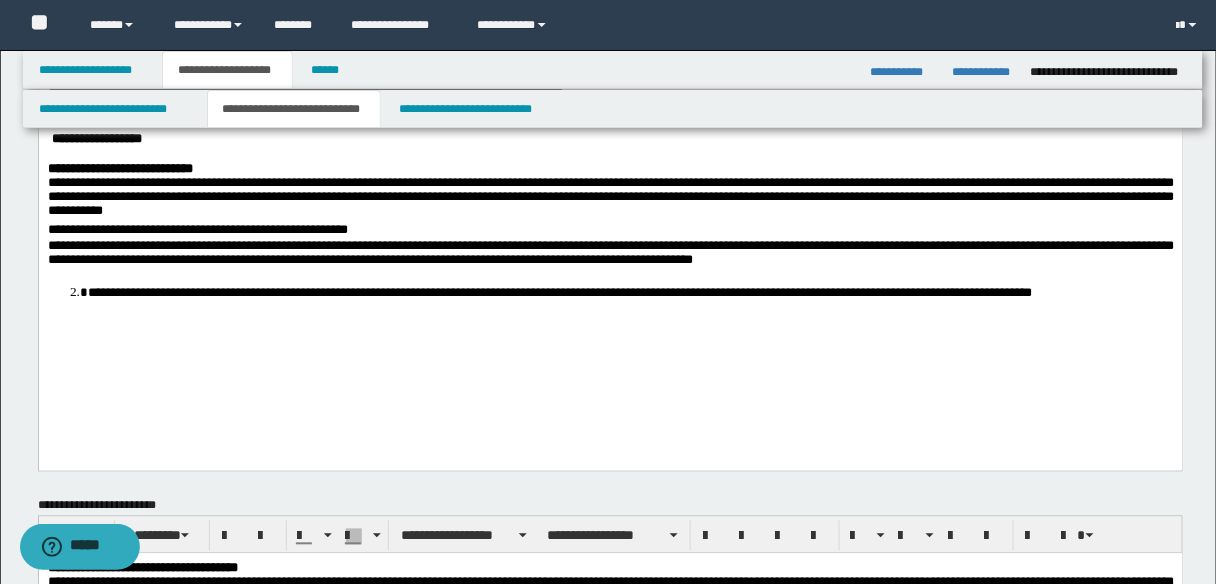 click on "**********" at bounding box center [610, 257] 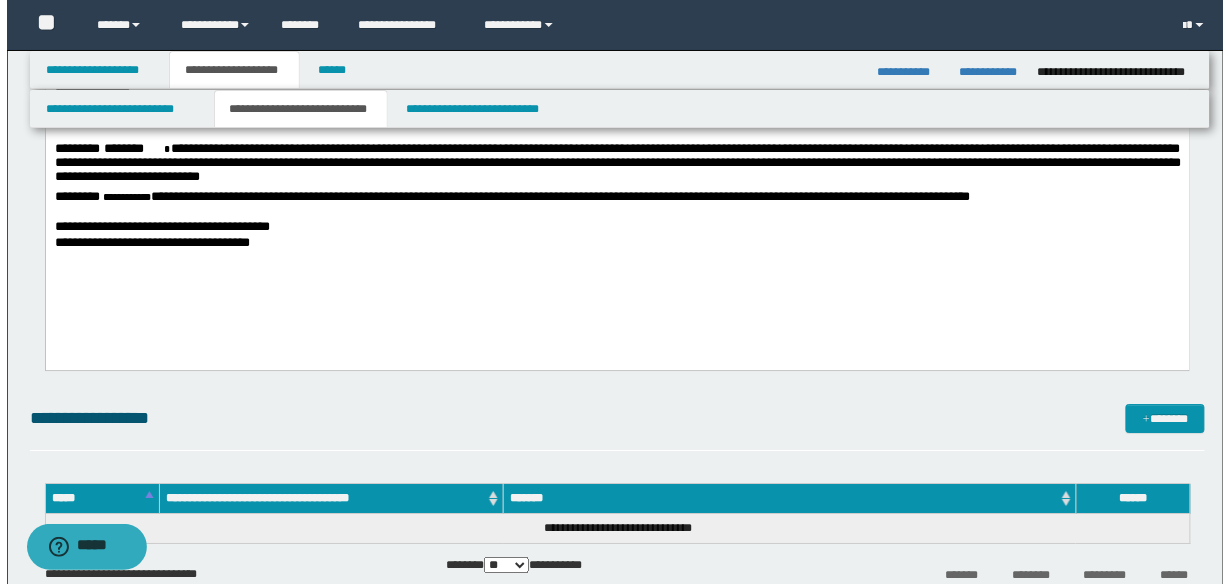 scroll, scrollTop: 1440, scrollLeft: 0, axis: vertical 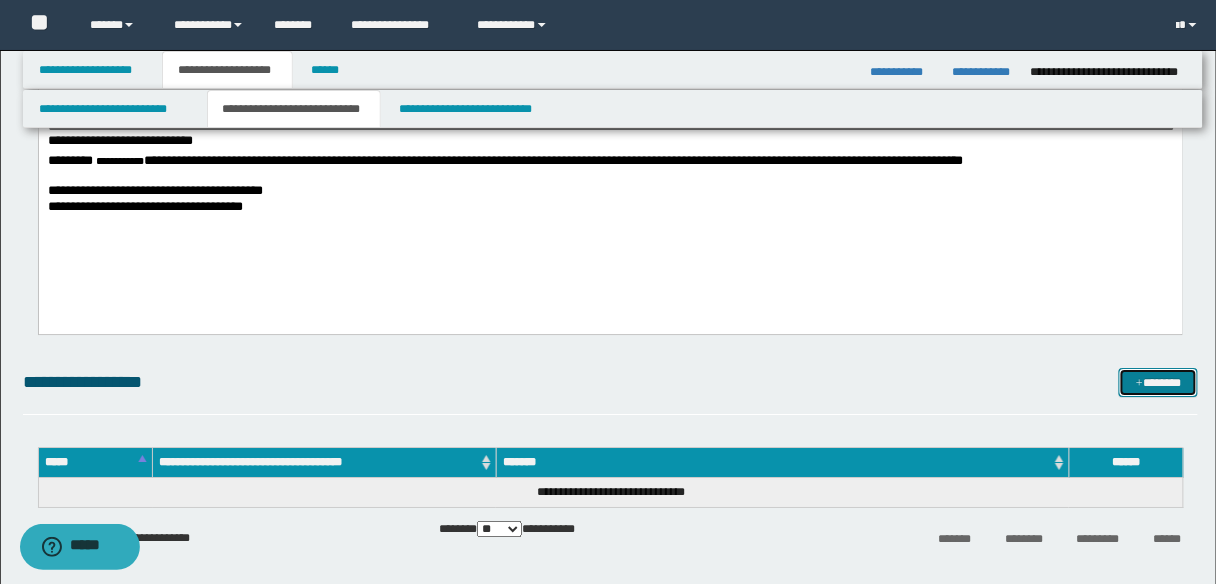 click on "*******" at bounding box center [1158, 382] 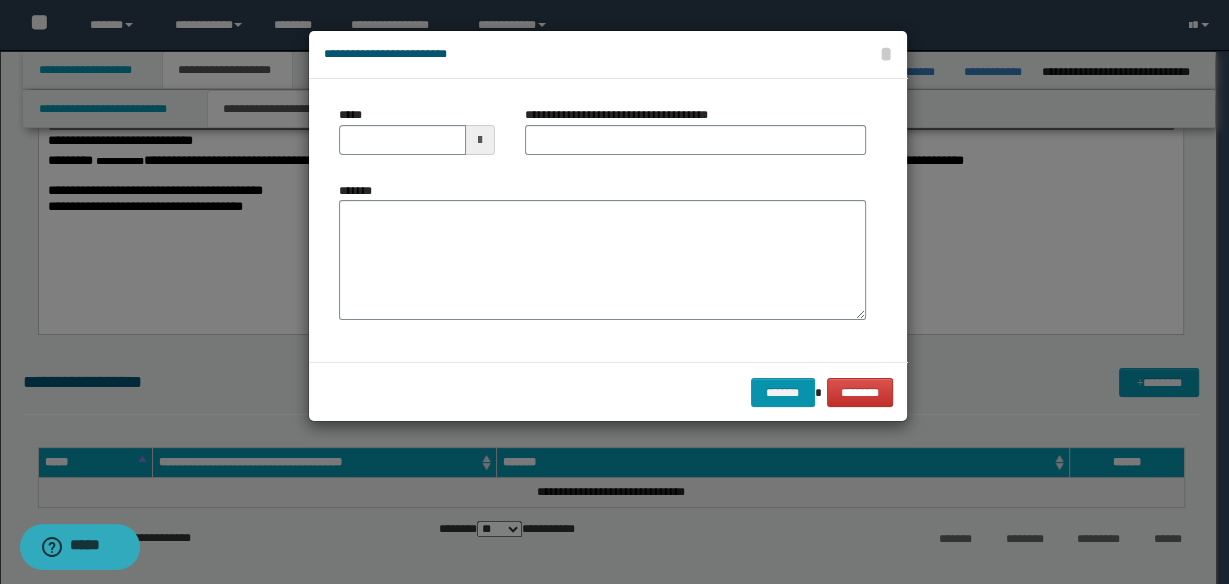 type 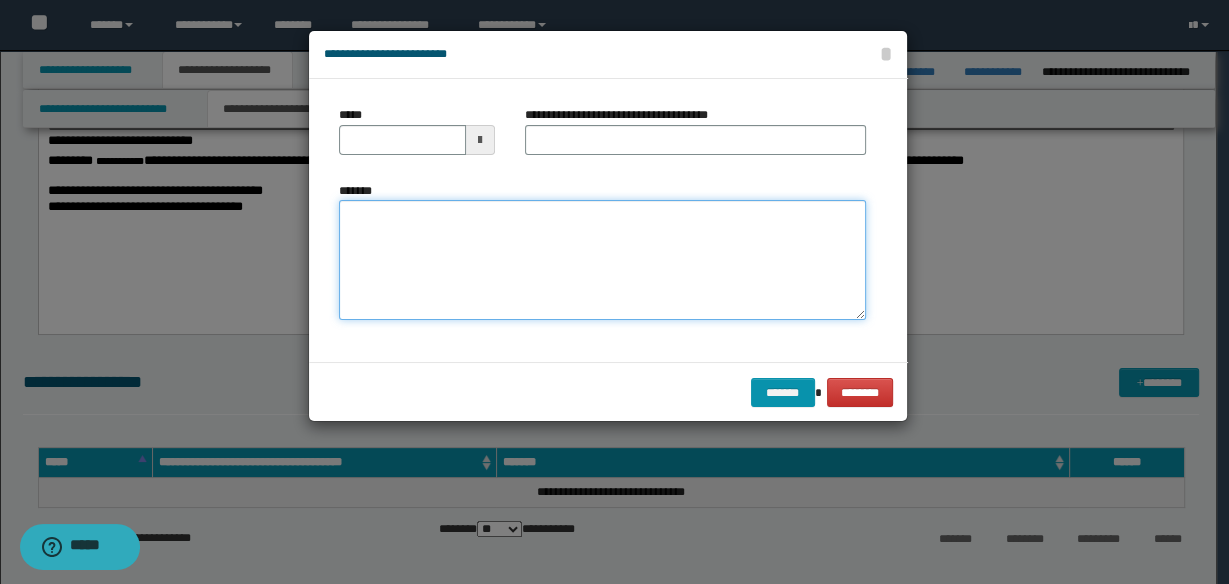 drag, startPoint x: 347, startPoint y: 214, endPoint x: 416, endPoint y: 233, distance: 71.568146 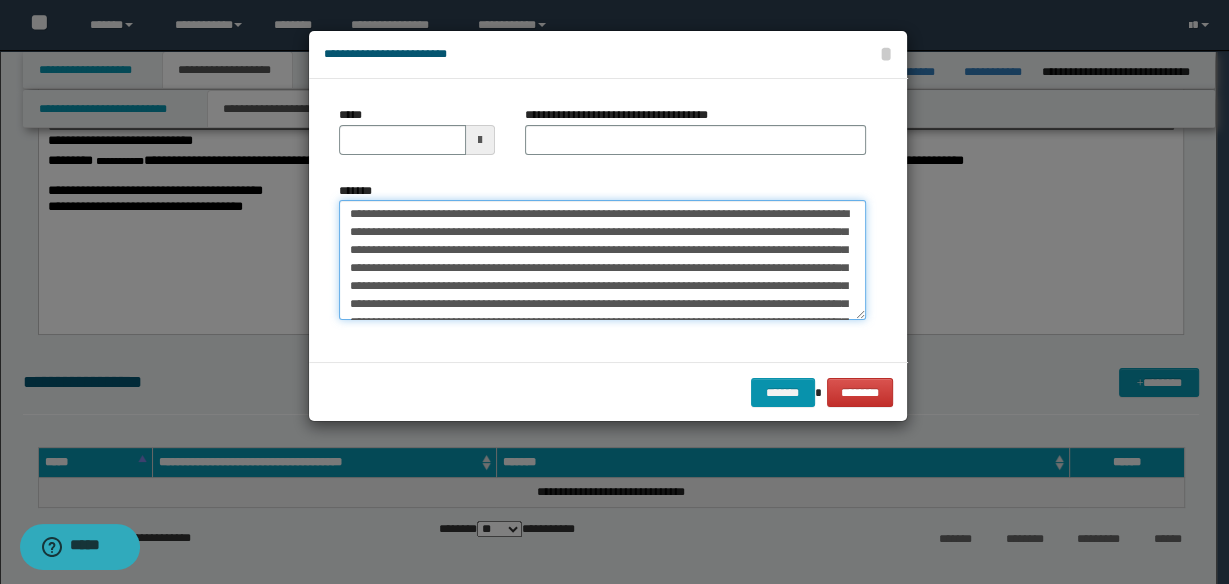 scroll, scrollTop: 0, scrollLeft: 0, axis: both 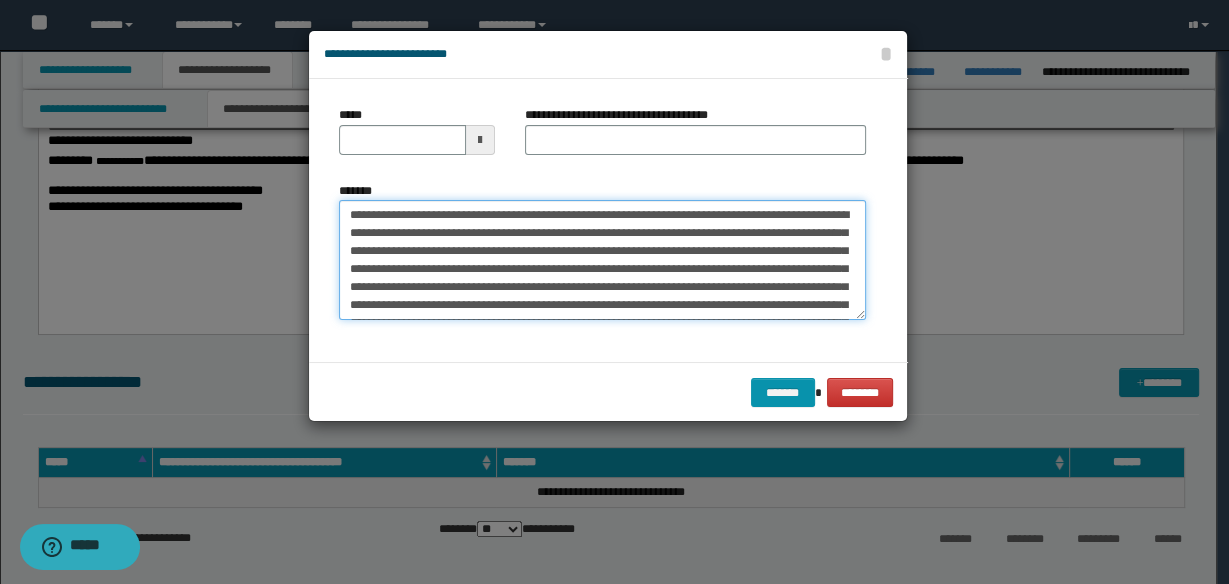 type on "**********" 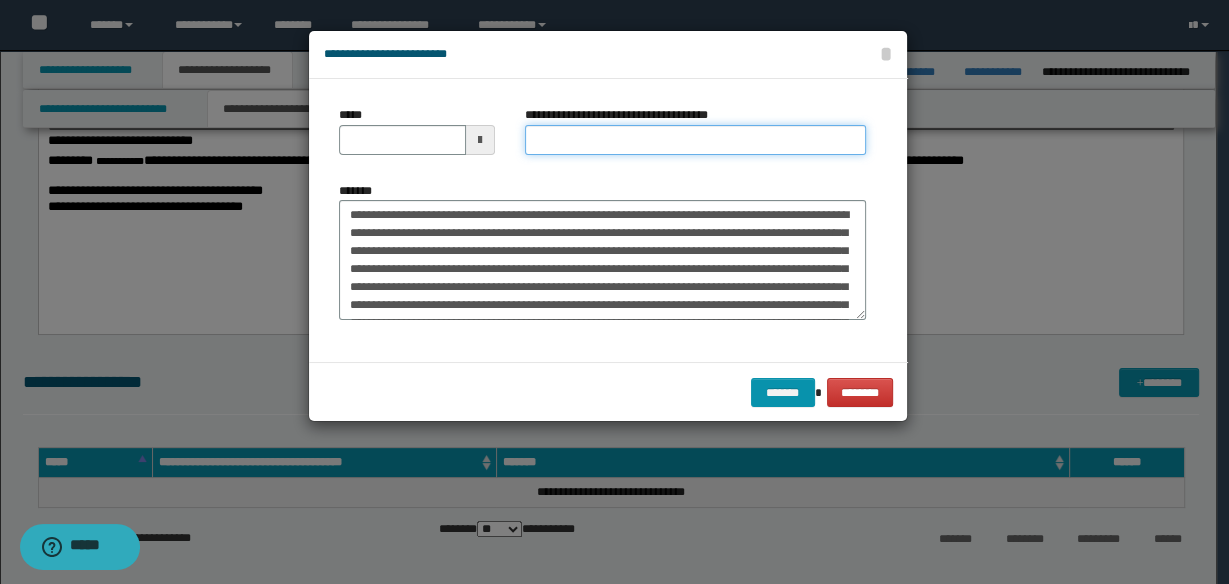 click on "**********" at bounding box center (695, 140) 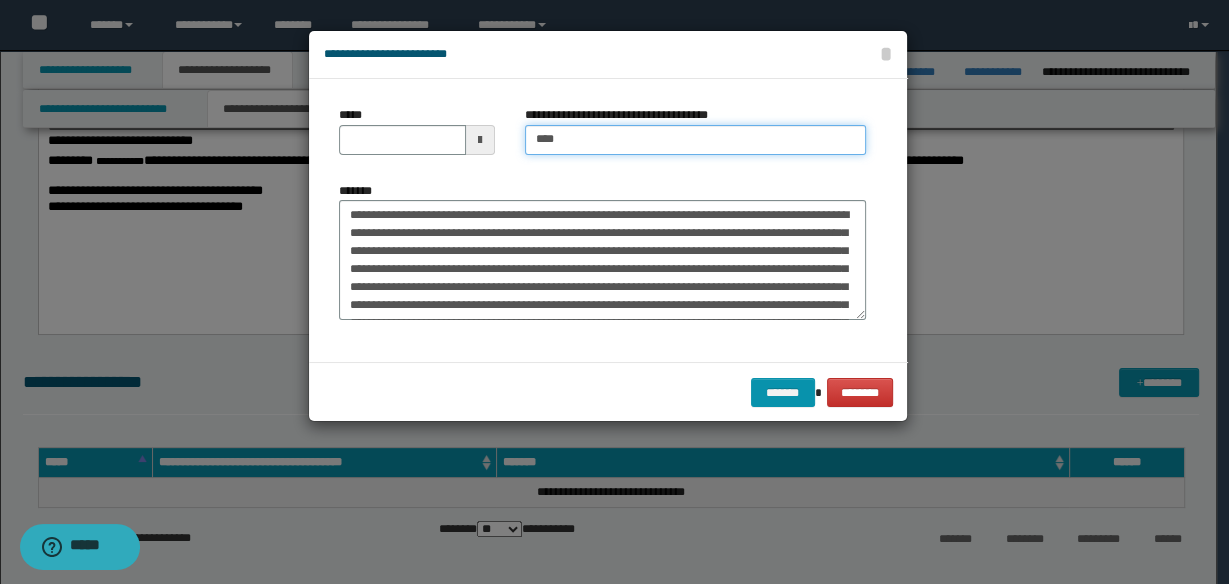 type on "**********" 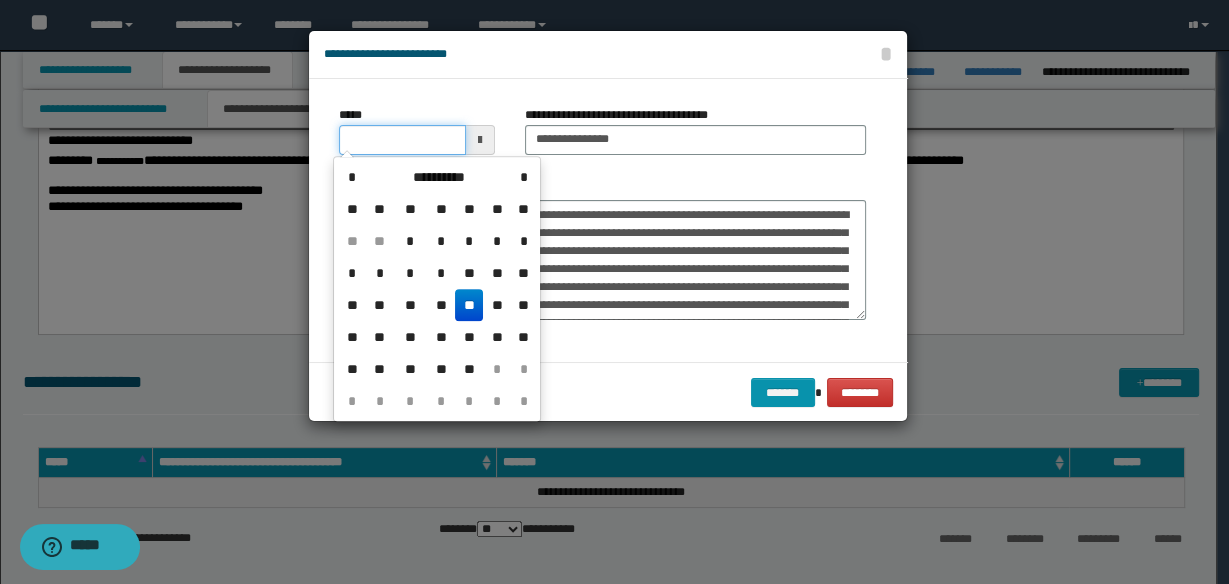 click on "*****" at bounding box center (402, 140) 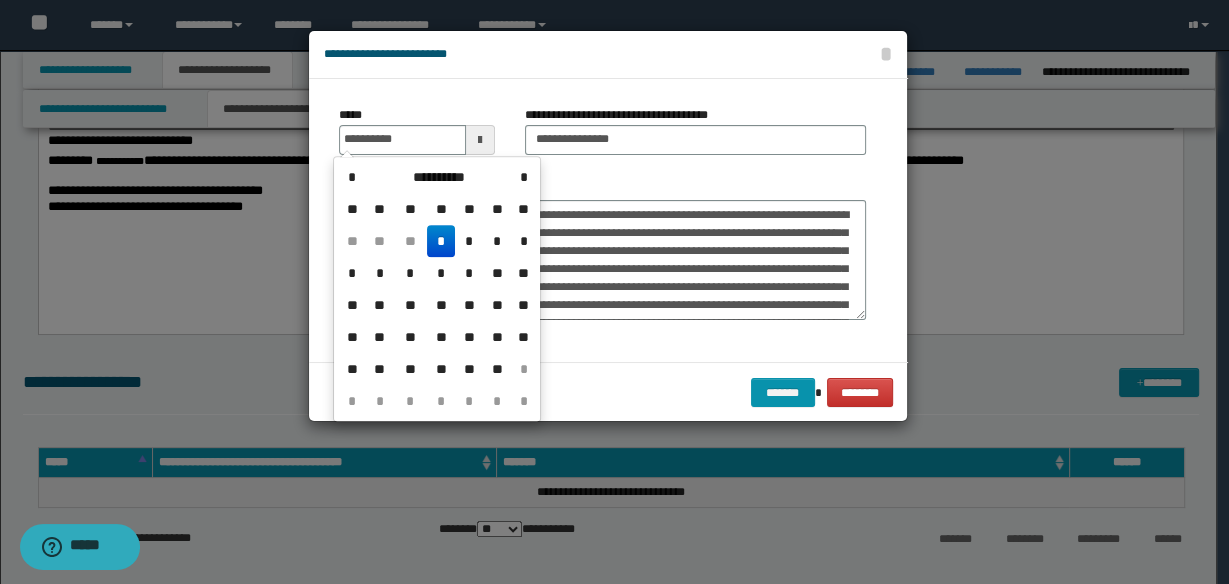 drag, startPoint x: 439, startPoint y: 238, endPoint x: 637, endPoint y: 306, distance: 209.35138 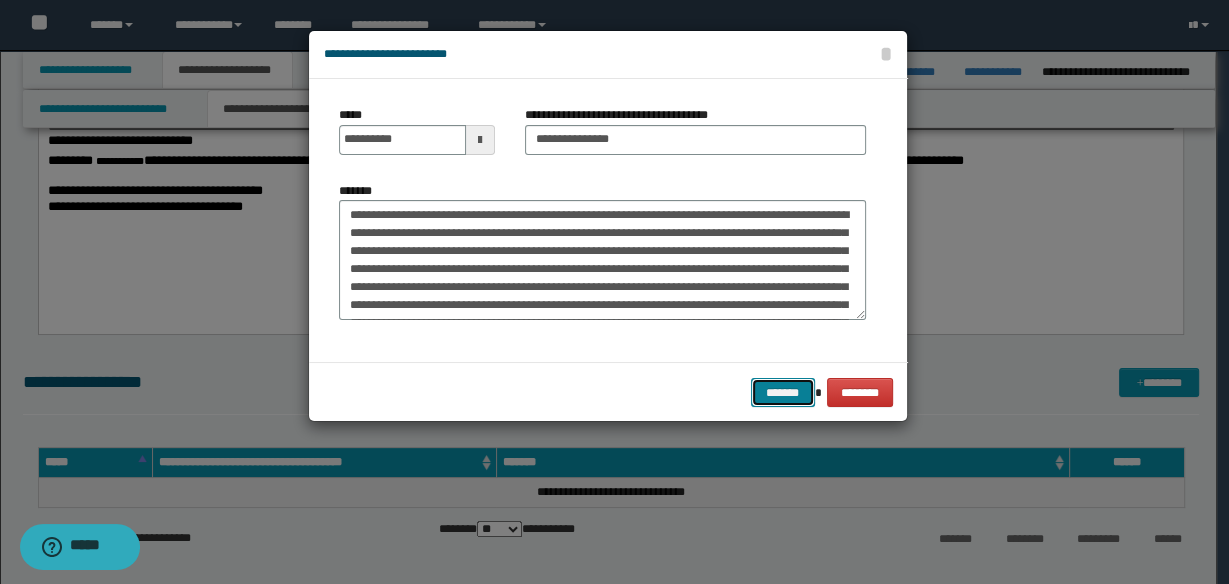 click on "*******" at bounding box center (783, 392) 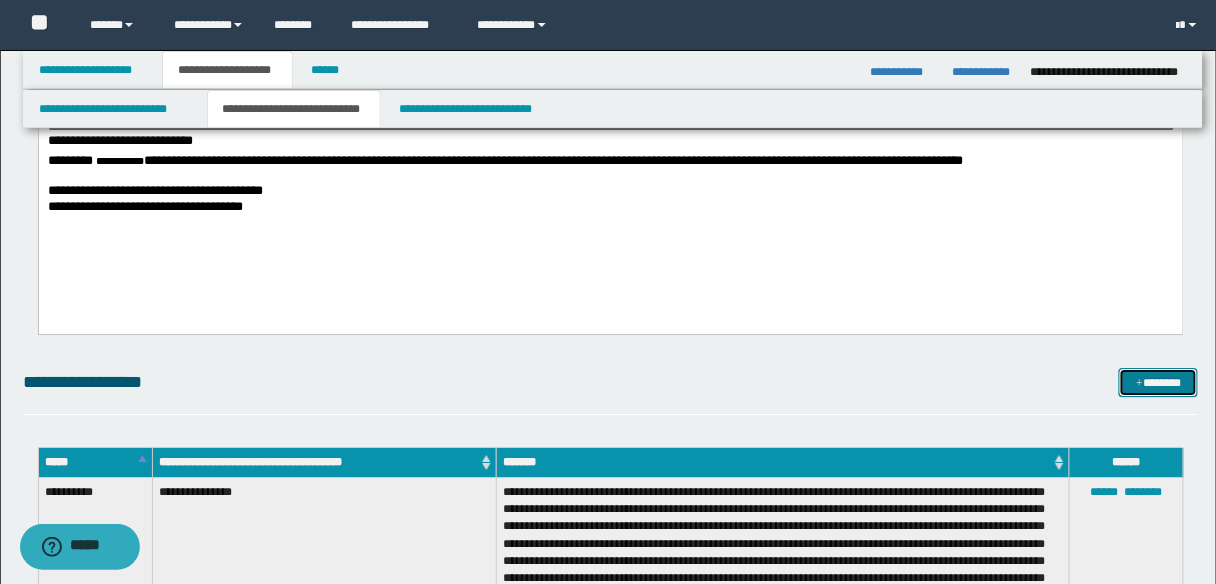click on "*******" at bounding box center (1158, 382) 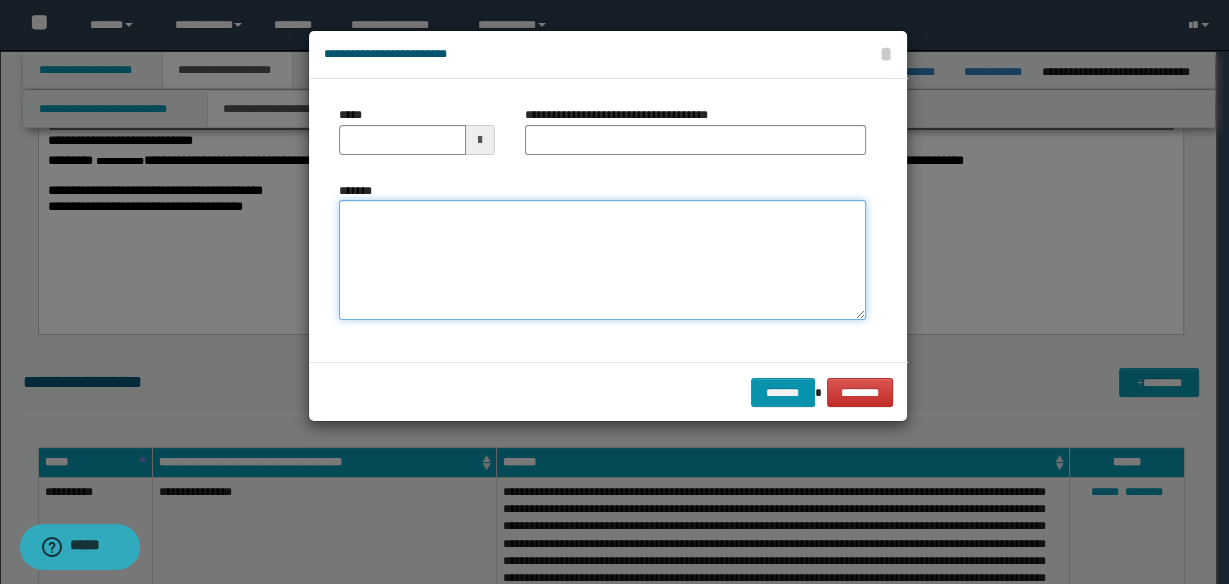 drag, startPoint x: 424, startPoint y: 229, endPoint x: 483, endPoint y: 234, distance: 59.211487 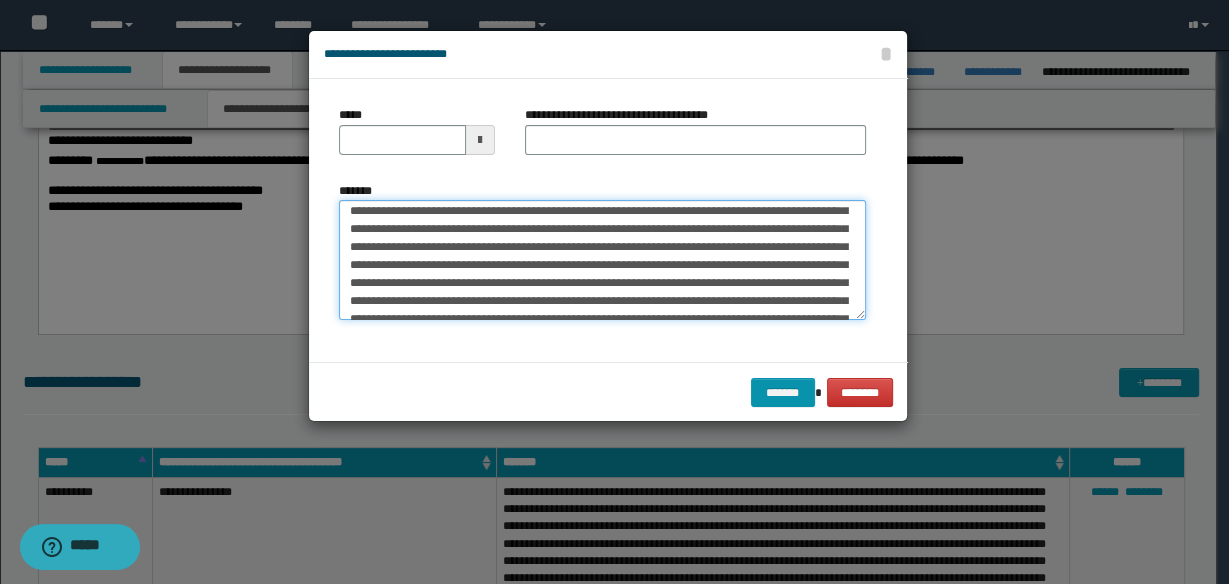scroll, scrollTop: 0, scrollLeft: 0, axis: both 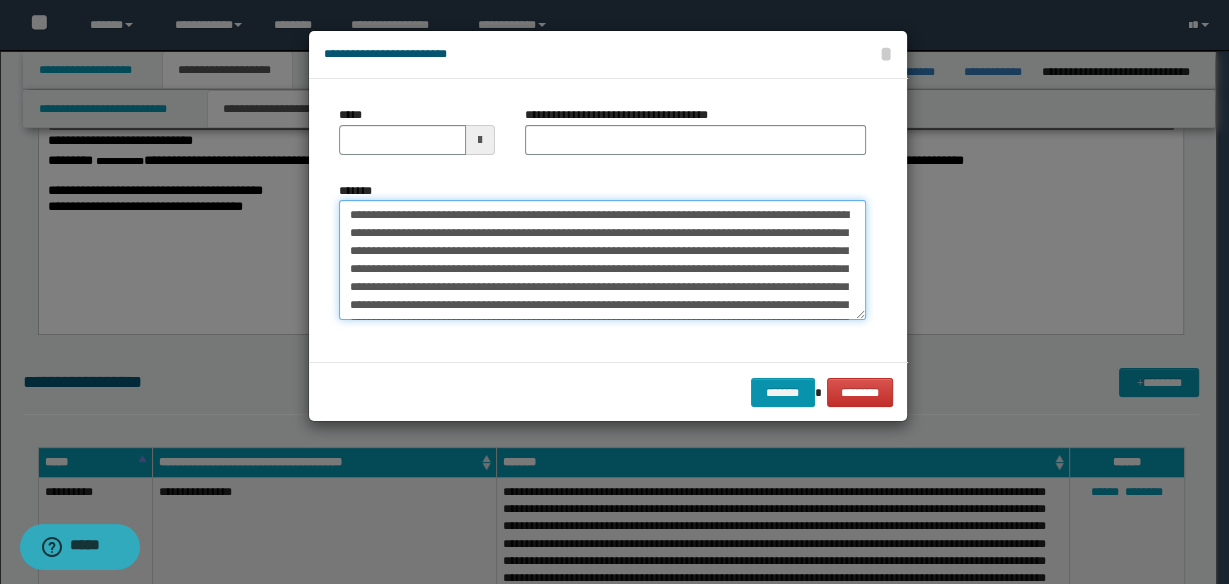type on "**********" 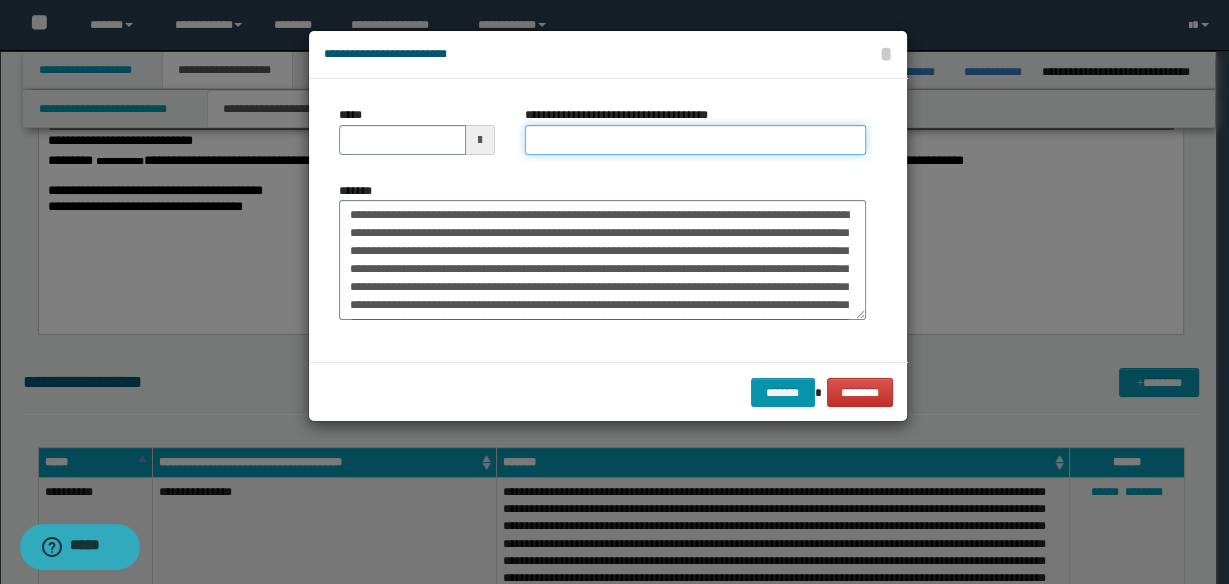 click on "**********" at bounding box center [695, 140] 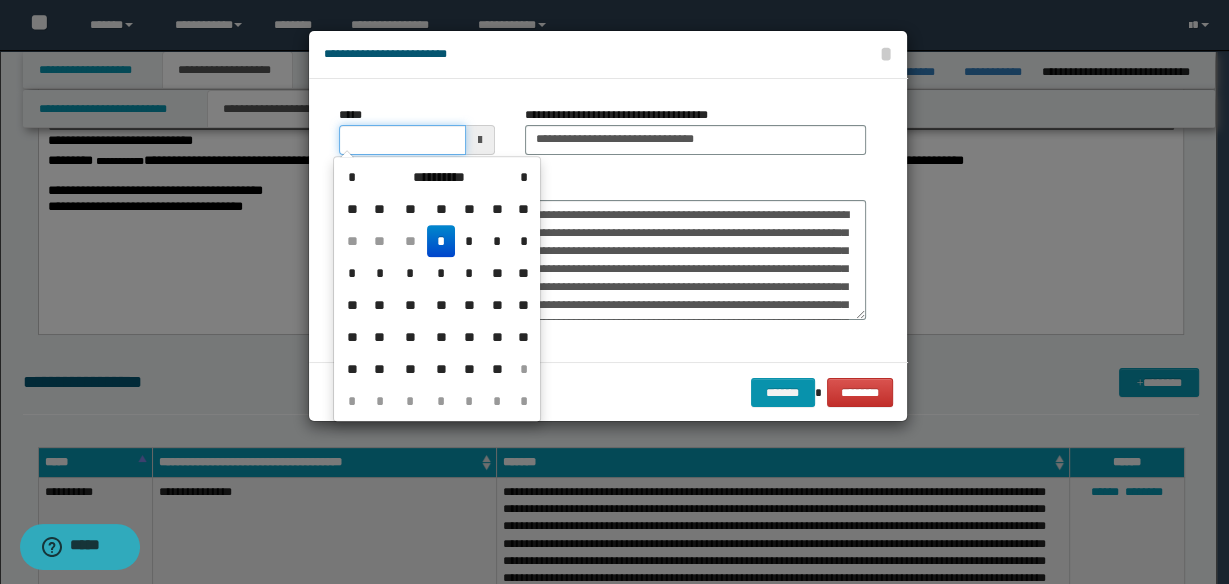 click on "*****" at bounding box center [402, 140] 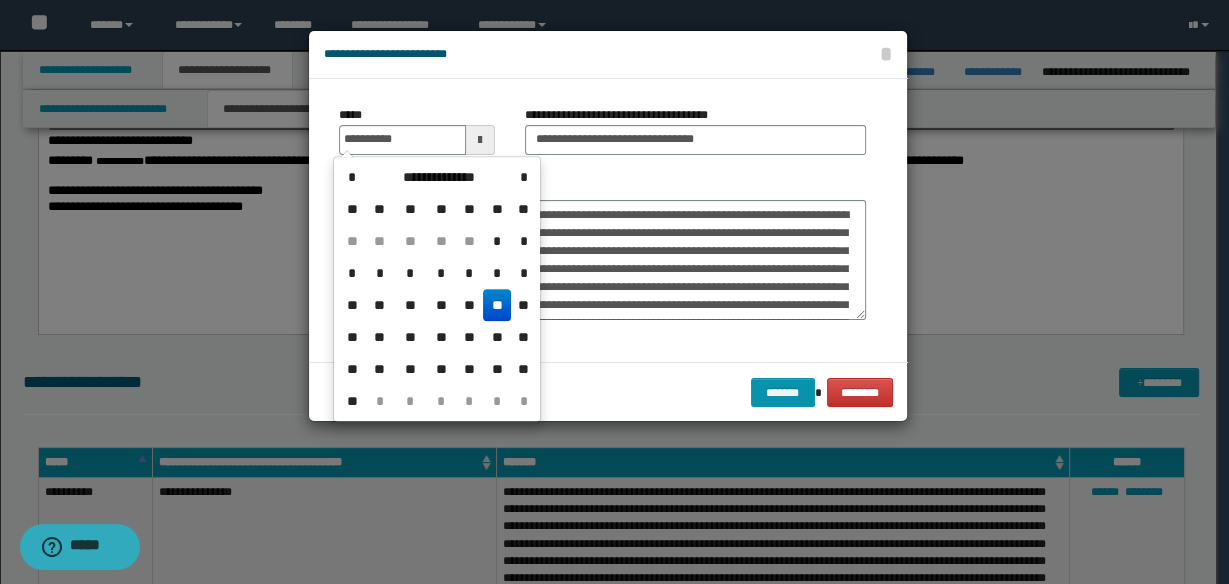 click on "**" at bounding box center (497, 305) 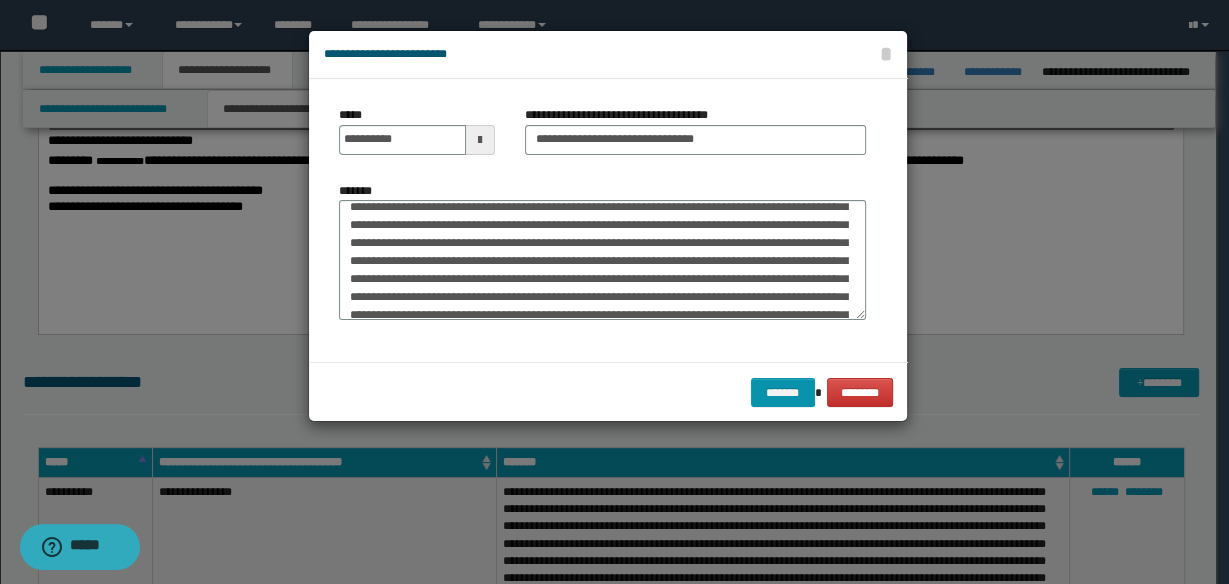 scroll, scrollTop: 0, scrollLeft: 0, axis: both 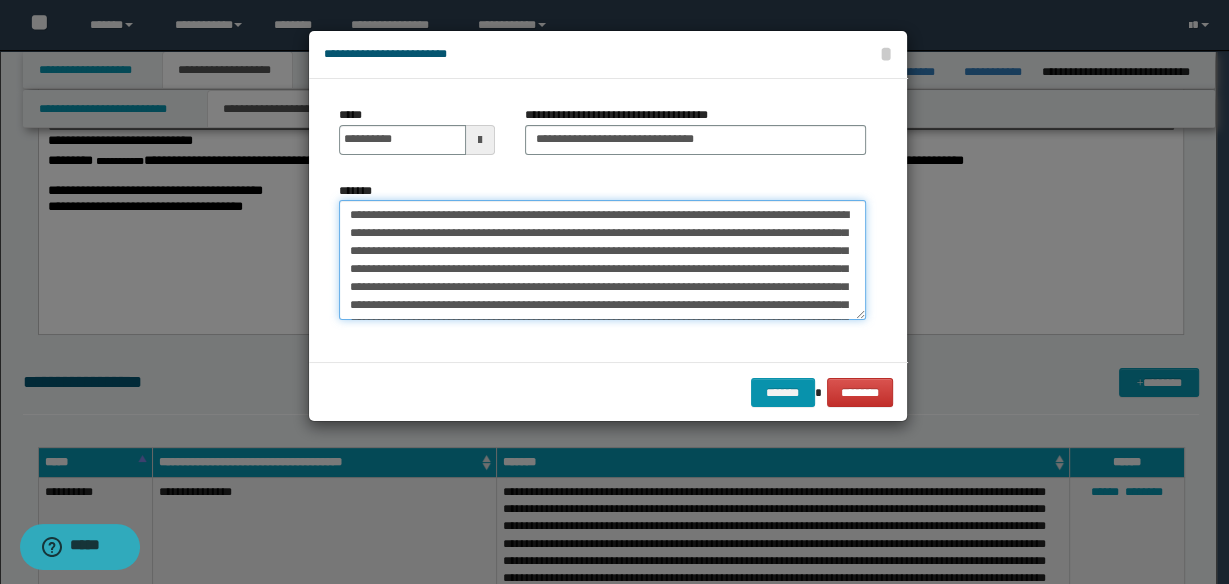 click on "*******" at bounding box center [602, 259] 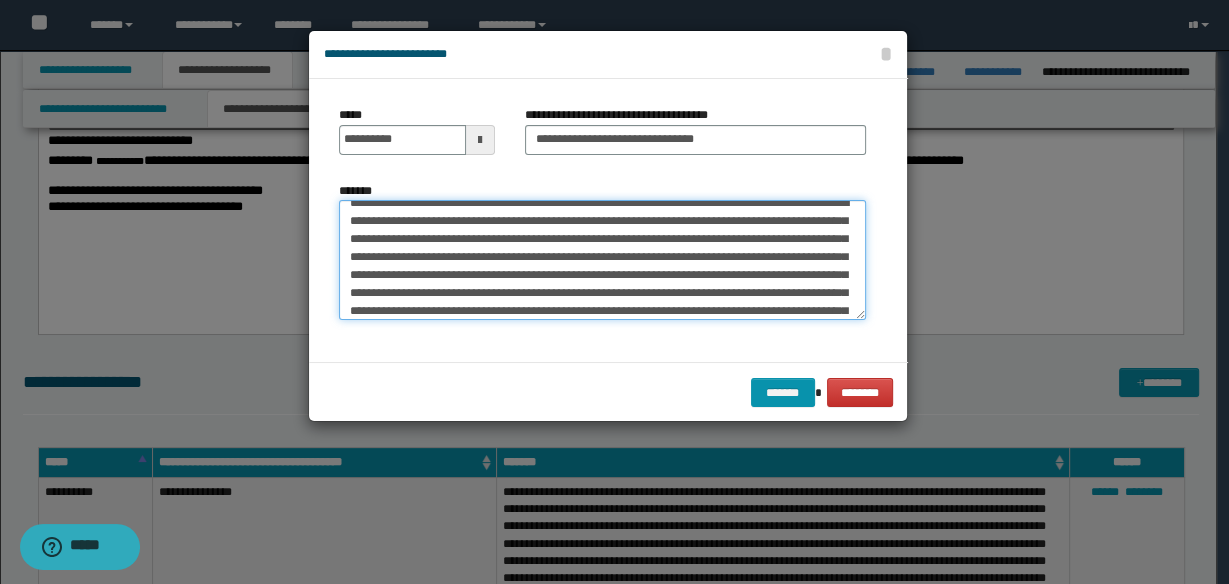 scroll, scrollTop: 44, scrollLeft: 0, axis: vertical 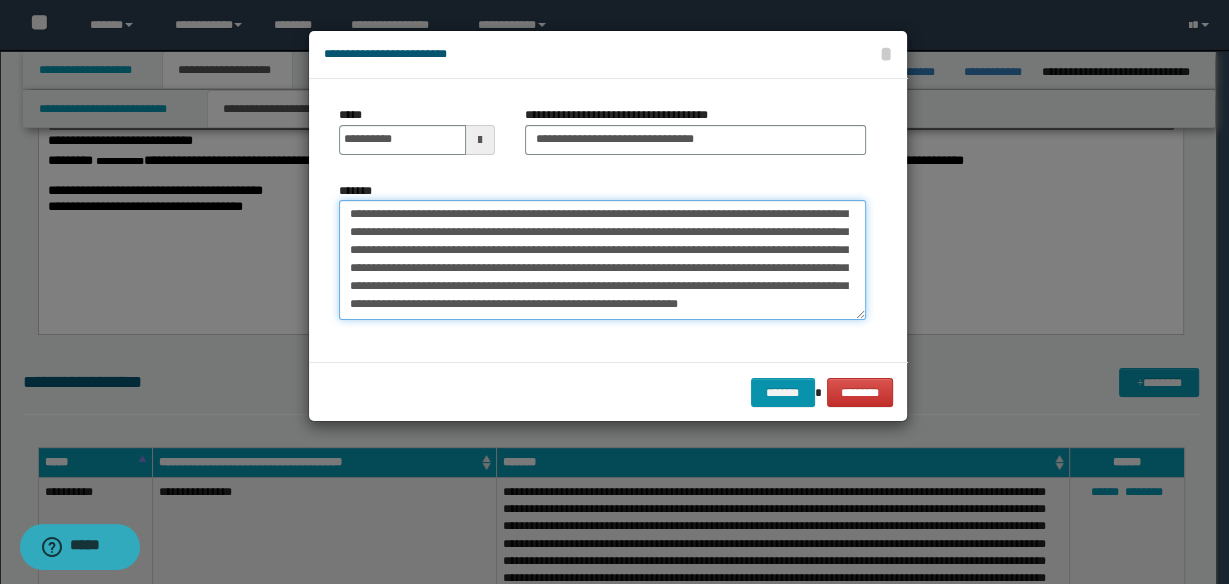 drag, startPoint x: 344, startPoint y: 262, endPoint x: 734, endPoint y: 282, distance: 390.51248 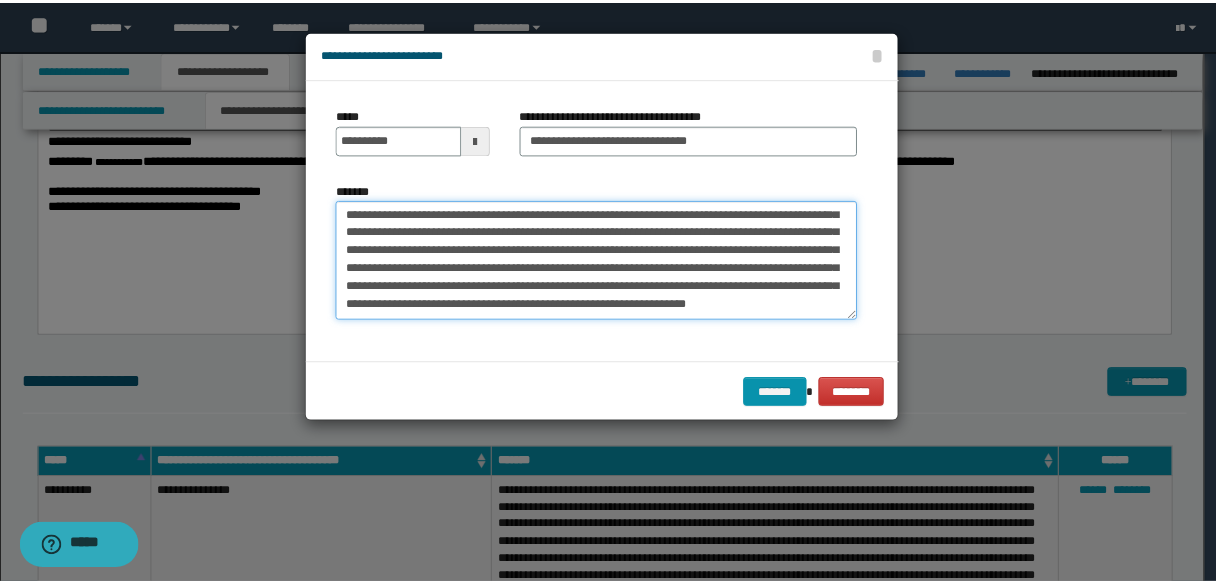 scroll, scrollTop: 36, scrollLeft: 0, axis: vertical 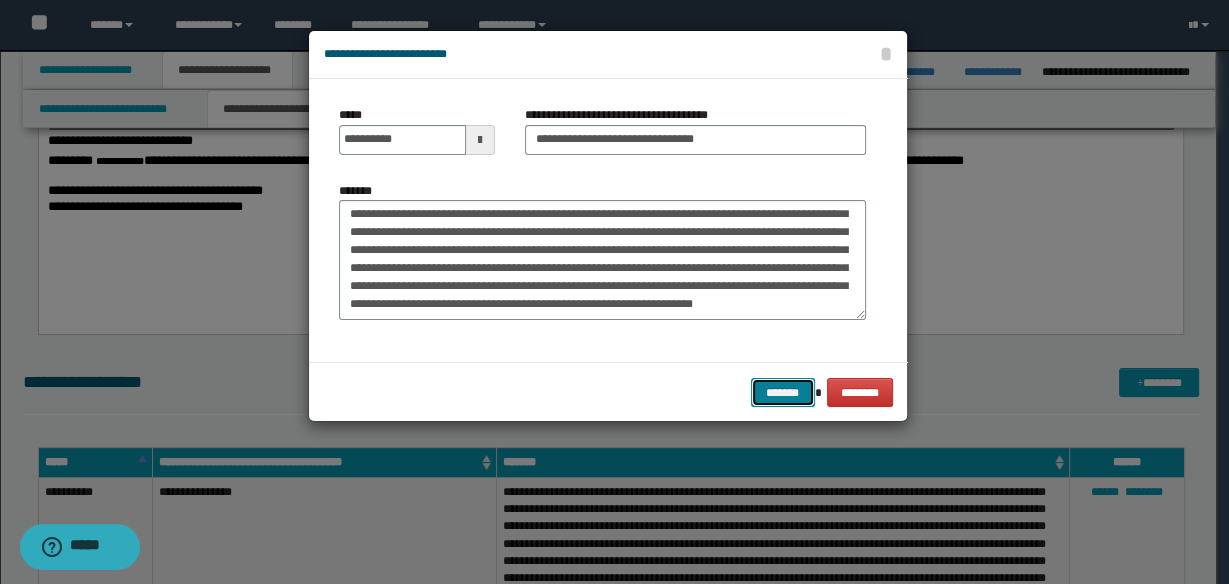 click on "*******" at bounding box center (783, 392) 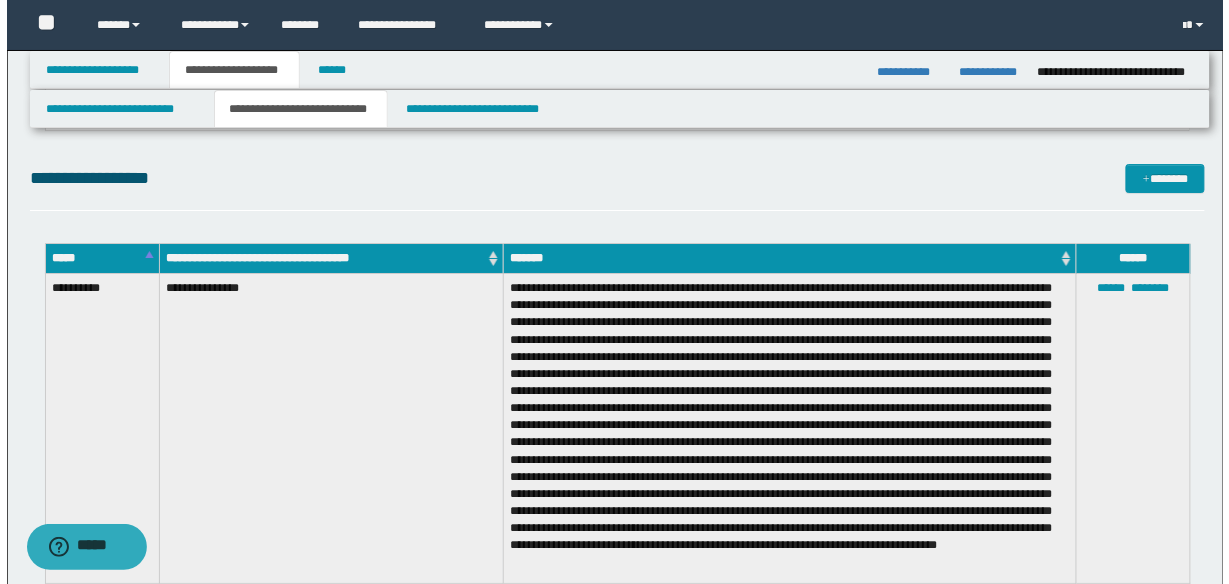 scroll, scrollTop: 1520, scrollLeft: 0, axis: vertical 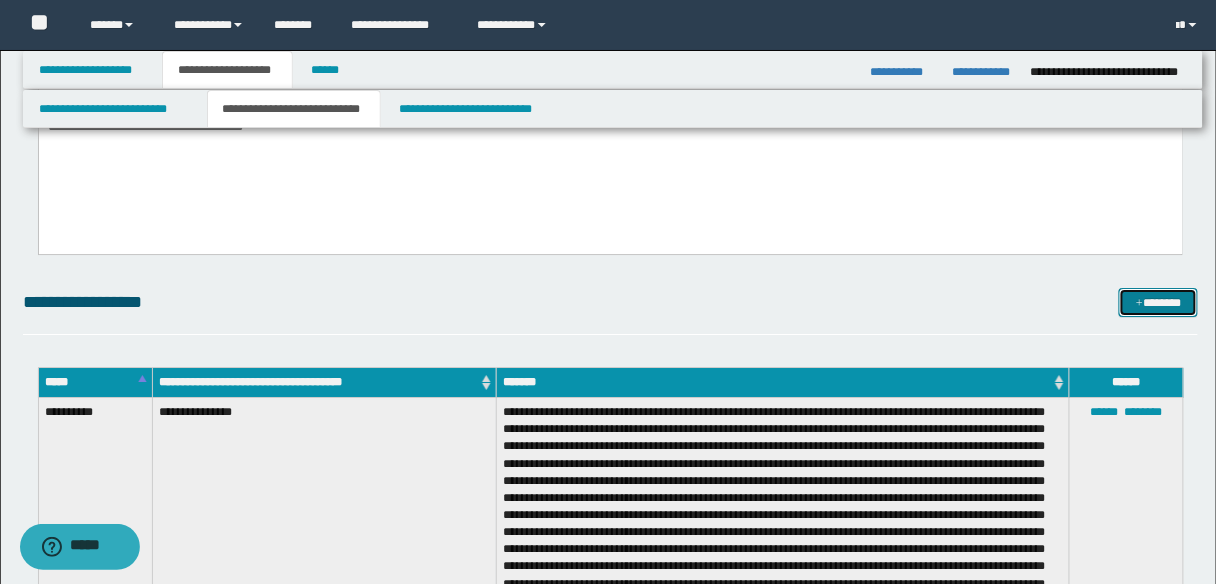 click on "*******" at bounding box center (1158, 302) 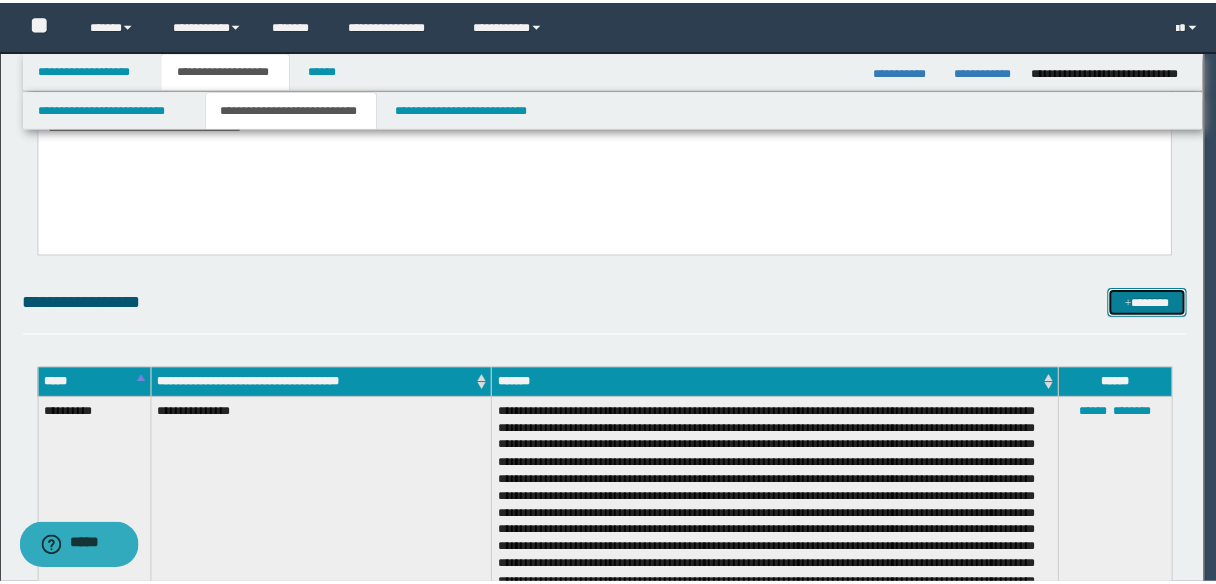 scroll, scrollTop: 0, scrollLeft: 0, axis: both 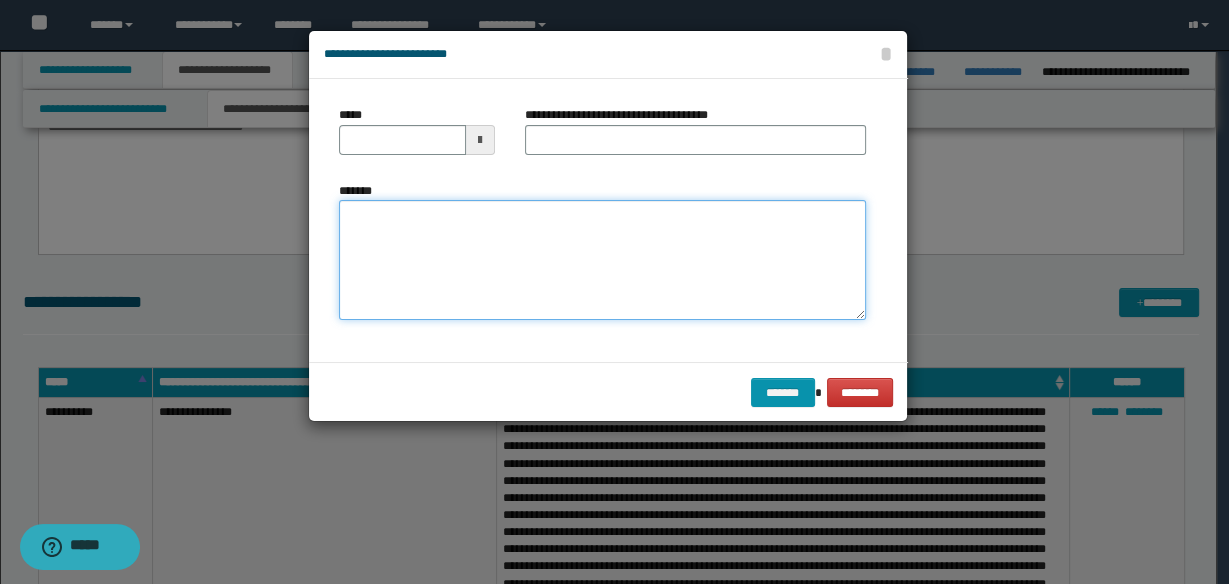 click on "*******" at bounding box center (602, 259) 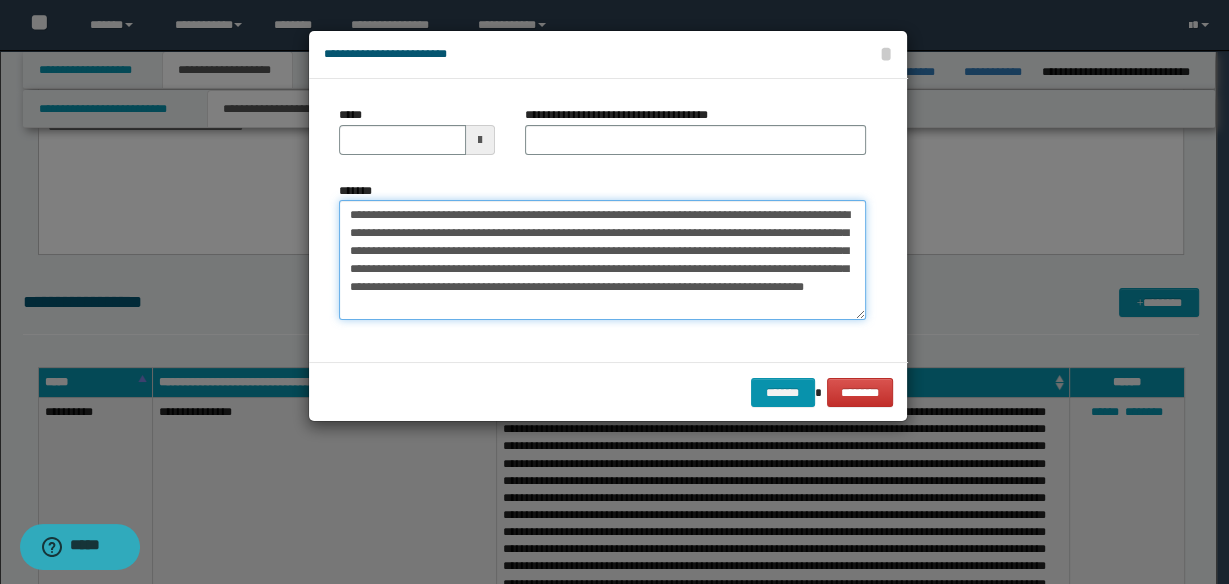 type on "**********" 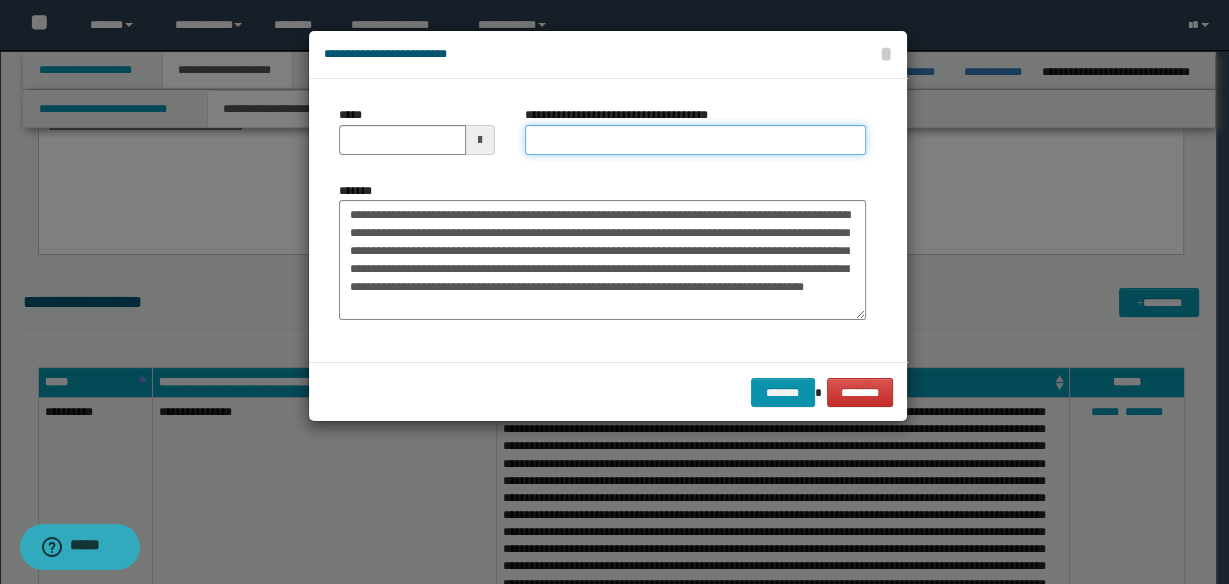 drag, startPoint x: 591, startPoint y: 124, endPoint x: 579, endPoint y: 132, distance: 14.422205 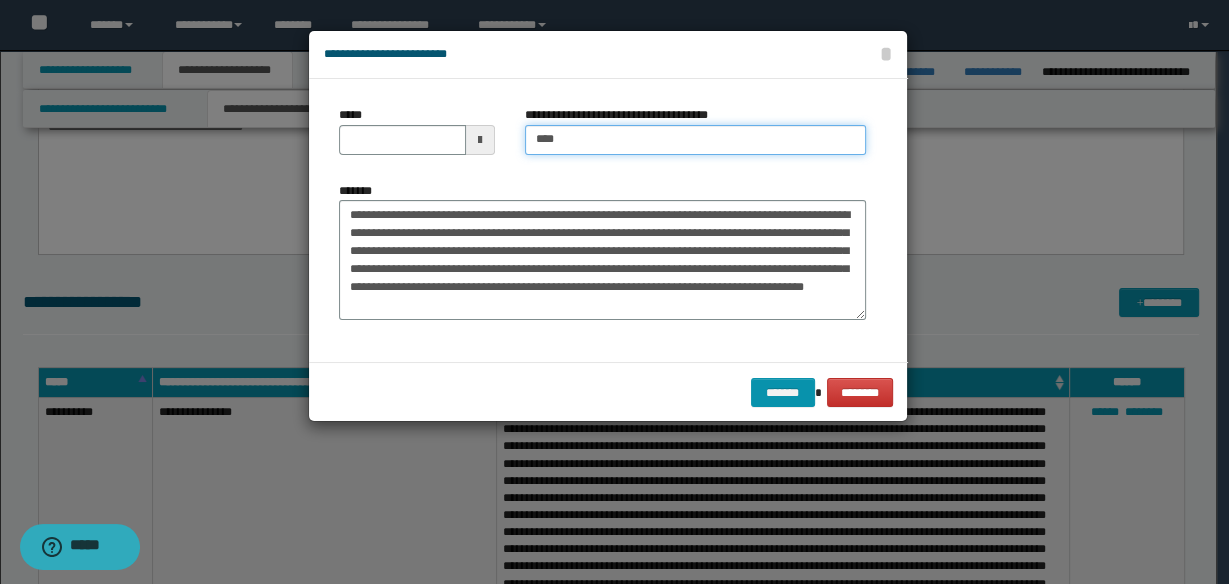 type on "**********" 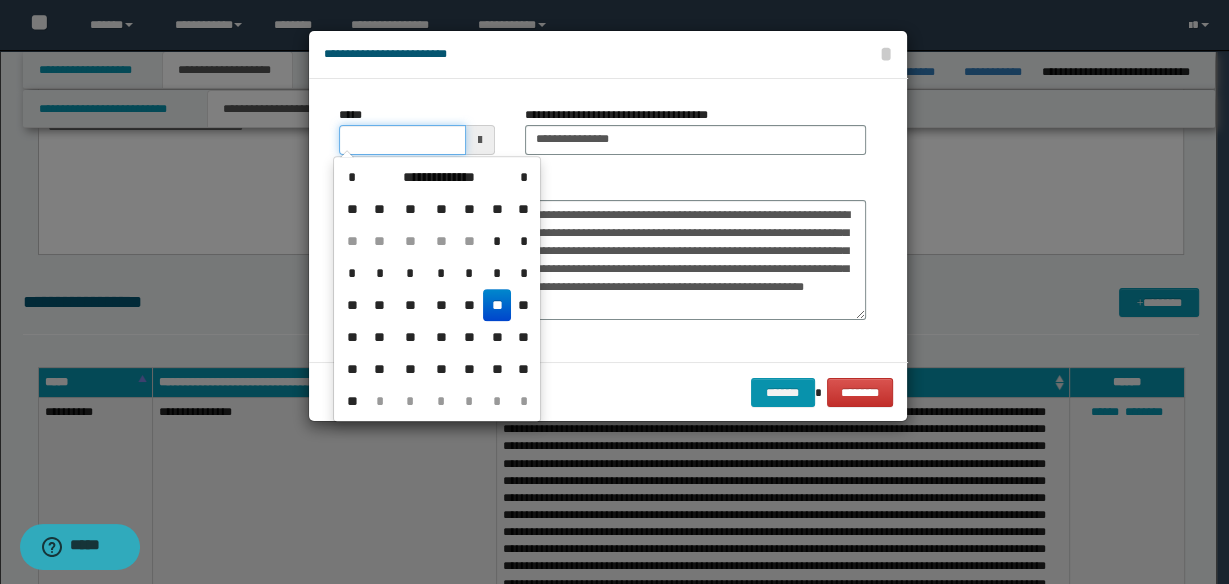 click on "*****" at bounding box center [402, 140] 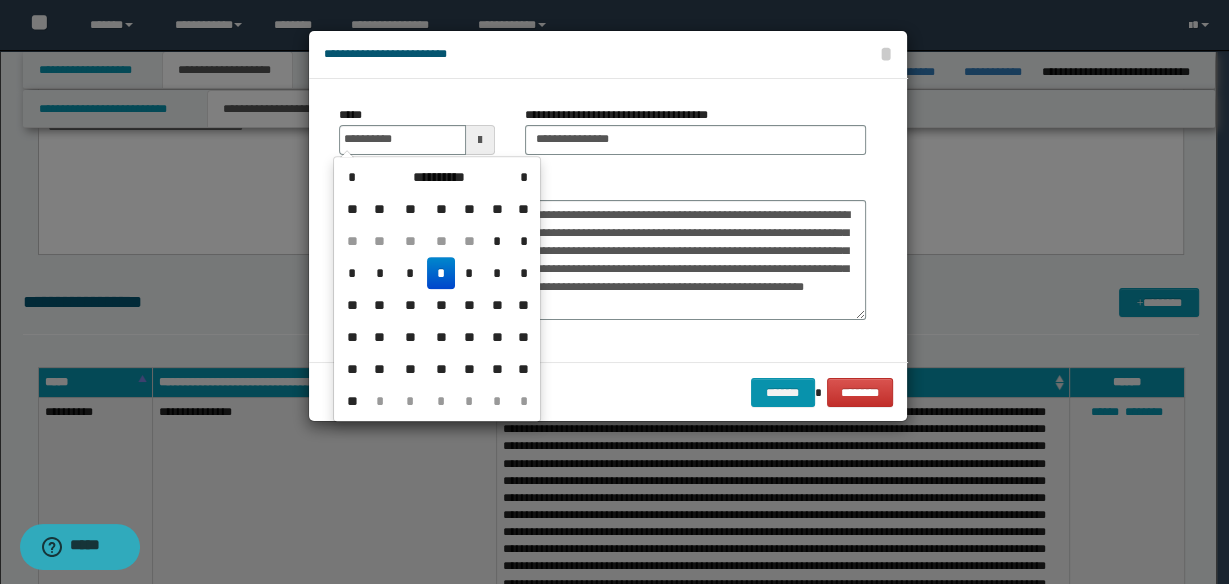 click on "*" at bounding box center (441, 273) 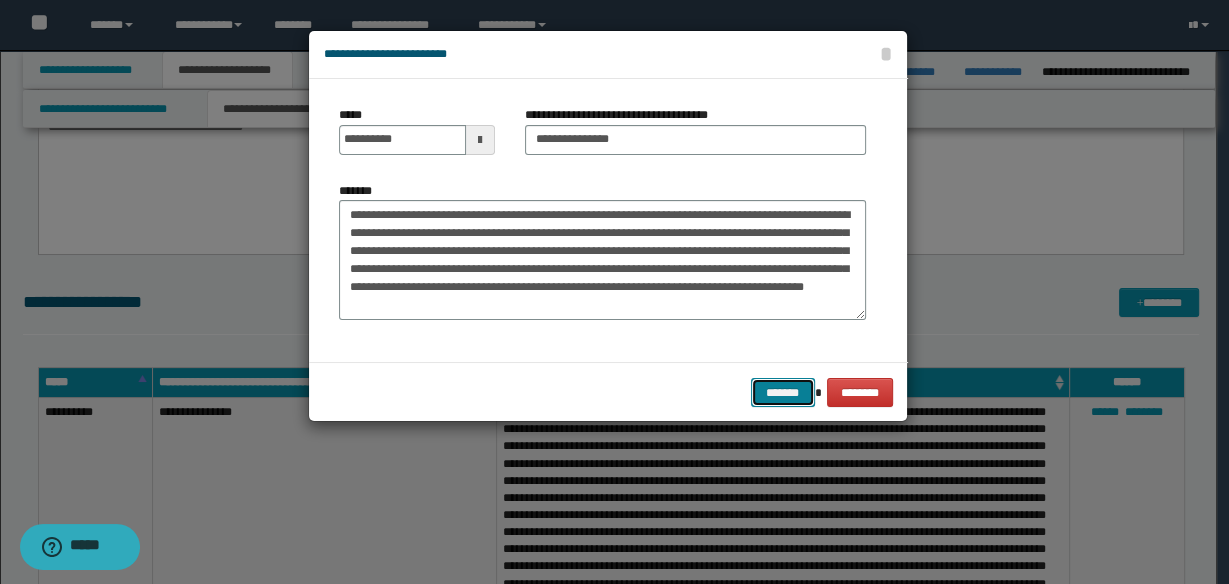 click on "*******" at bounding box center (783, 392) 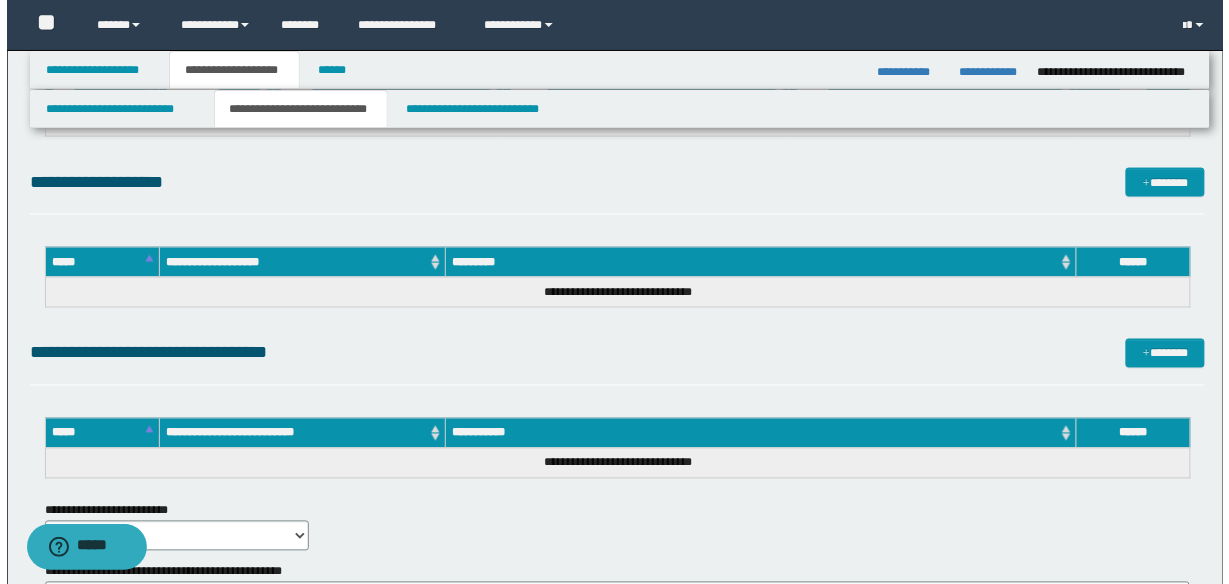 scroll, scrollTop: 2560, scrollLeft: 0, axis: vertical 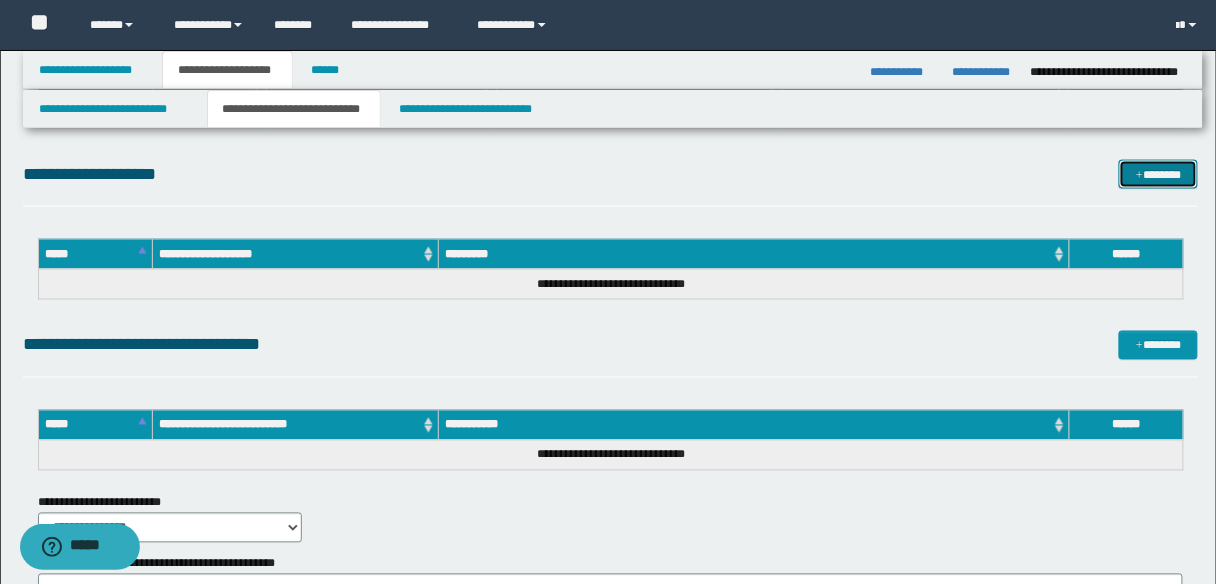 click on "*******" at bounding box center [1158, 174] 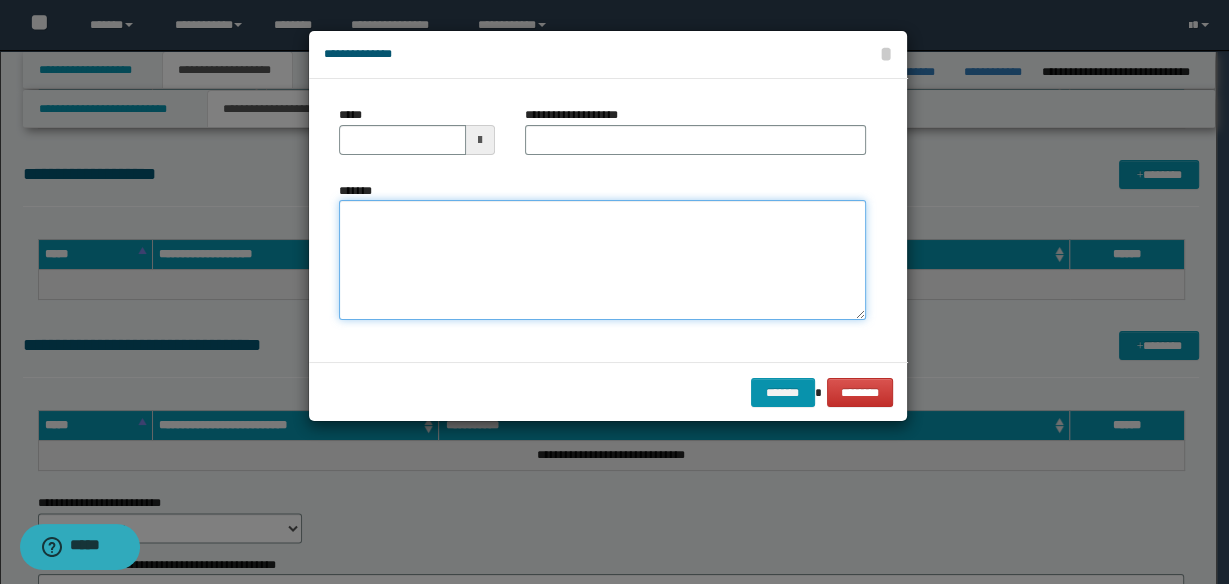 click on "*******" at bounding box center (602, 260) 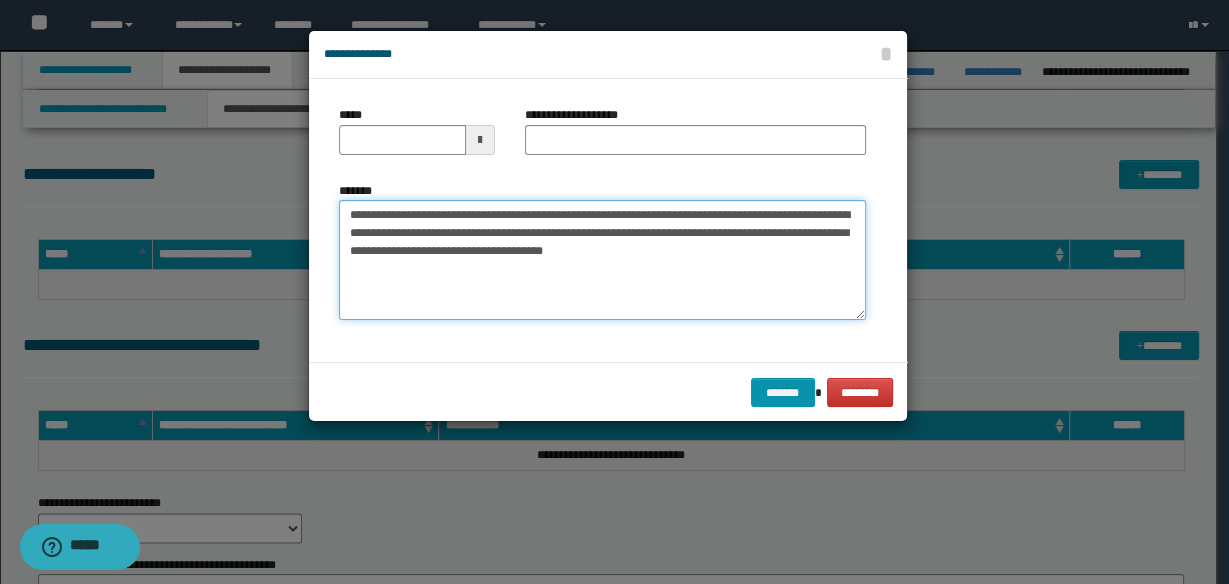 type on "**********" 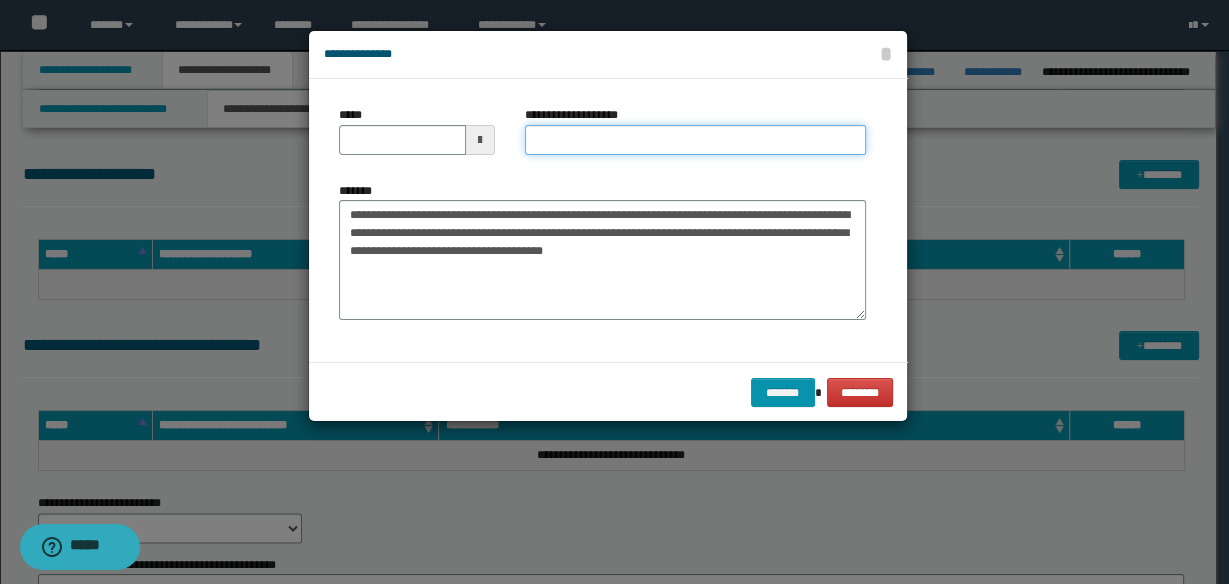 click on "**********" at bounding box center (695, 140) 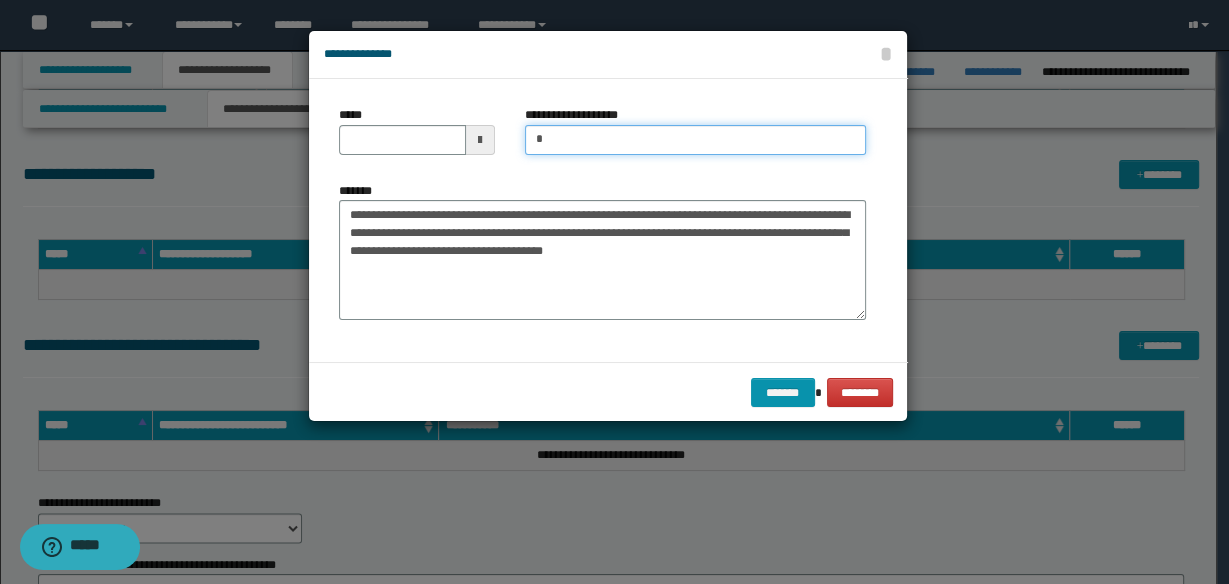 type on "**********" 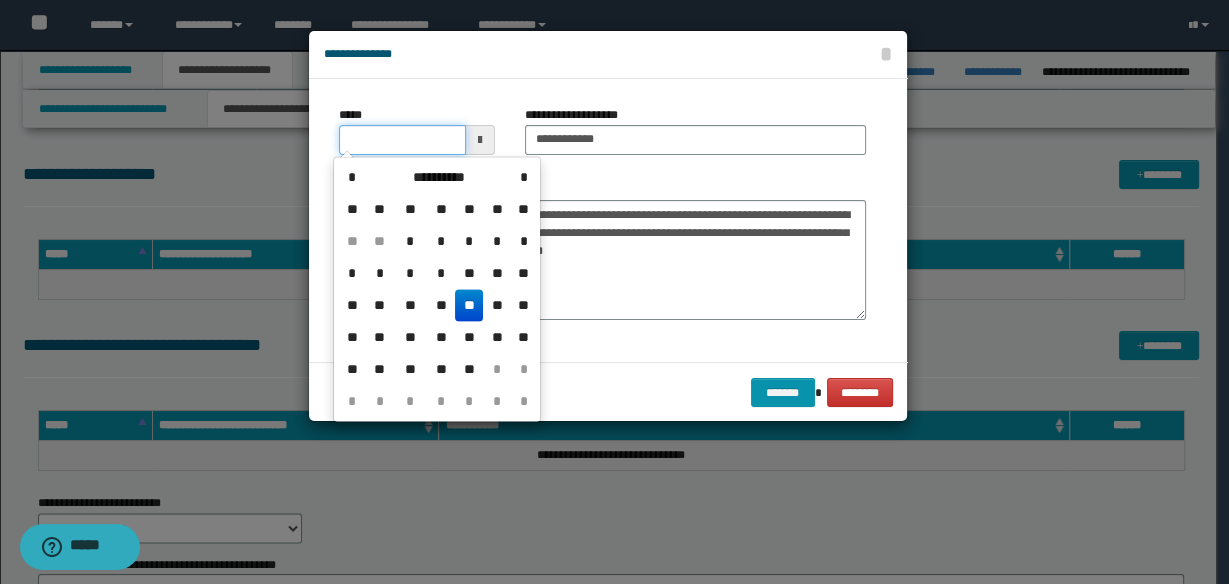 click on "*****" at bounding box center (402, 140) 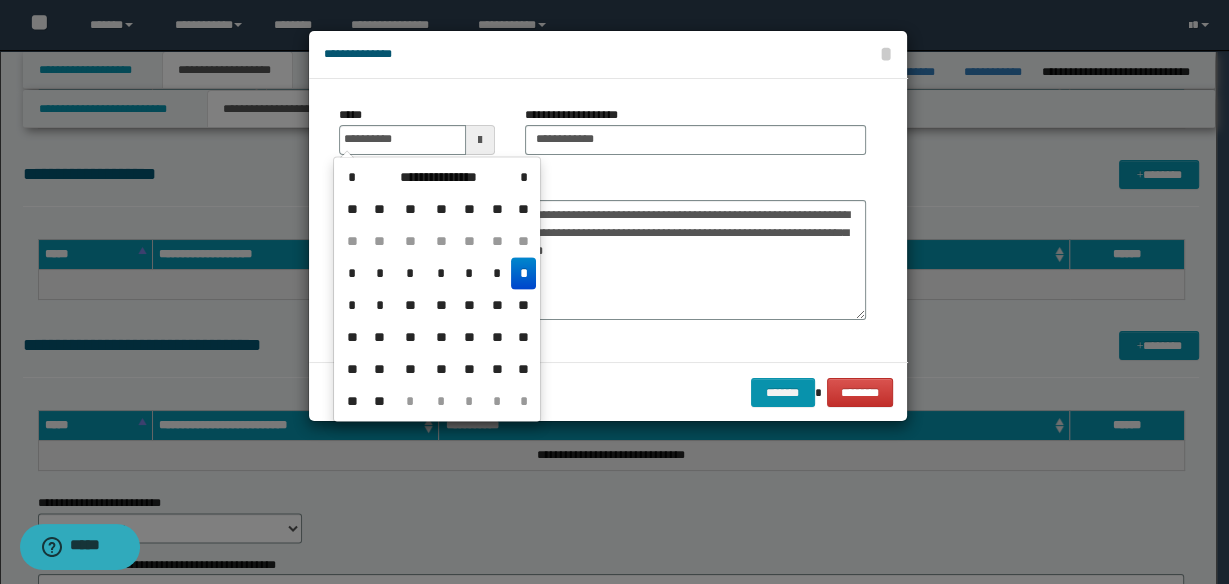 click on "*" at bounding box center (523, 273) 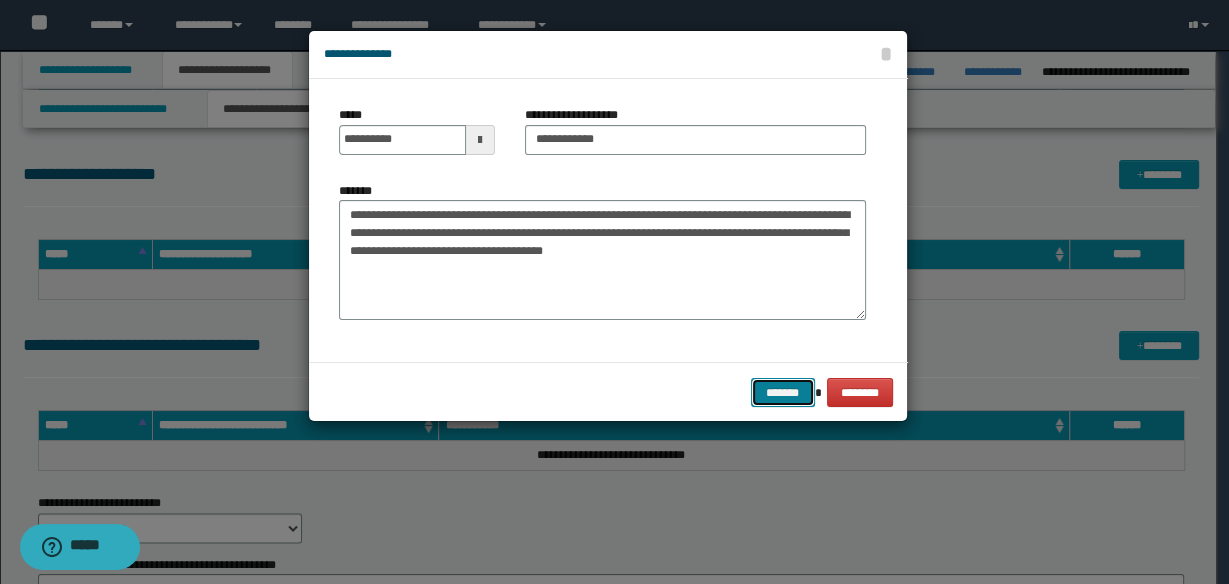 click on "*******" at bounding box center (783, 392) 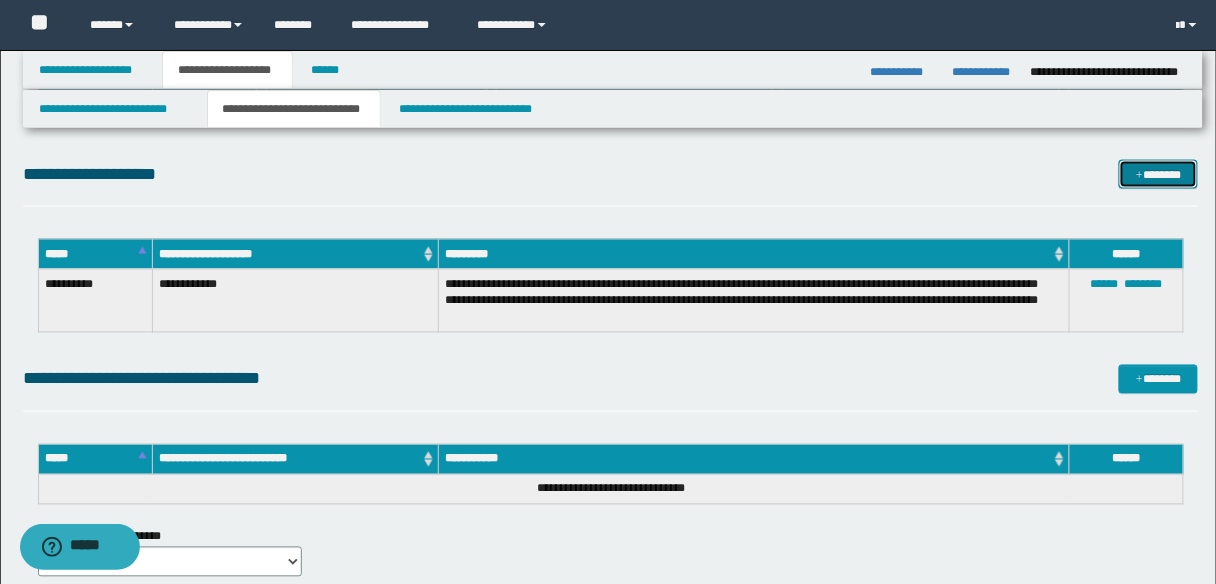 click on "*******" at bounding box center (1158, 174) 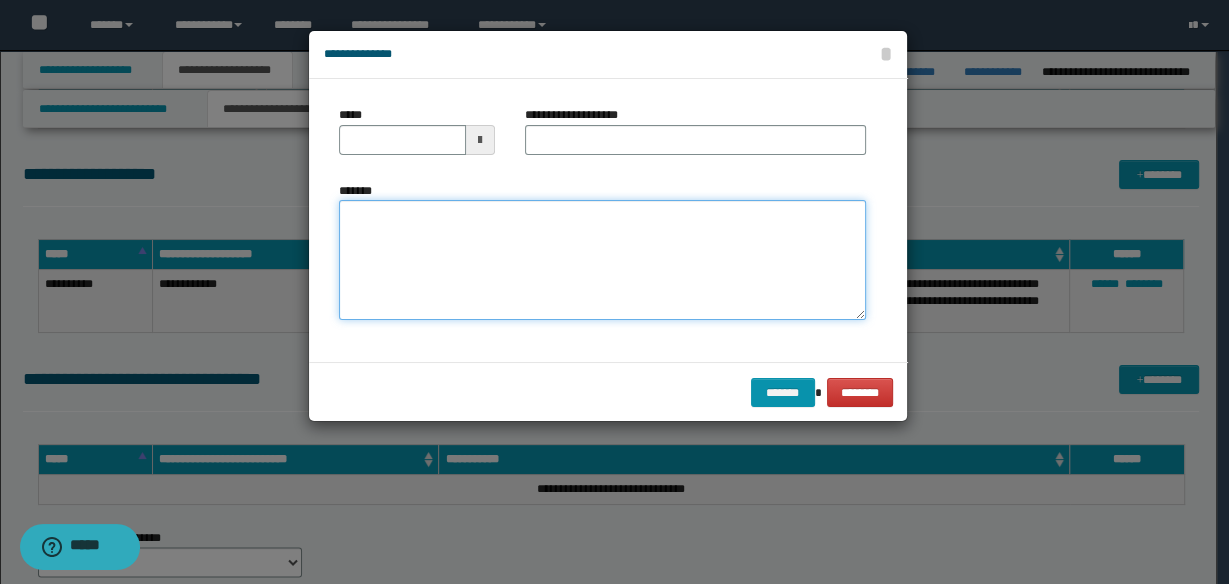 click on "*******" at bounding box center [602, 260] 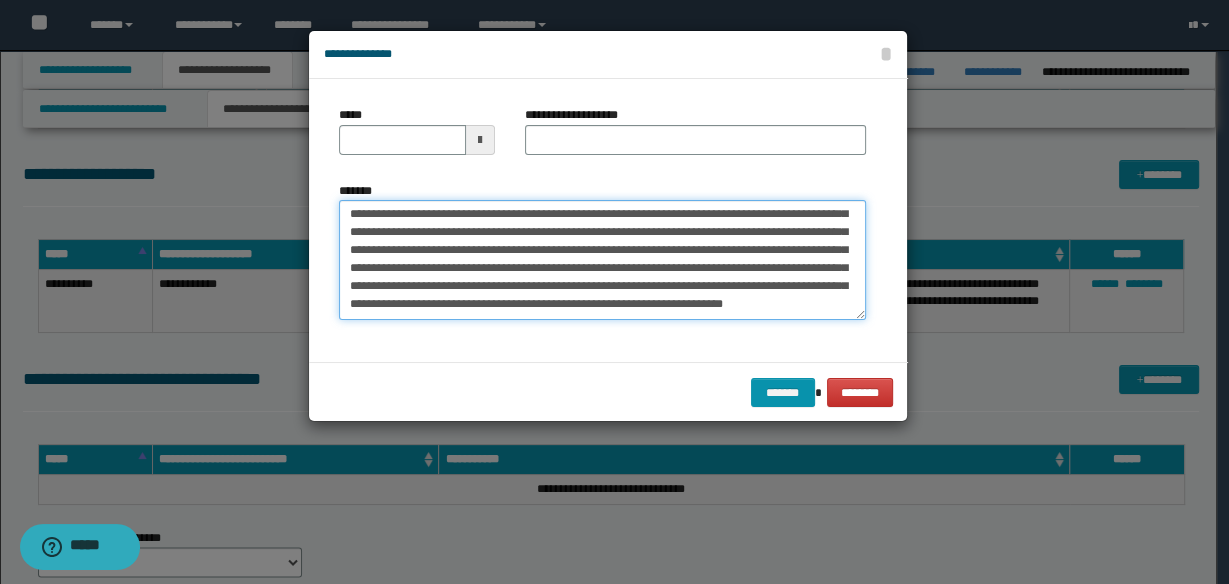 scroll, scrollTop: 0, scrollLeft: 0, axis: both 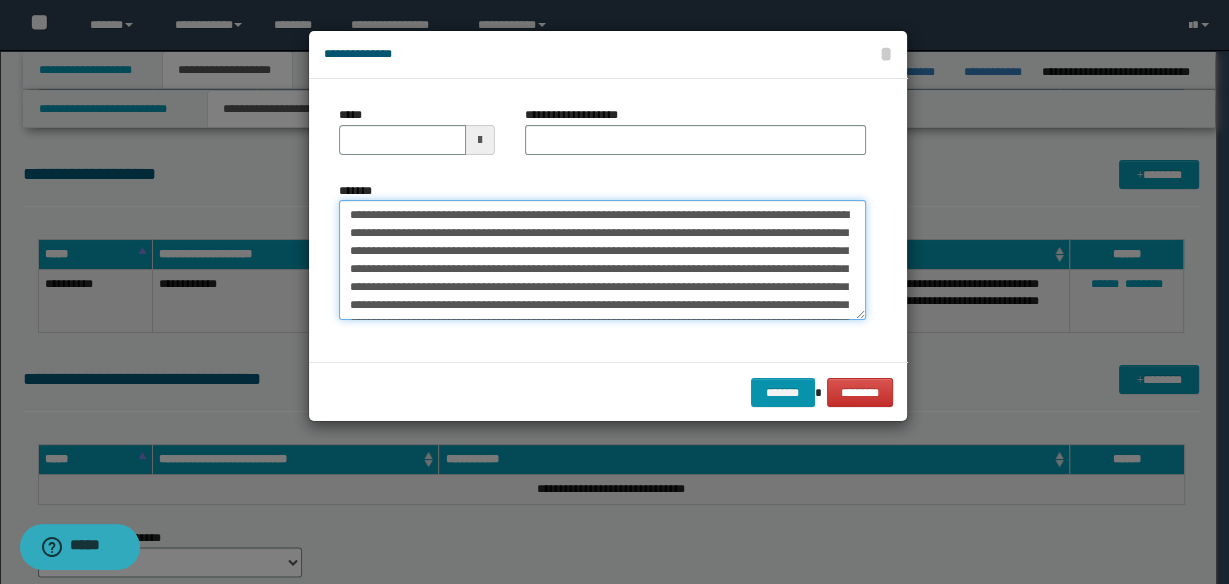 type on "**********" 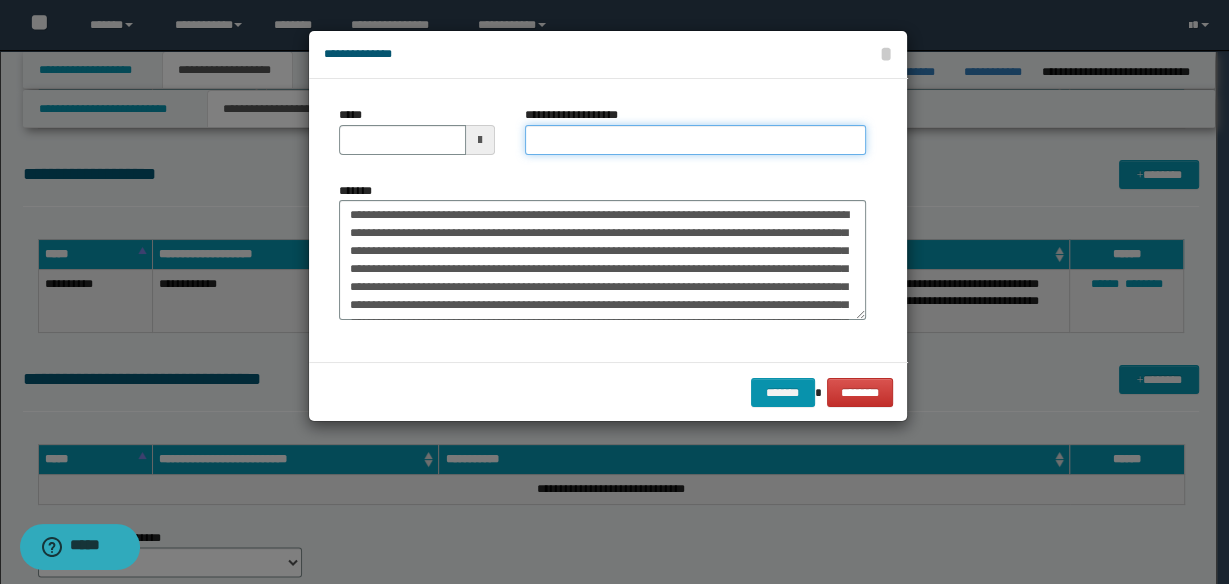 click on "**********" at bounding box center (695, 140) 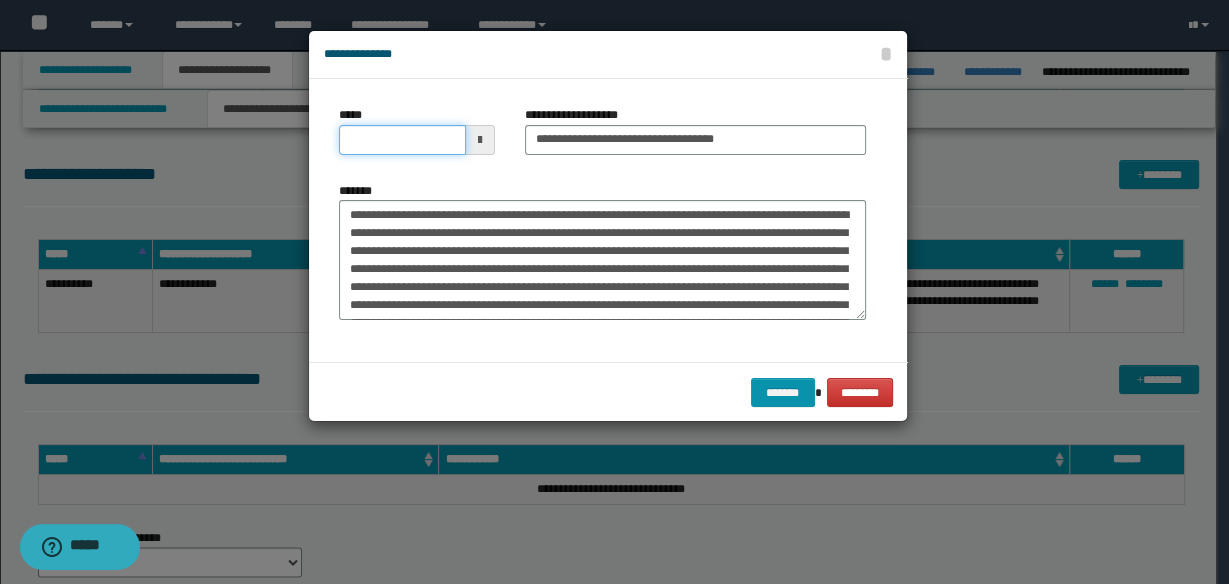 click on "*****" at bounding box center [402, 140] 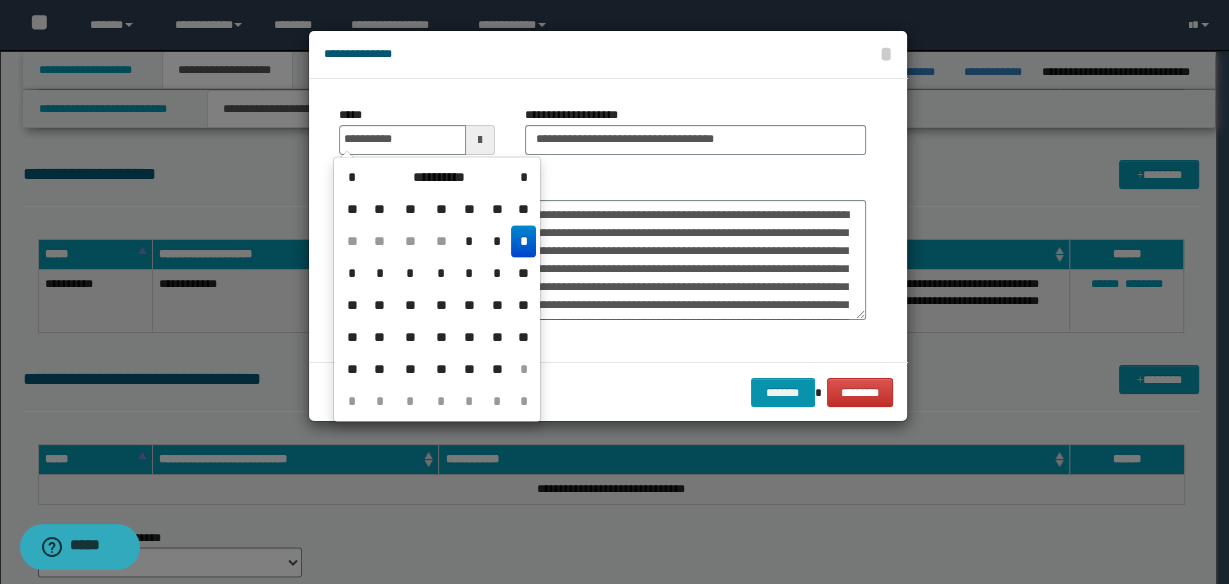 click on "*" at bounding box center [523, 241] 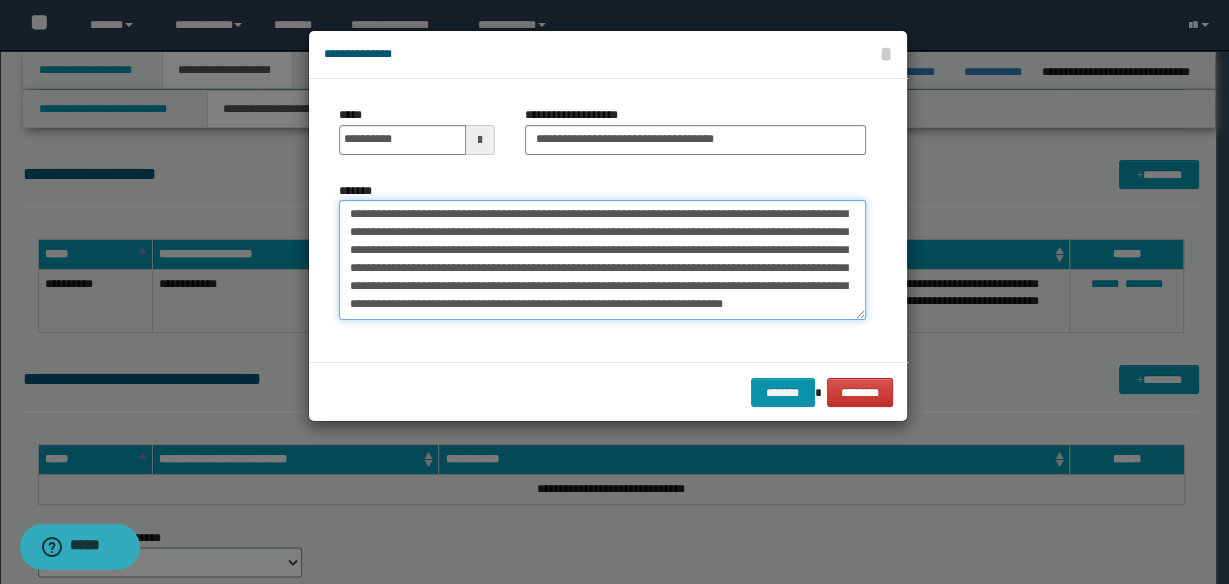 scroll, scrollTop: 90, scrollLeft: 0, axis: vertical 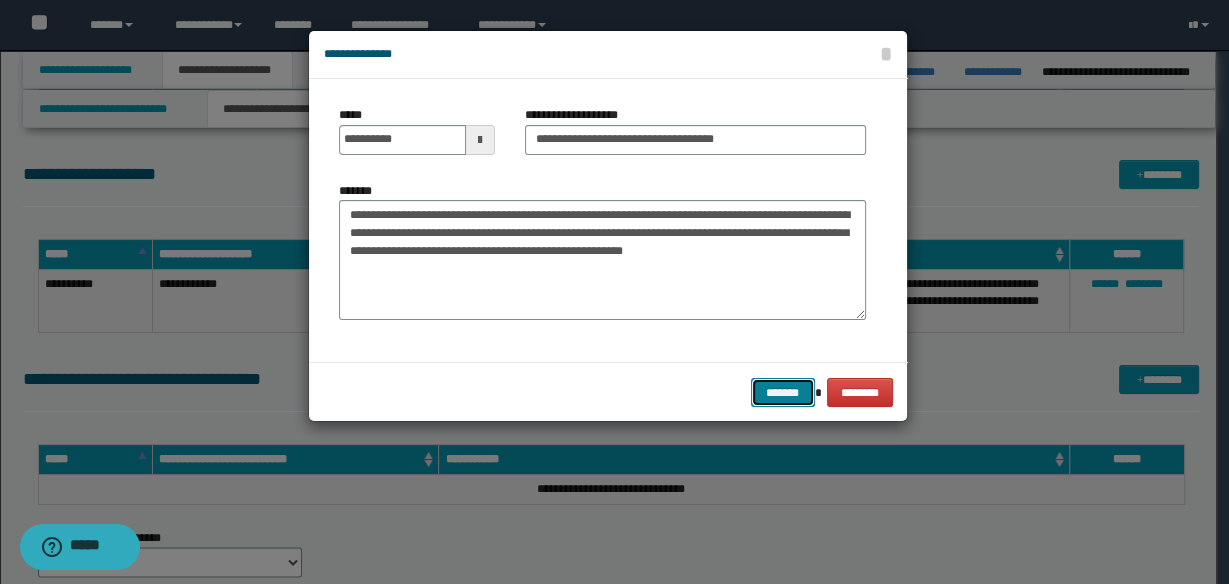 click on "*******" at bounding box center (783, 392) 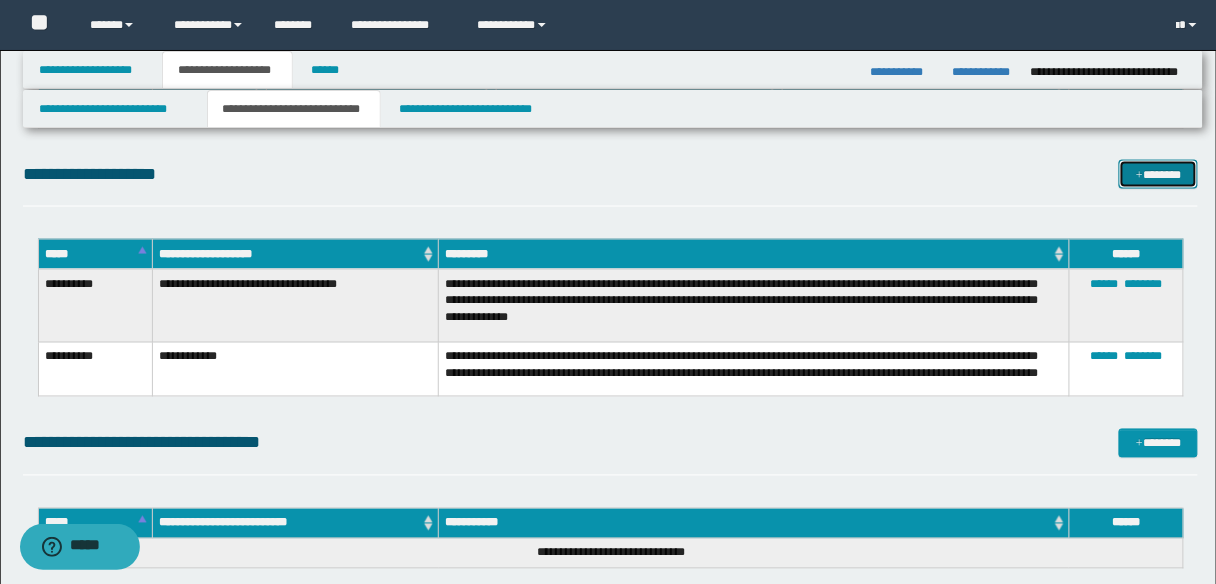 click on "*******" at bounding box center [1158, 174] 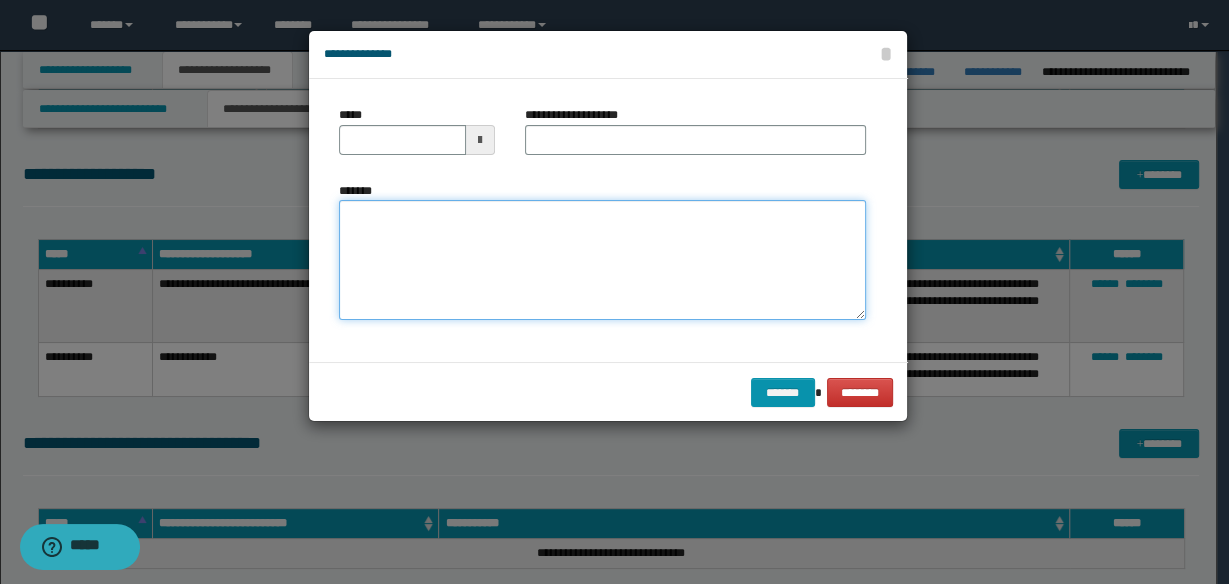 click on "*******" at bounding box center [602, 259] 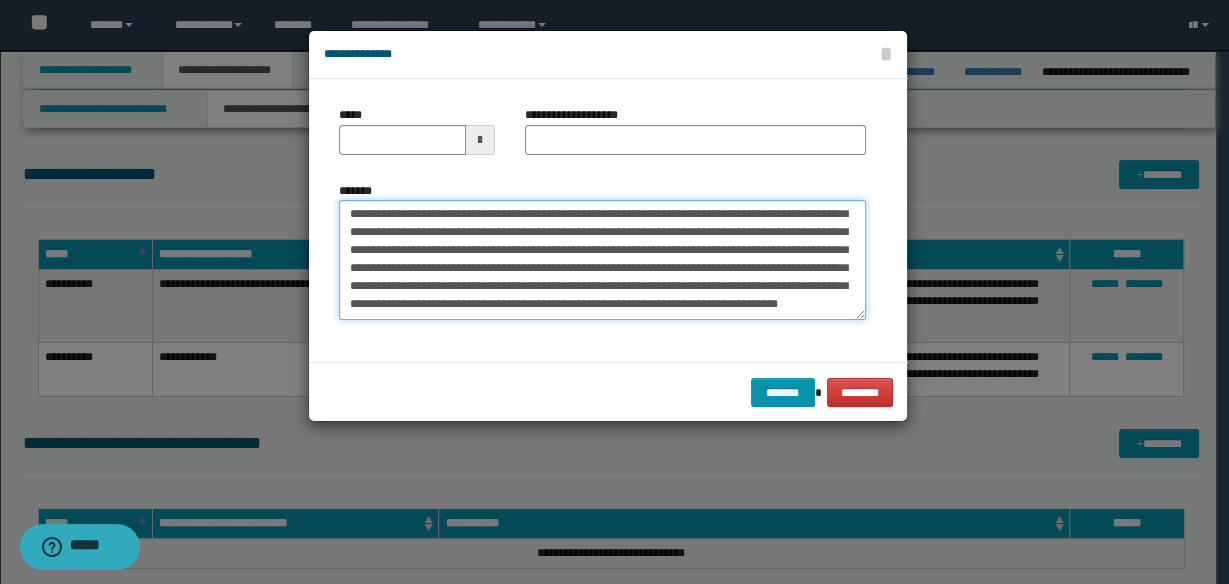 scroll, scrollTop: 0, scrollLeft: 0, axis: both 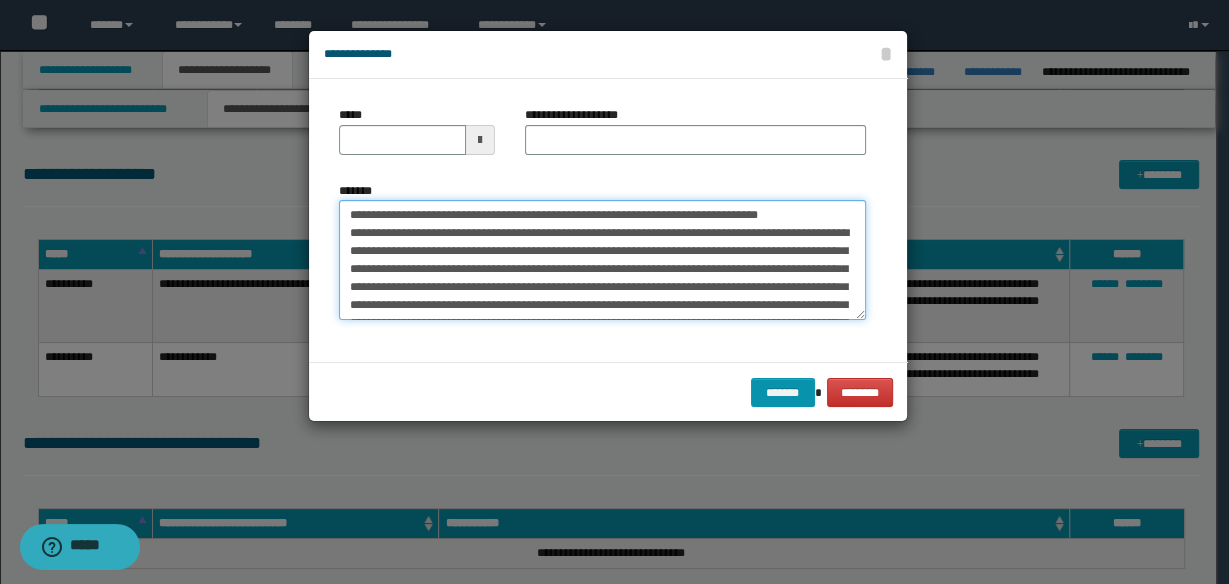 type on "**********" 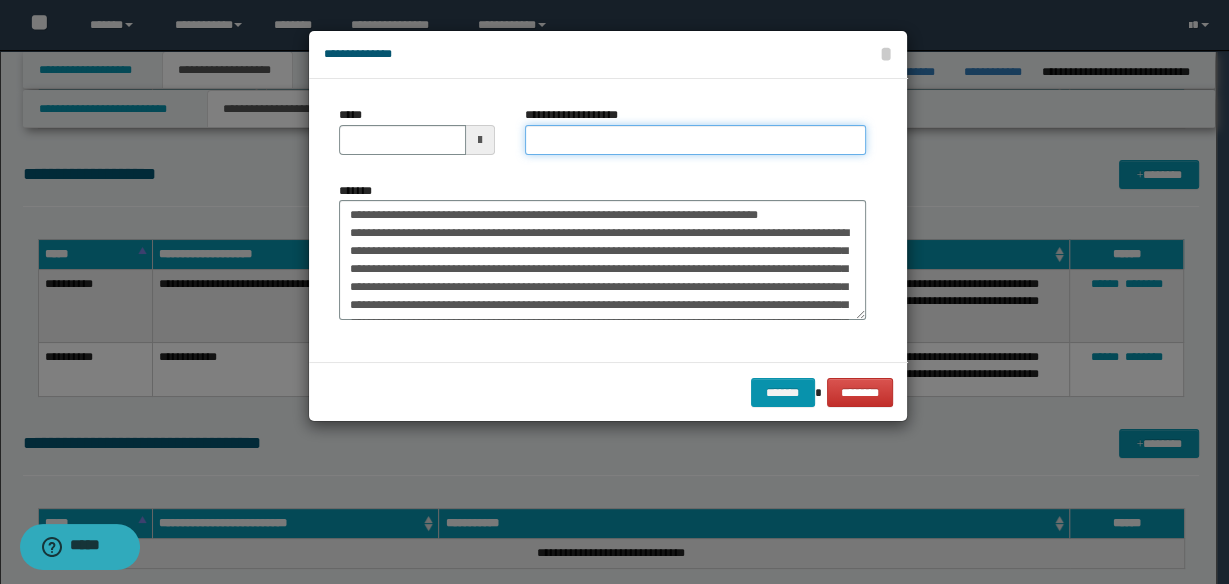 click on "**********" at bounding box center (695, 140) 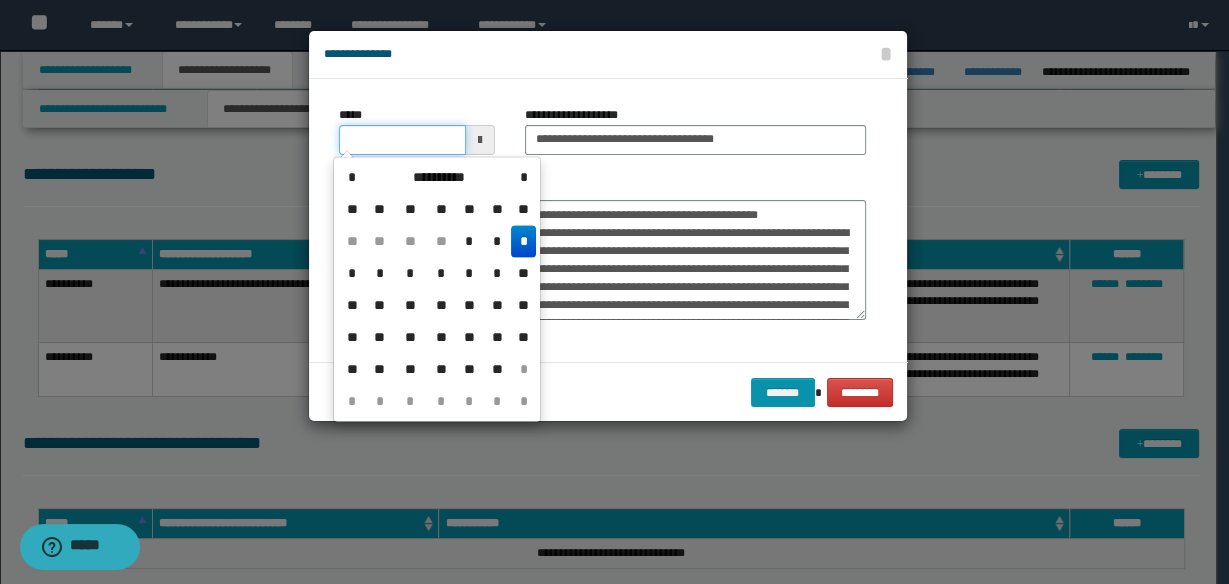click on "*****" at bounding box center (402, 140) 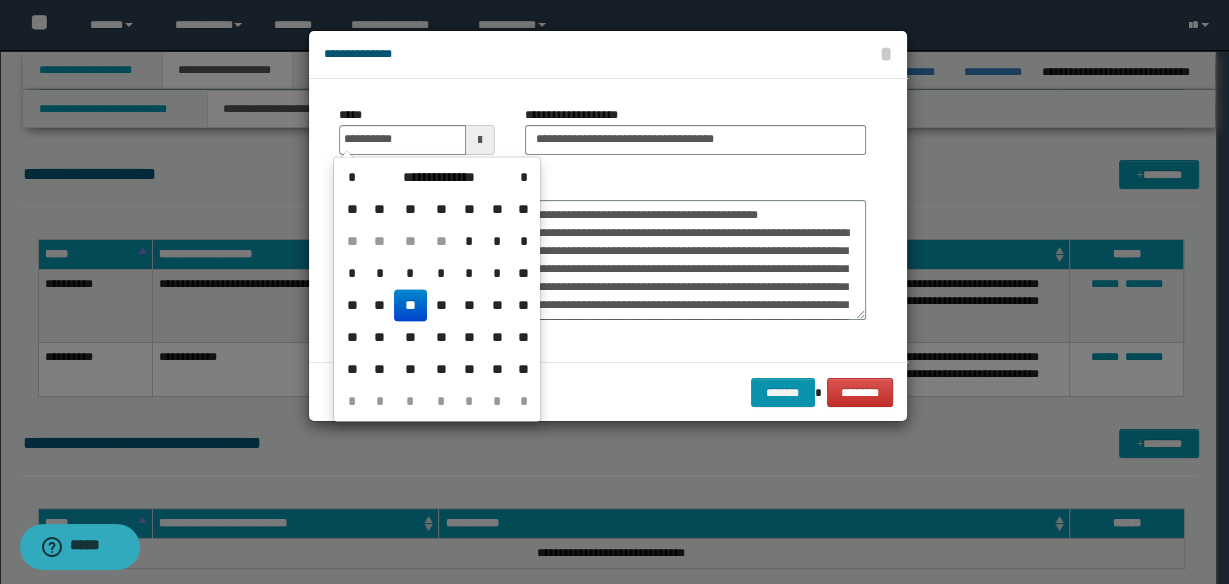 click on "**" at bounding box center [410, 305] 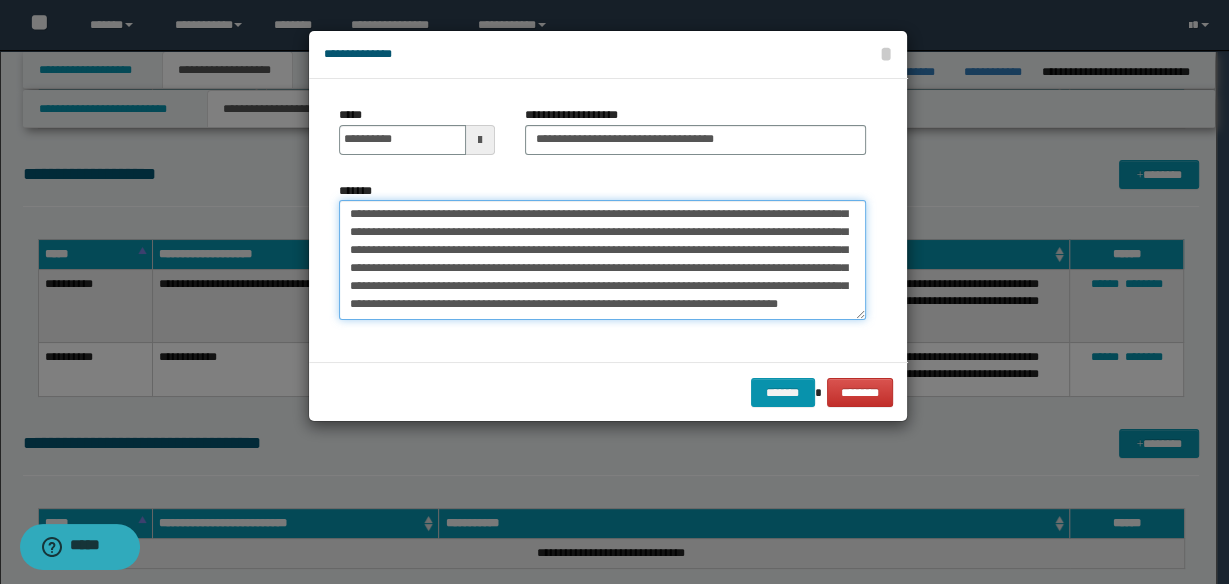 scroll, scrollTop: 117, scrollLeft: 0, axis: vertical 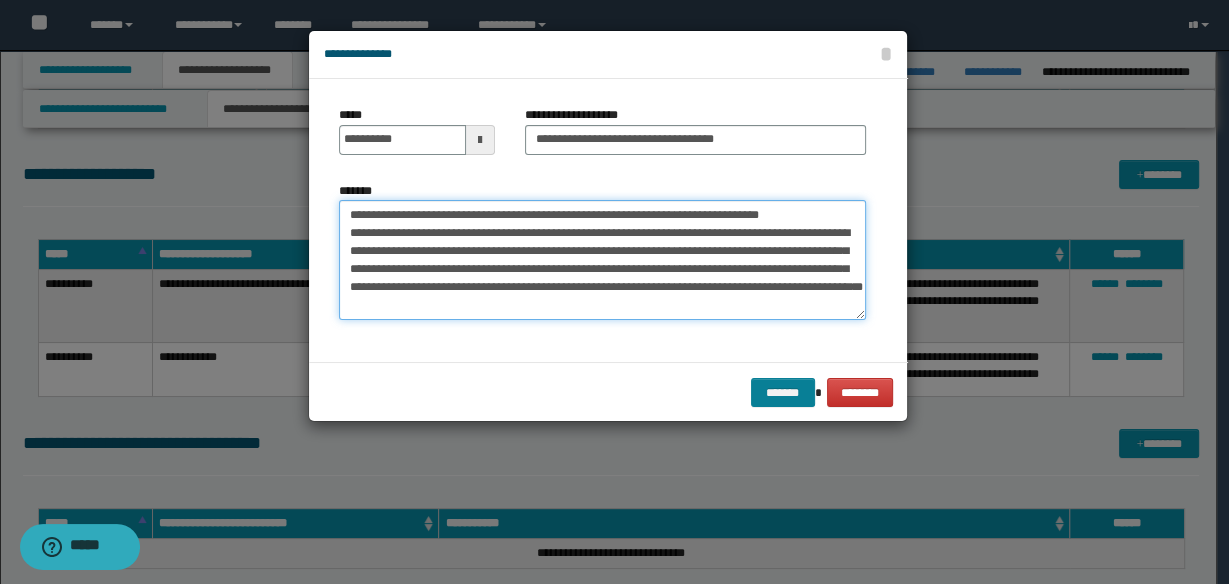 type on "**********" 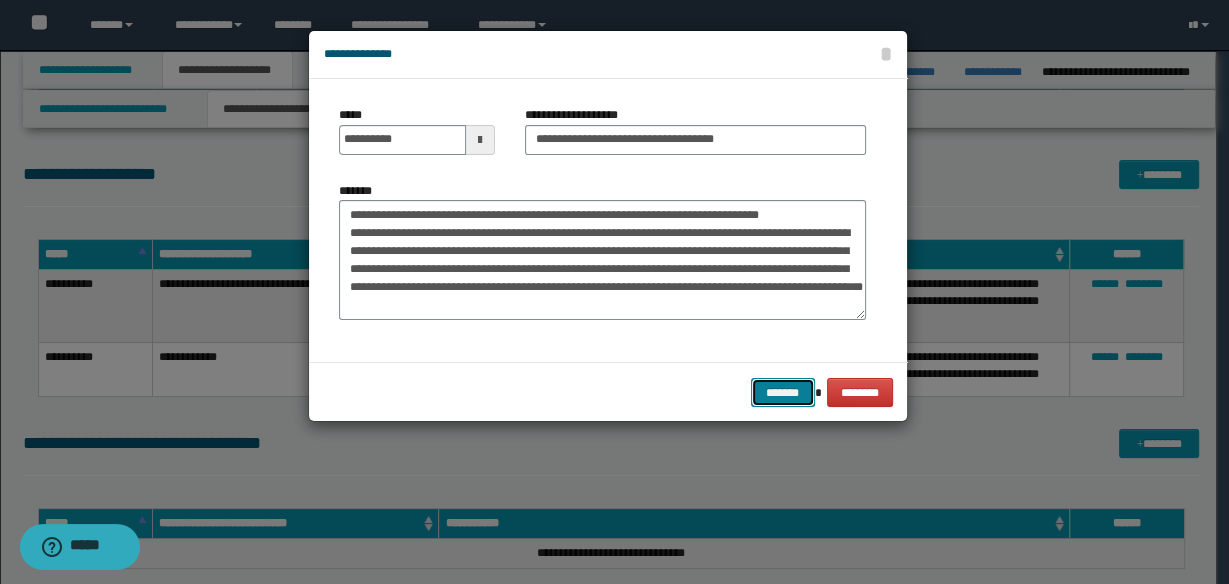 click on "*******" at bounding box center [783, 392] 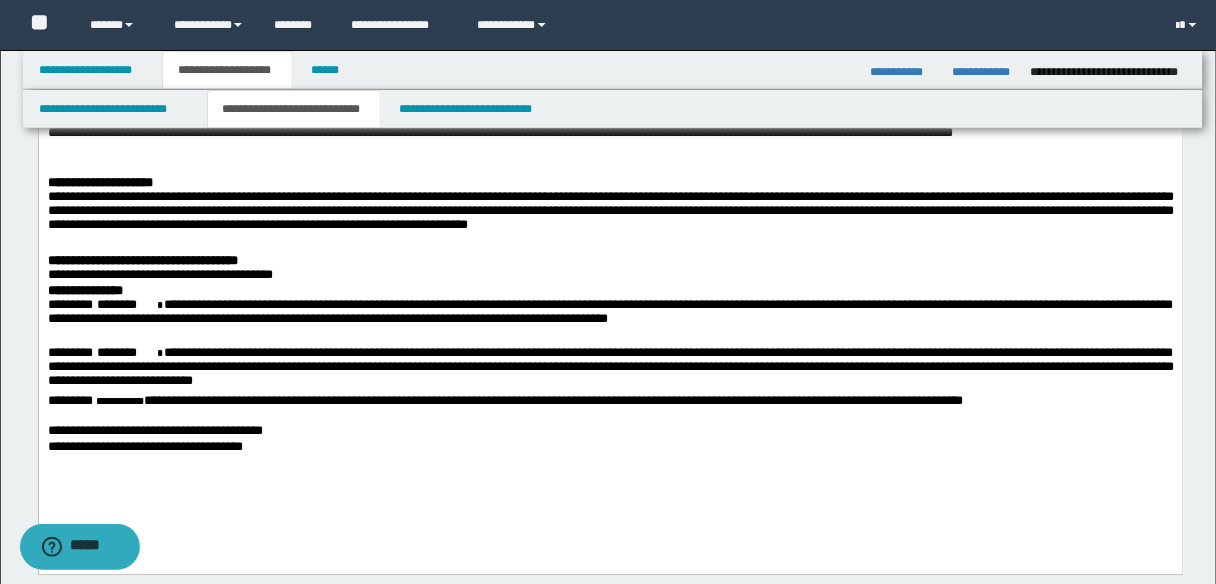 scroll, scrollTop: 1360, scrollLeft: 0, axis: vertical 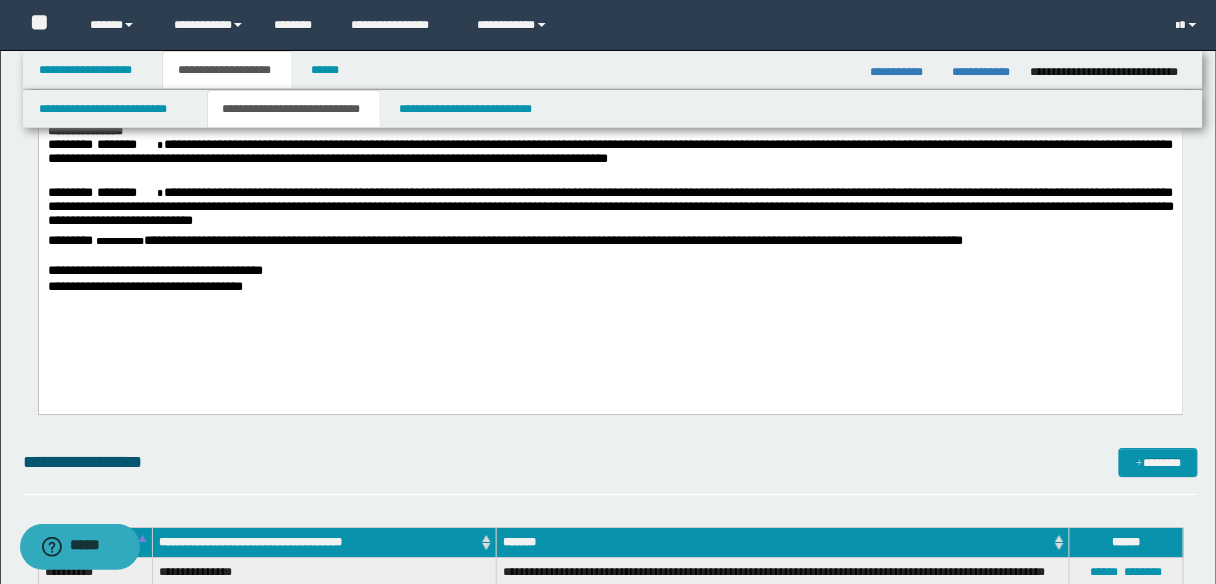 click at bounding box center (49, 256) 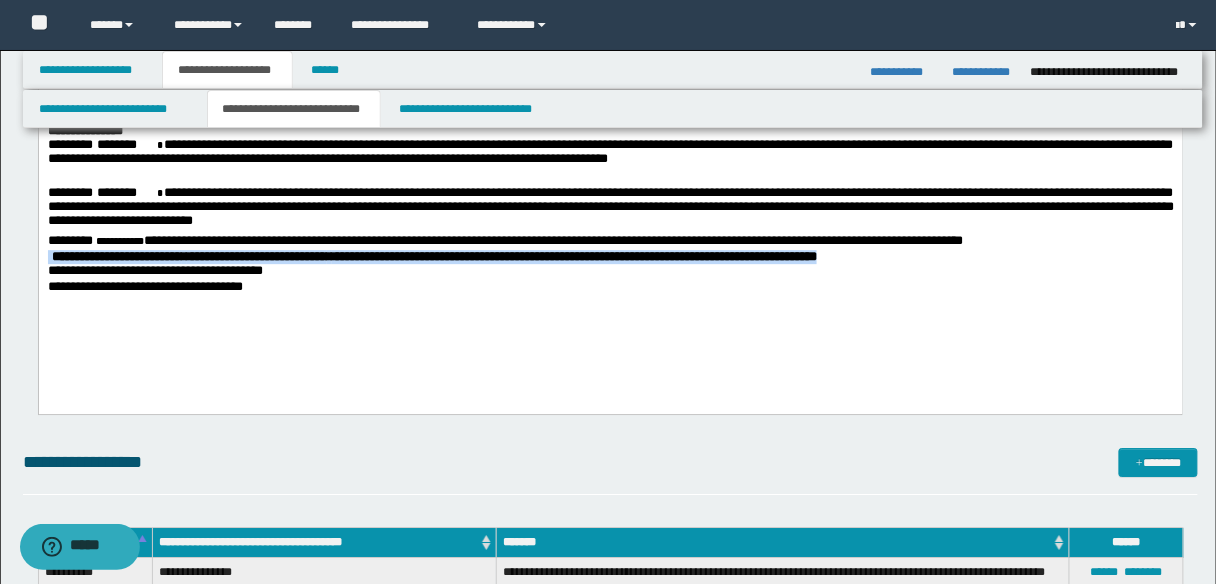 drag, startPoint x: 45, startPoint y: 263, endPoint x: 955, endPoint y: 271, distance: 910.03516 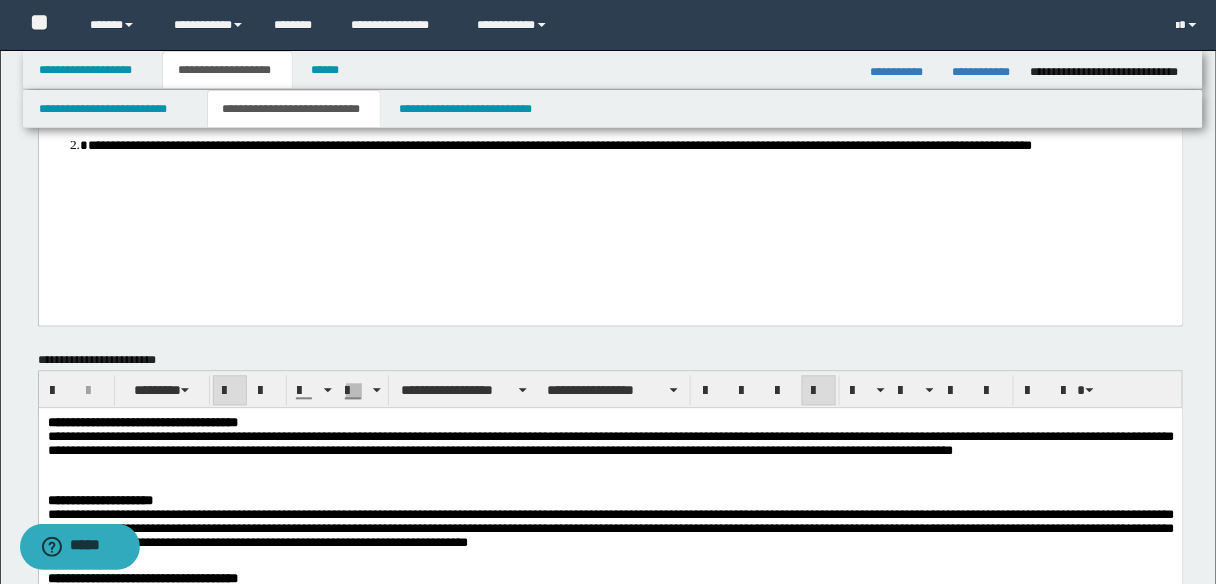 scroll, scrollTop: 880, scrollLeft: 0, axis: vertical 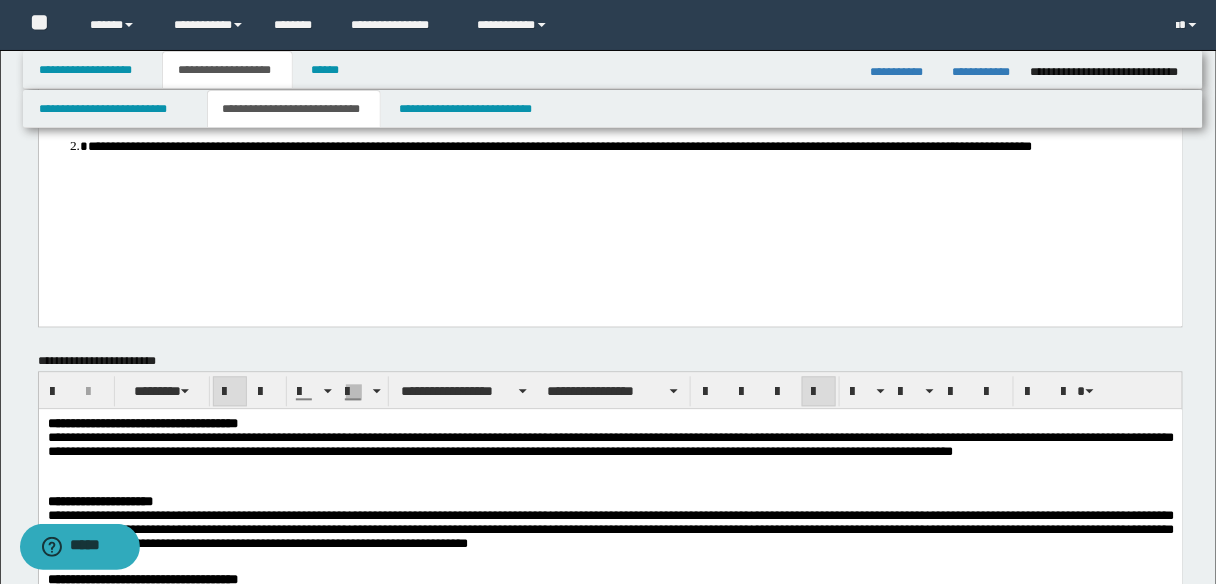 click at bounding box center [230, 393] 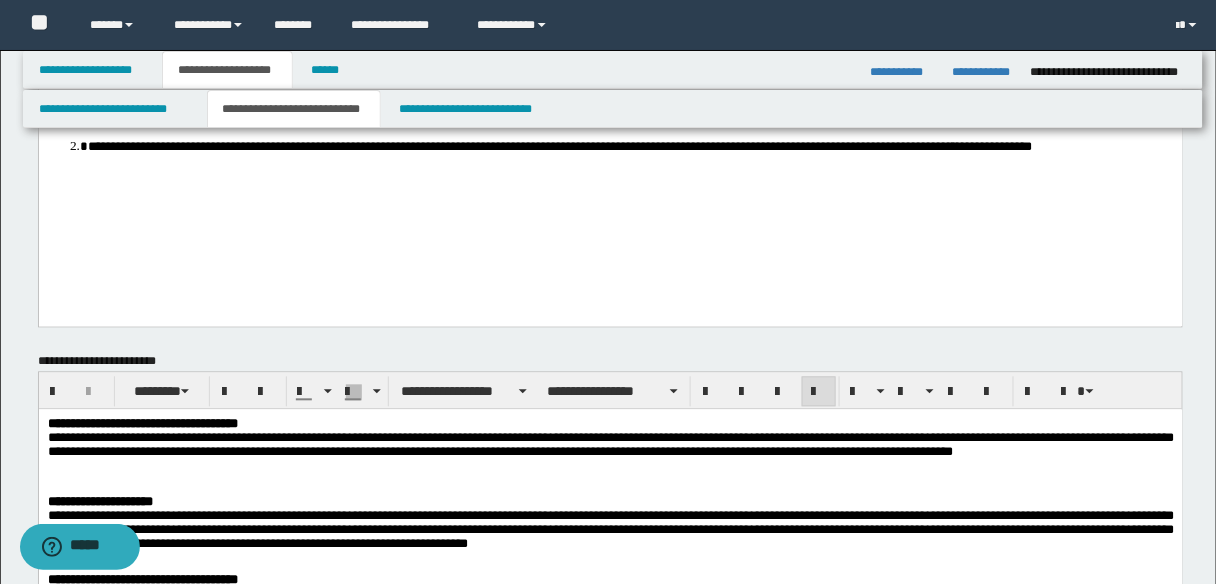 scroll, scrollTop: 1200, scrollLeft: 0, axis: vertical 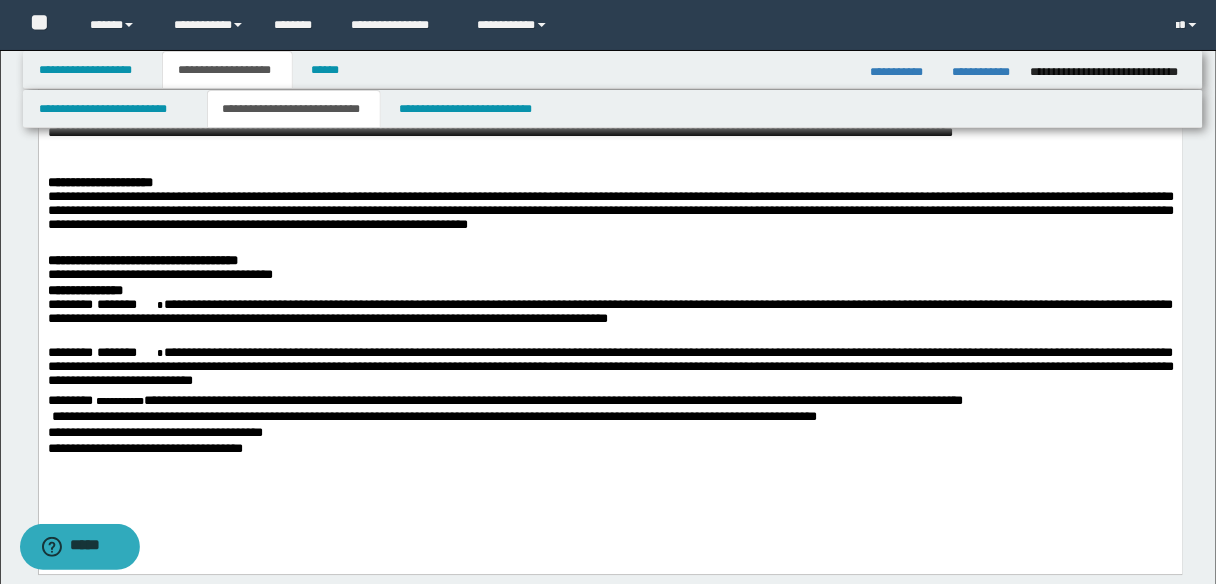 click at bounding box center [610, 245] 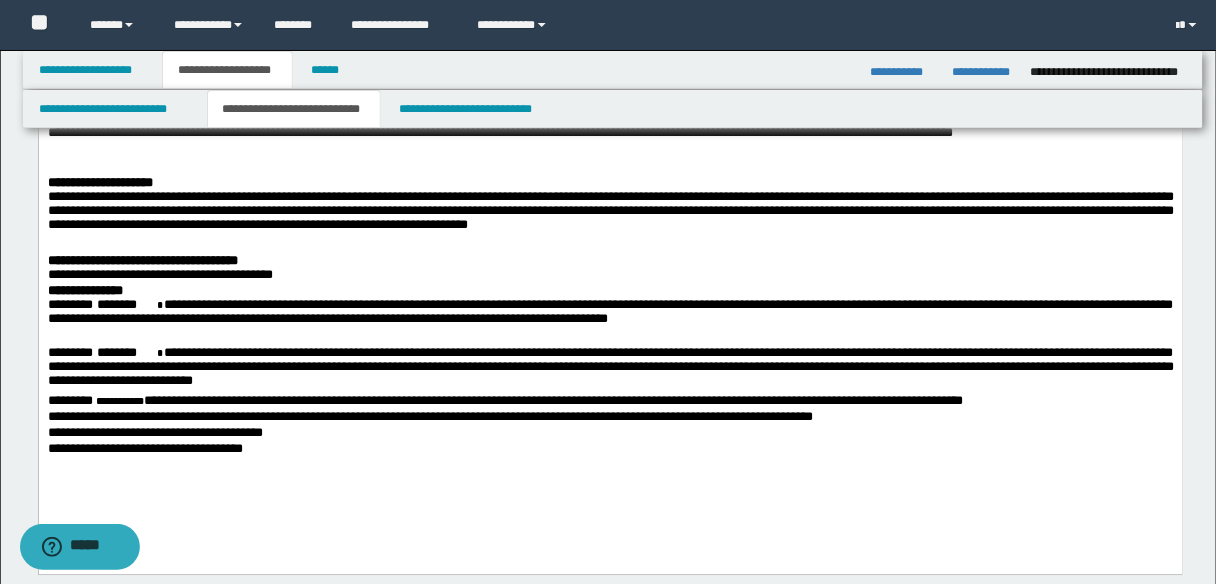 click on "**********" at bounding box center (610, 449) 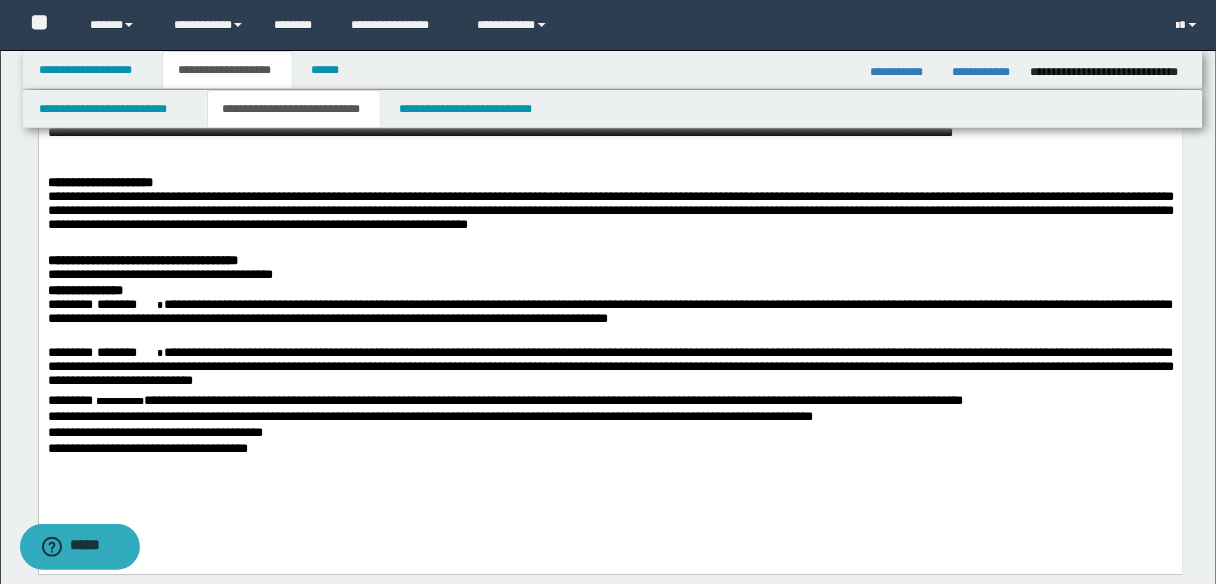 click on "**********" at bounding box center (610, 433) 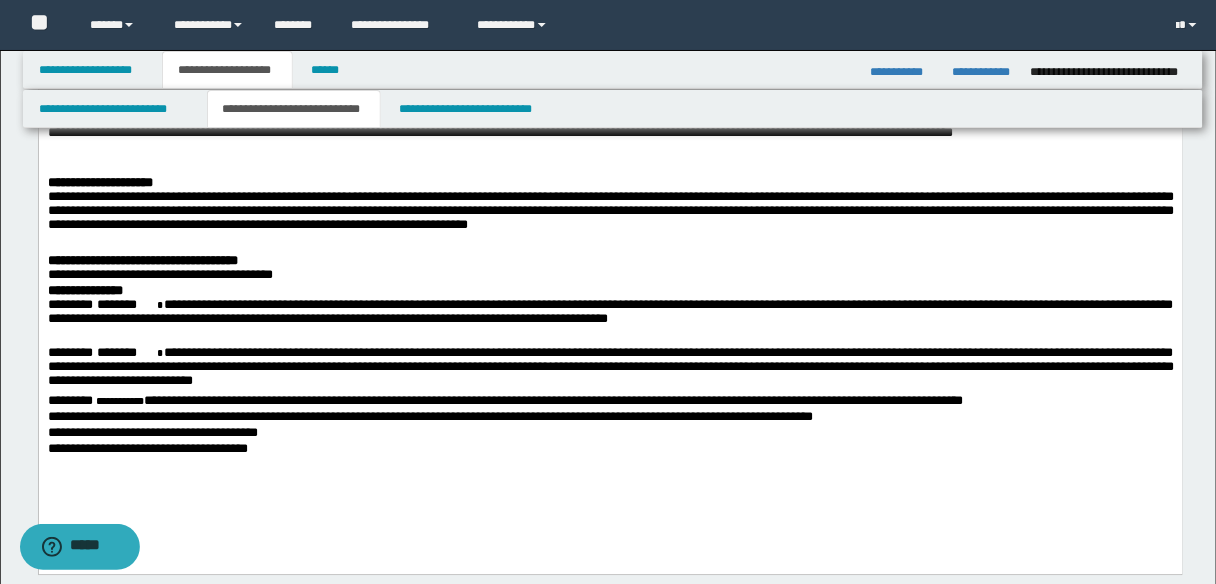 click on "**********" at bounding box center (610, 433) 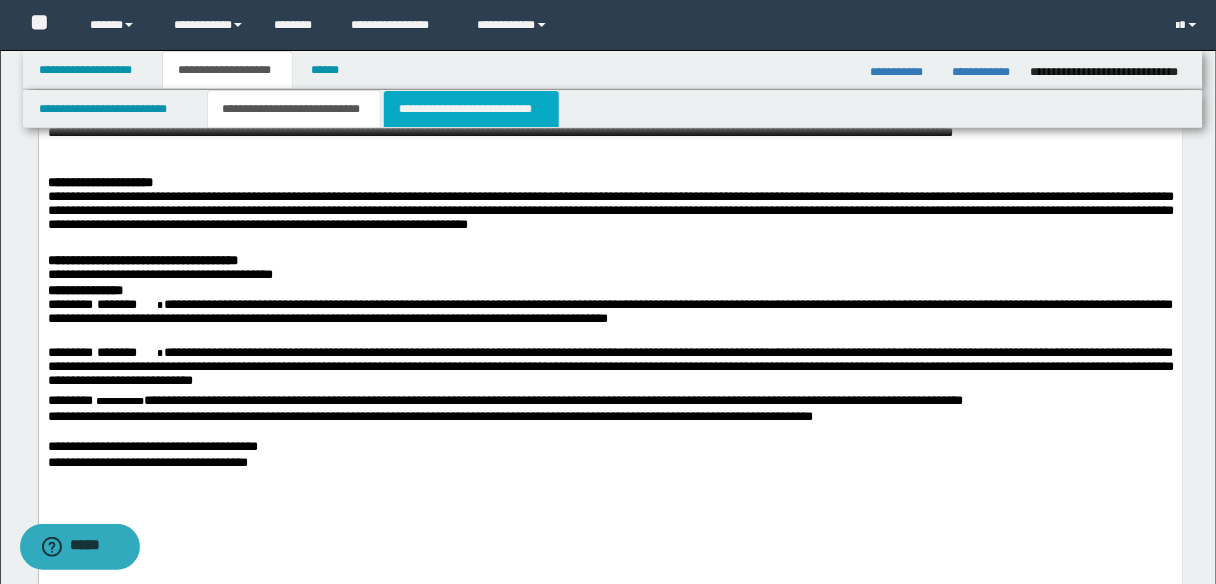 click on "**********" at bounding box center [471, 109] 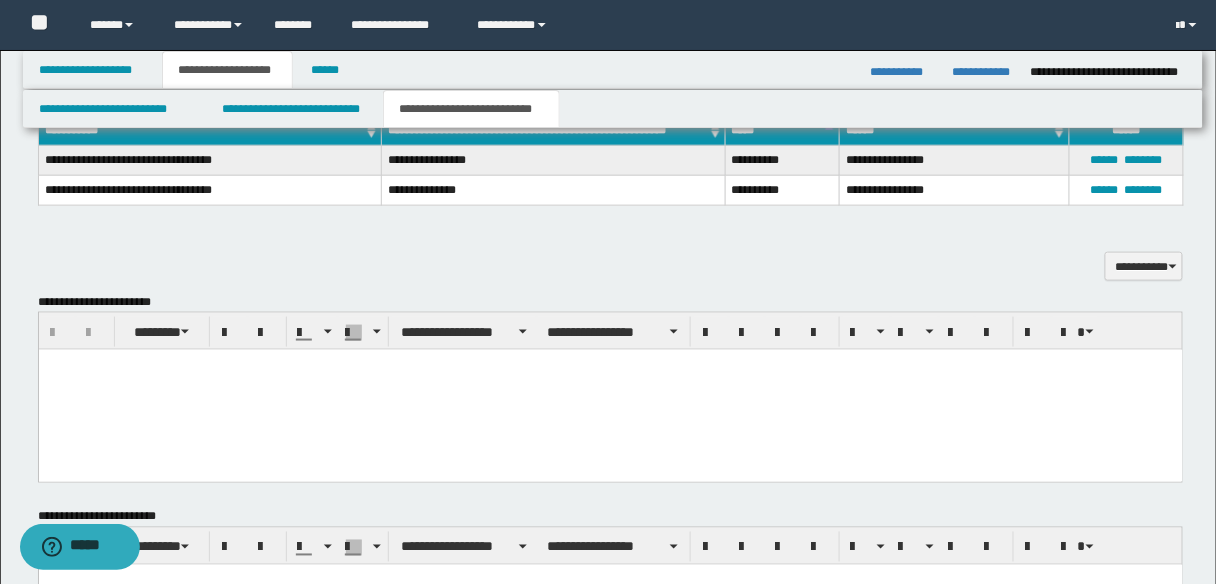 scroll, scrollTop: 664, scrollLeft: 0, axis: vertical 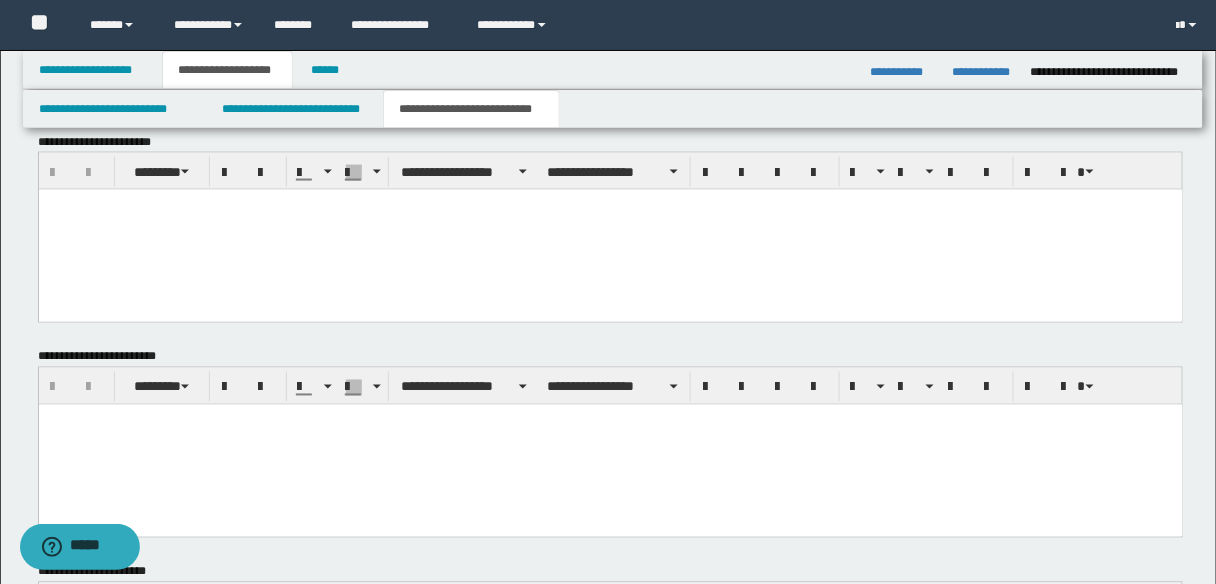 click at bounding box center (610, 420) 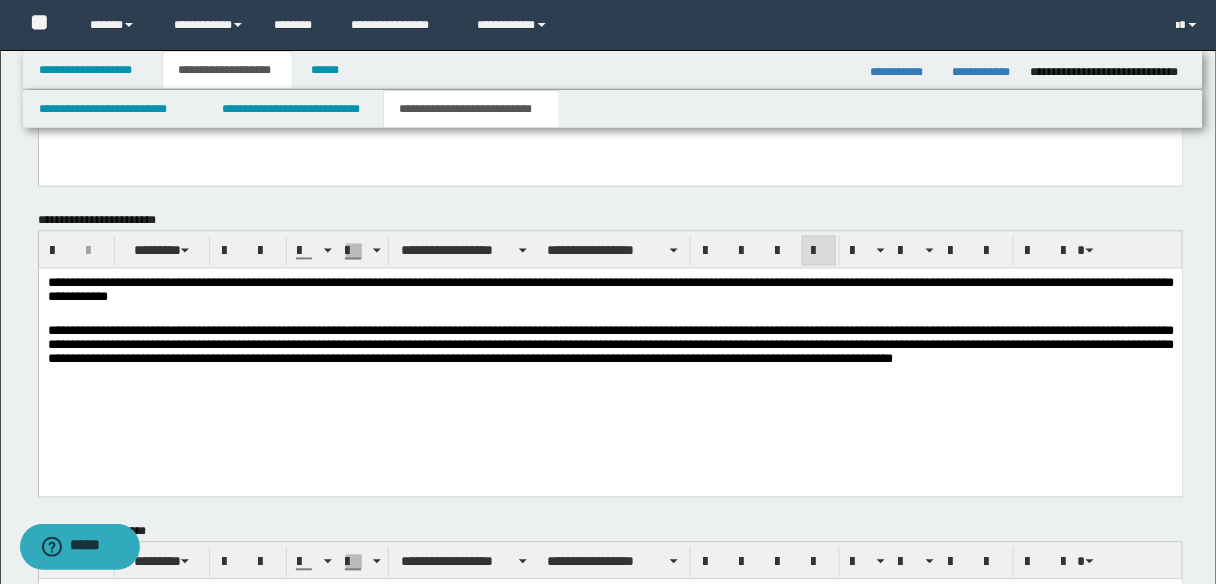 scroll, scrollTop: 984, scrollLeft: 0, axis: vertical 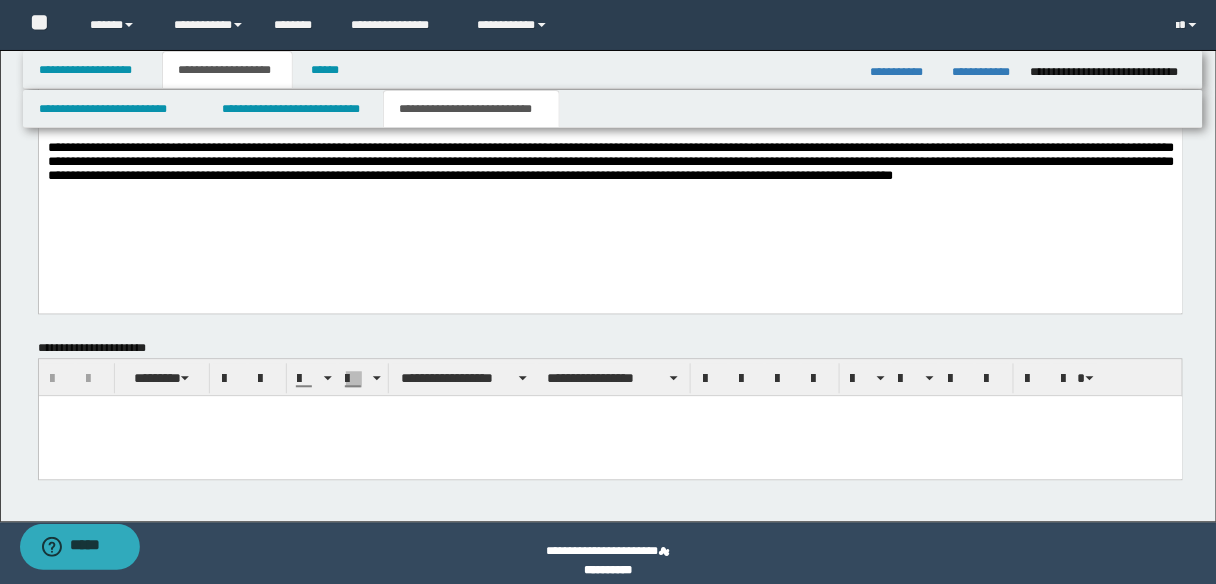 click at bounding box center [610, 411] 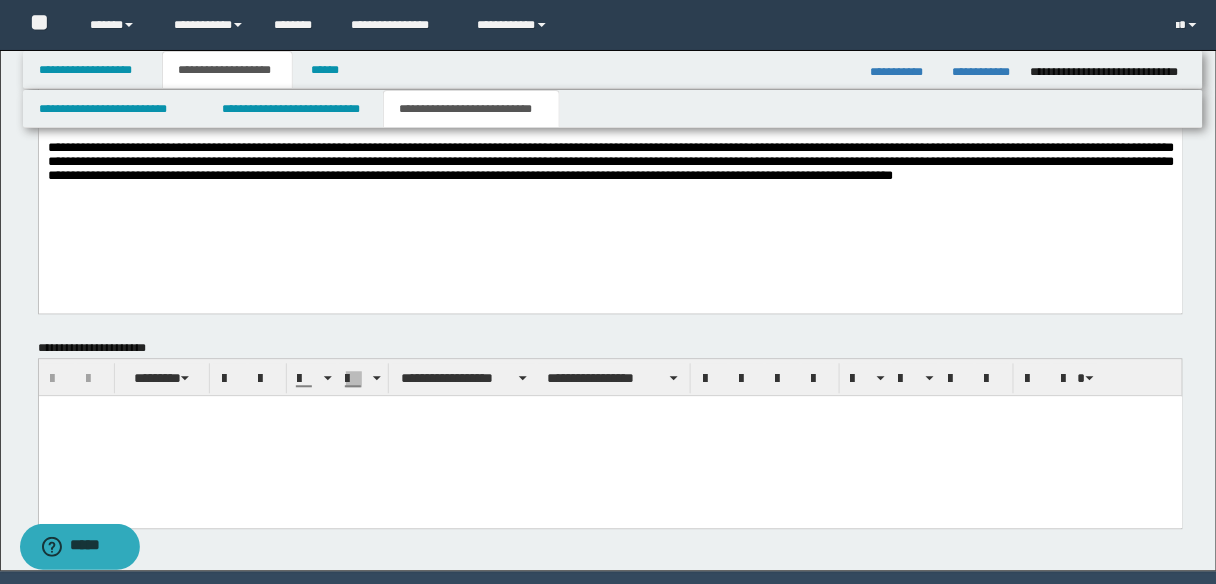 type 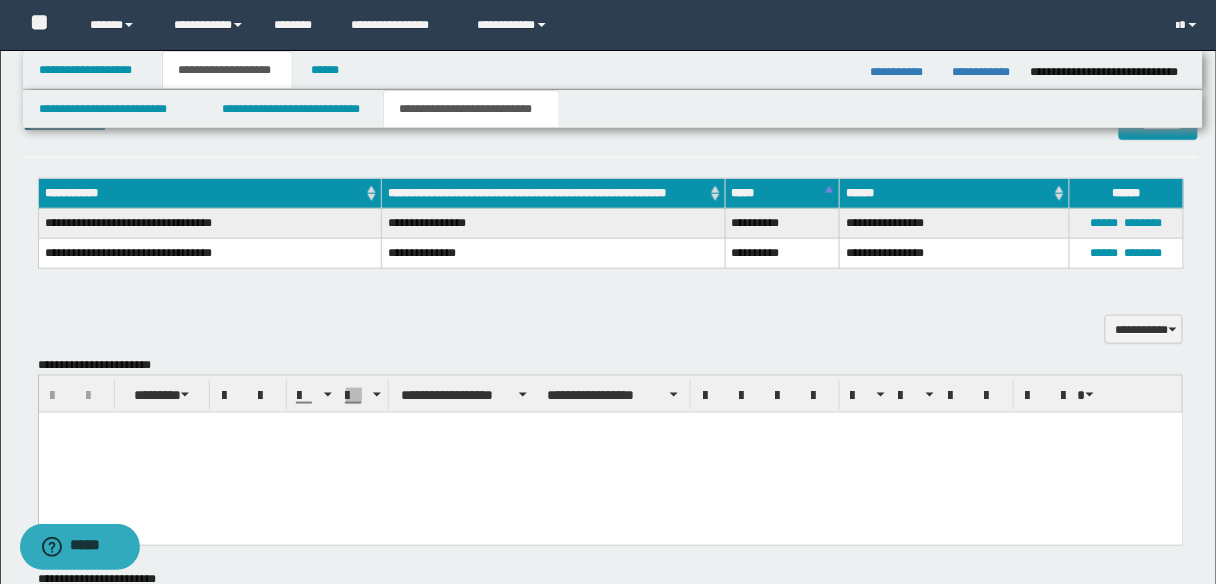 scroll, scrollTop: 640, scrollLeft: 0, axis: vertical 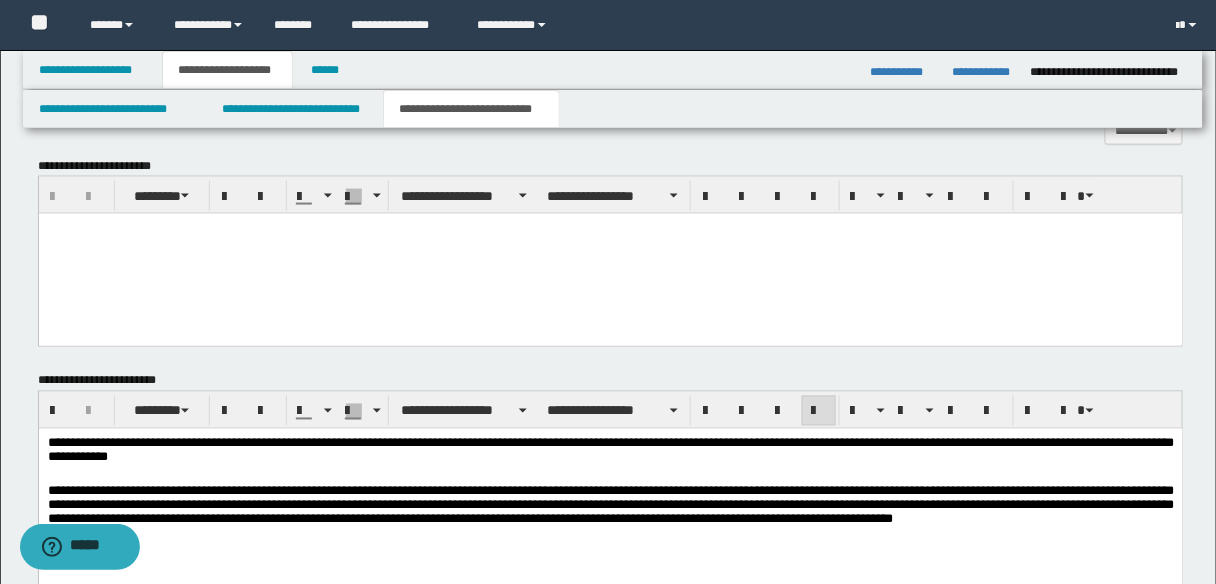 click at bounding box center [610, 254] 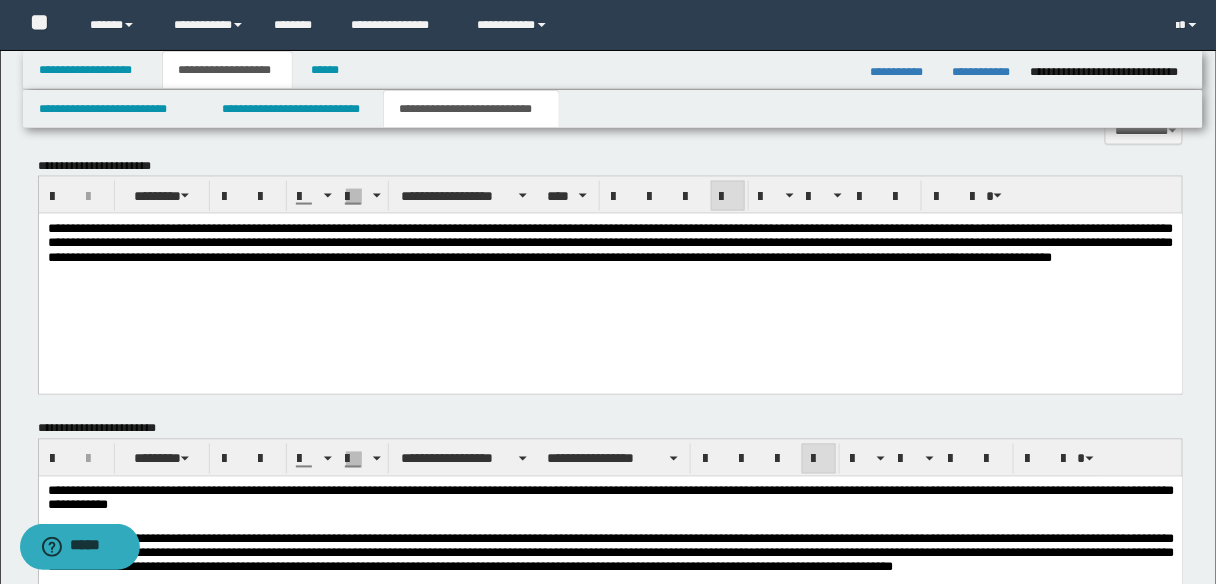 click on "**********" at bounding box center [610, 243] 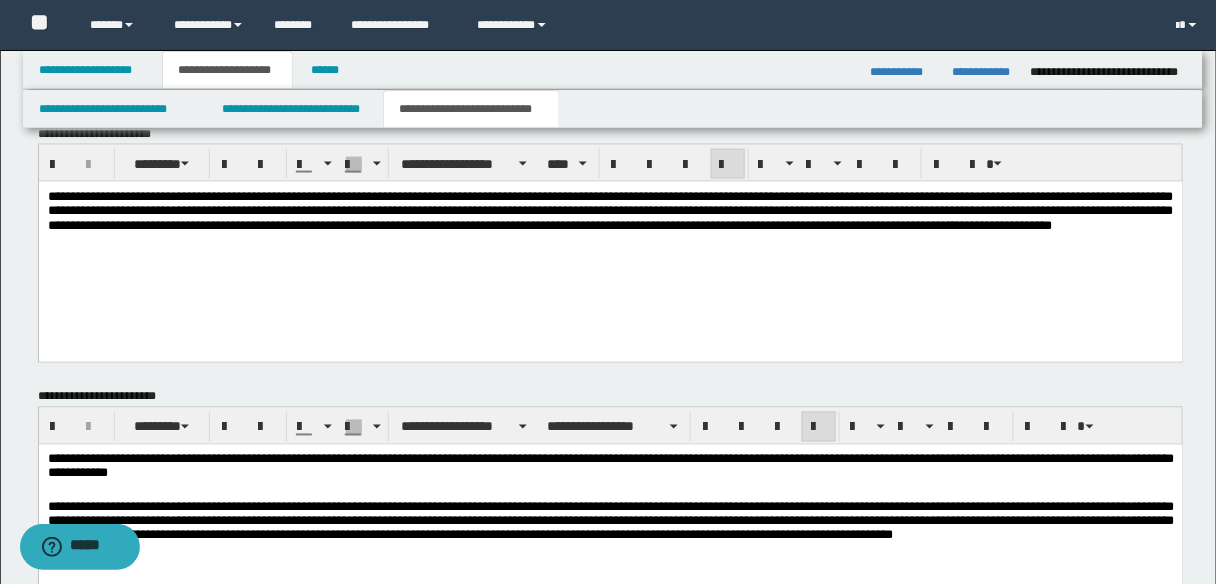 scroll, scrollTop: 960, scrollLeft: 0, axis: vertical 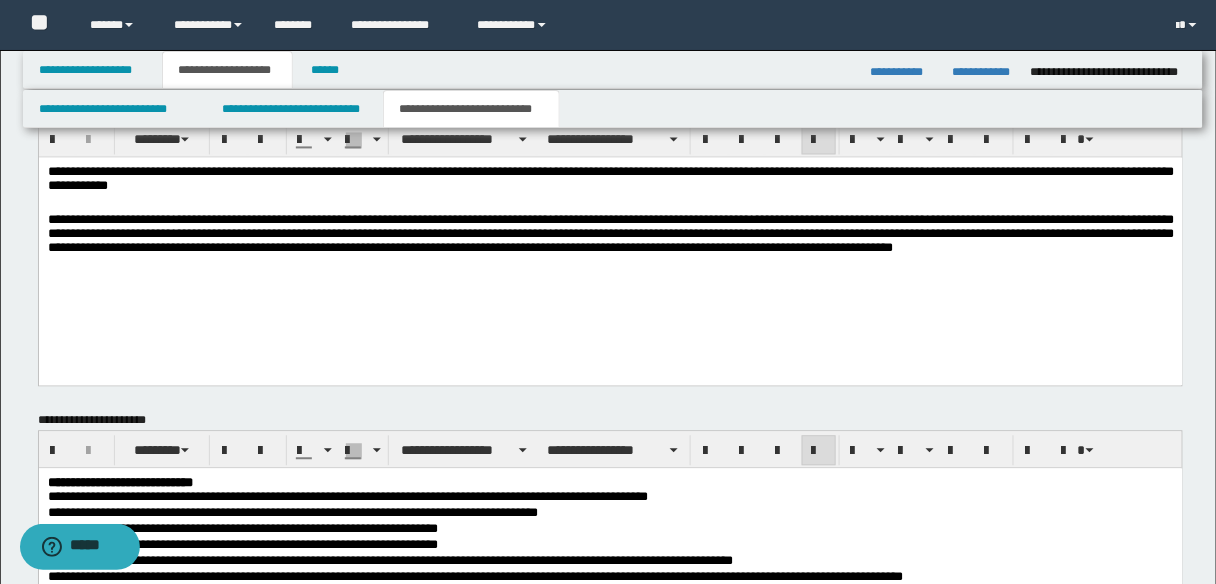 click on "**********" at bounding box center [610, 245] 